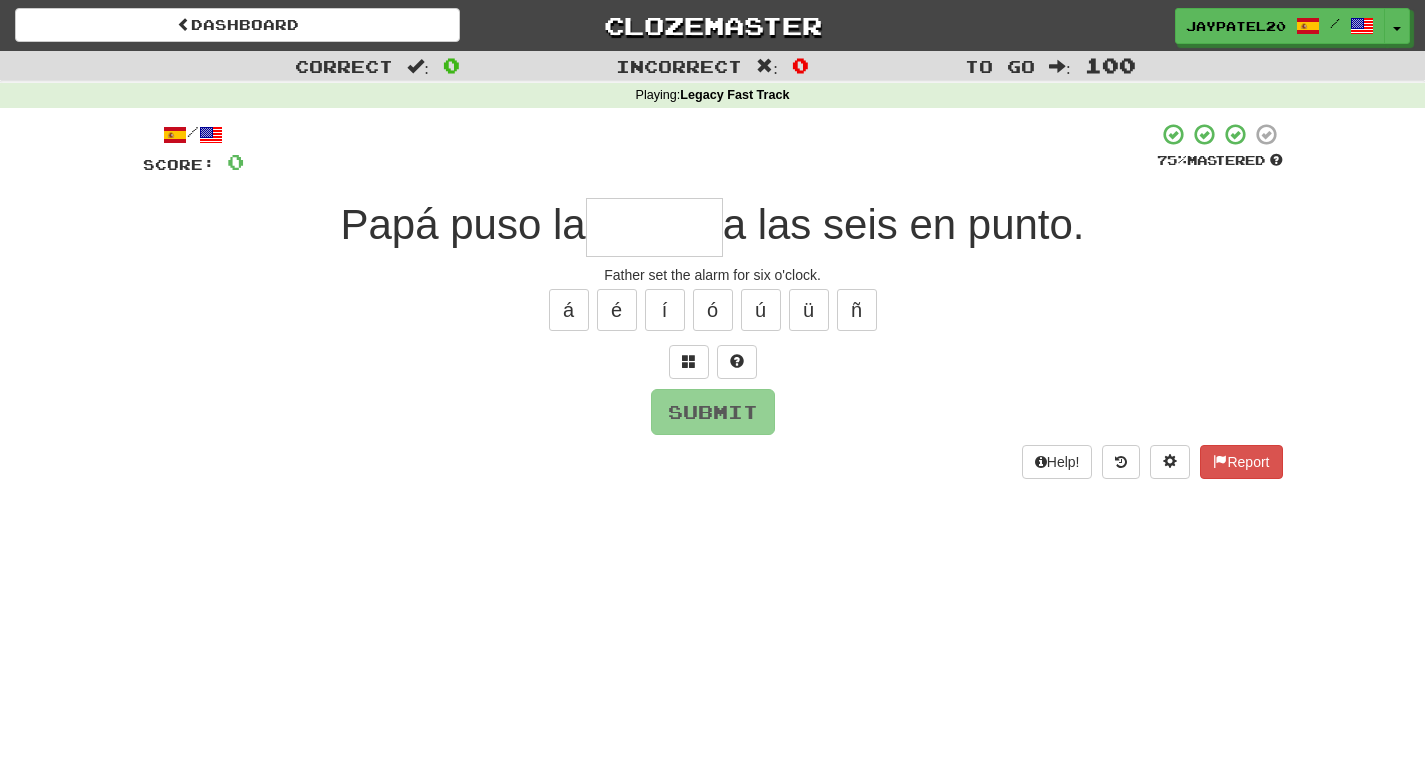 scroll, scrollTop: 0, scrollLeft: 0, axis: both 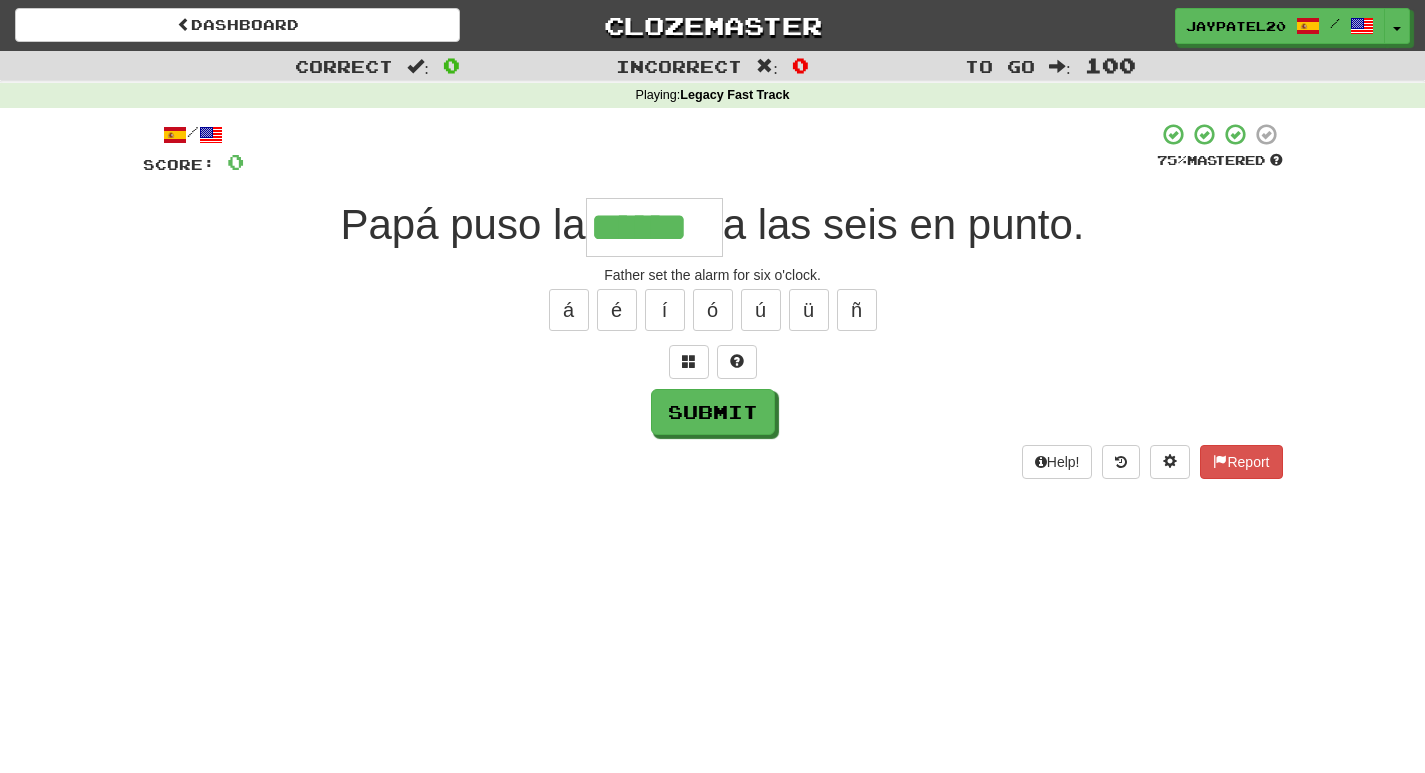 type on "******" 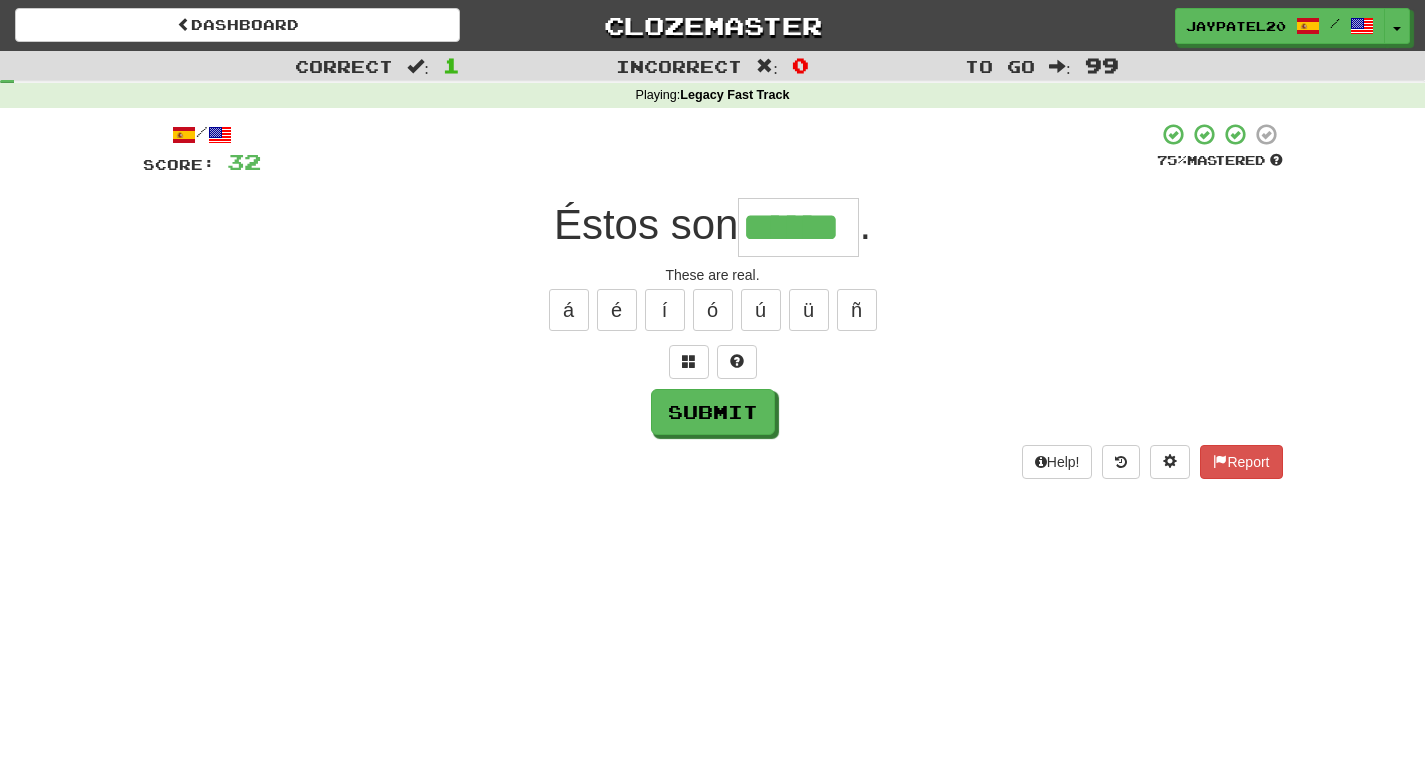 type on "******" 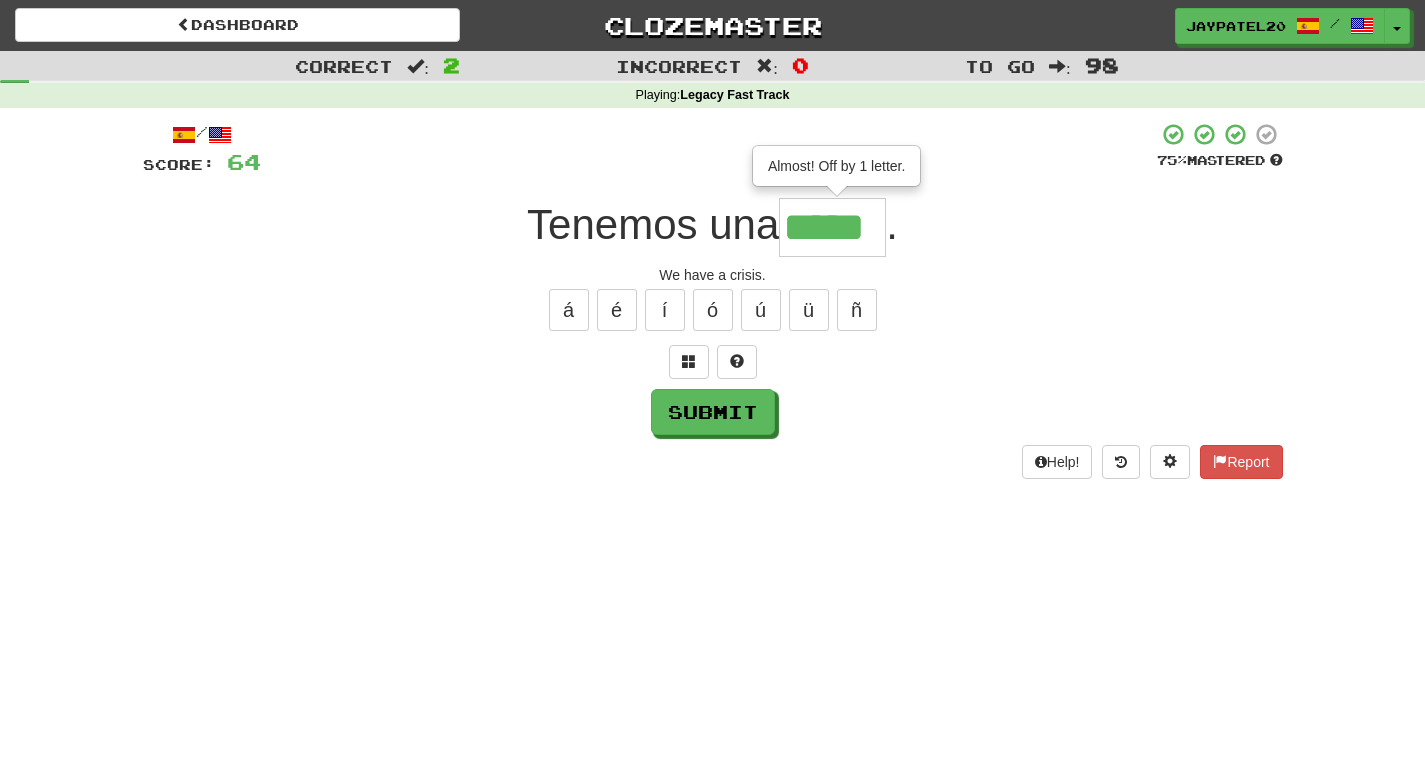 type on "******" 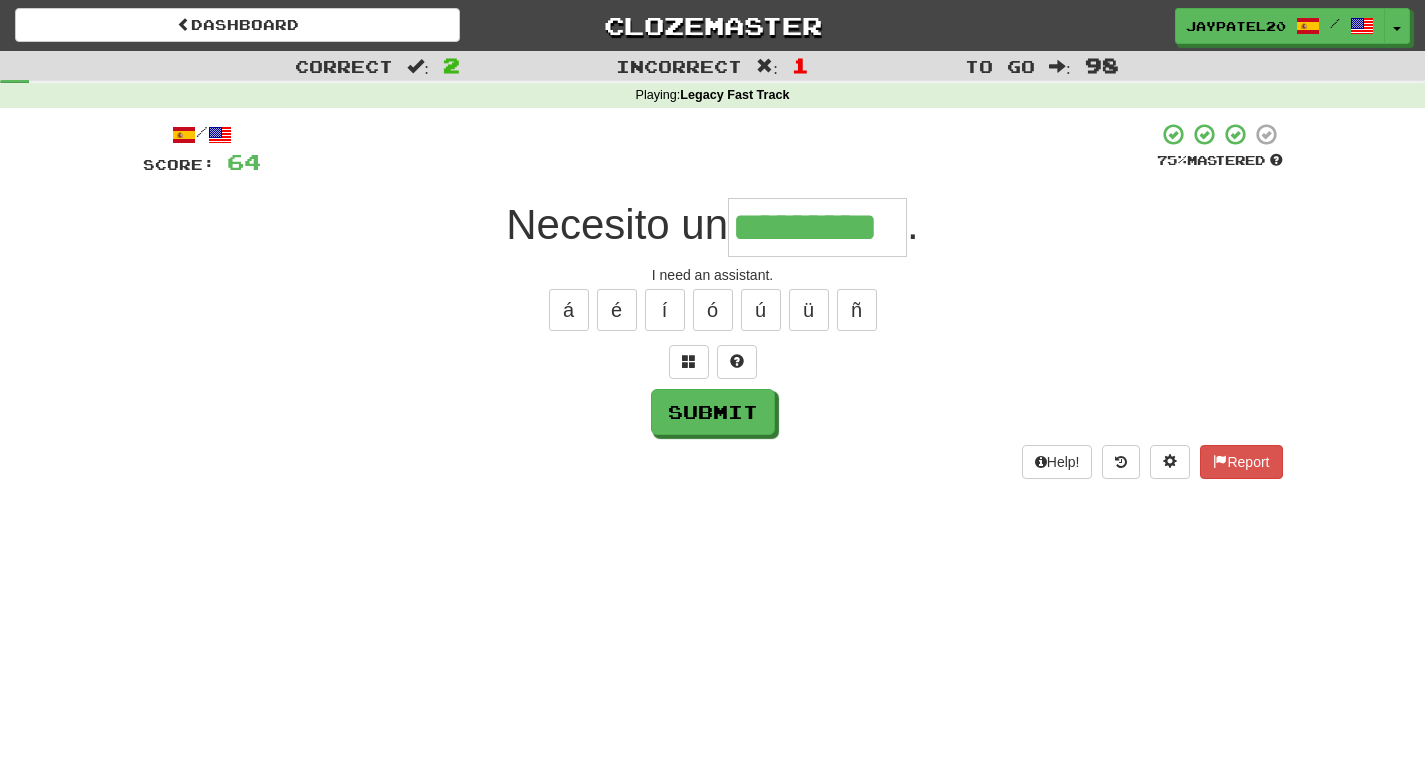 type on "*********" 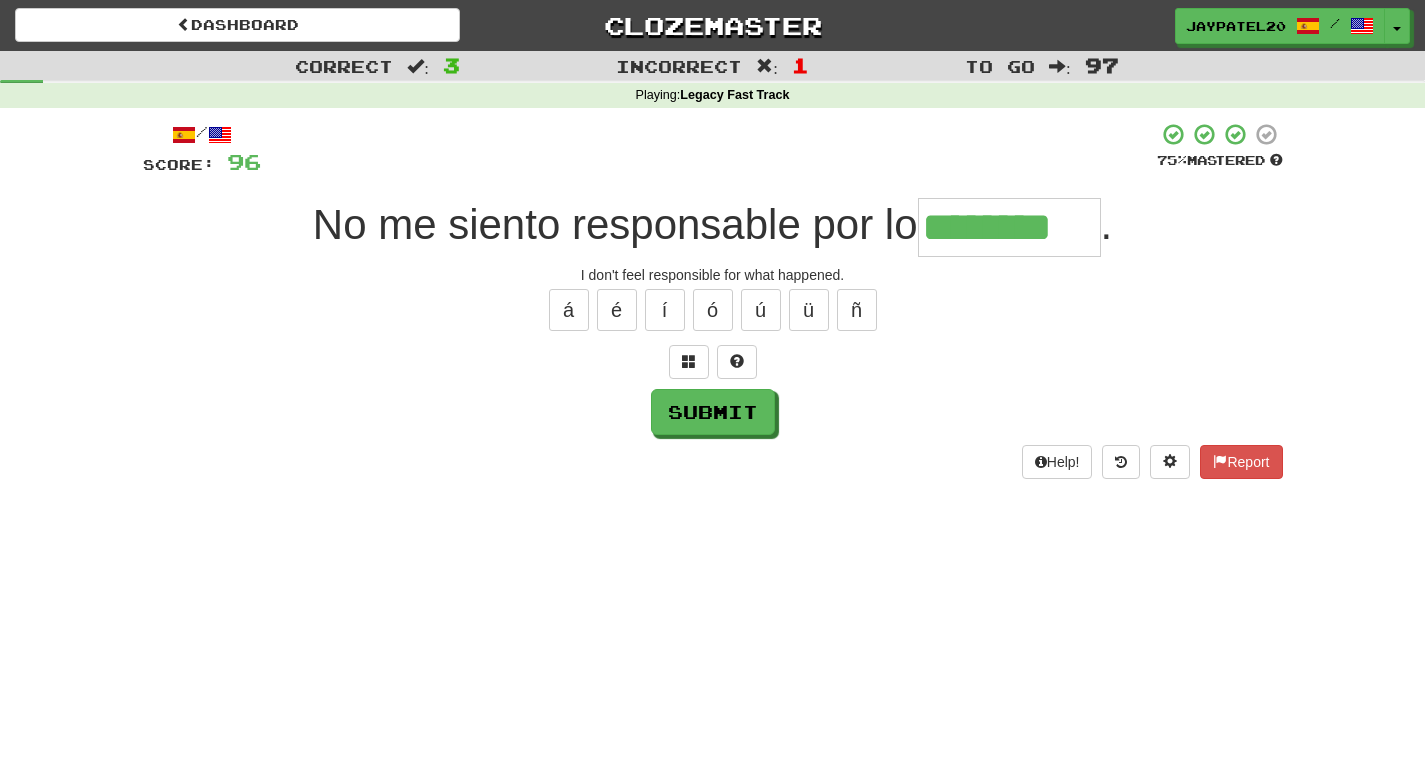 type on "********" 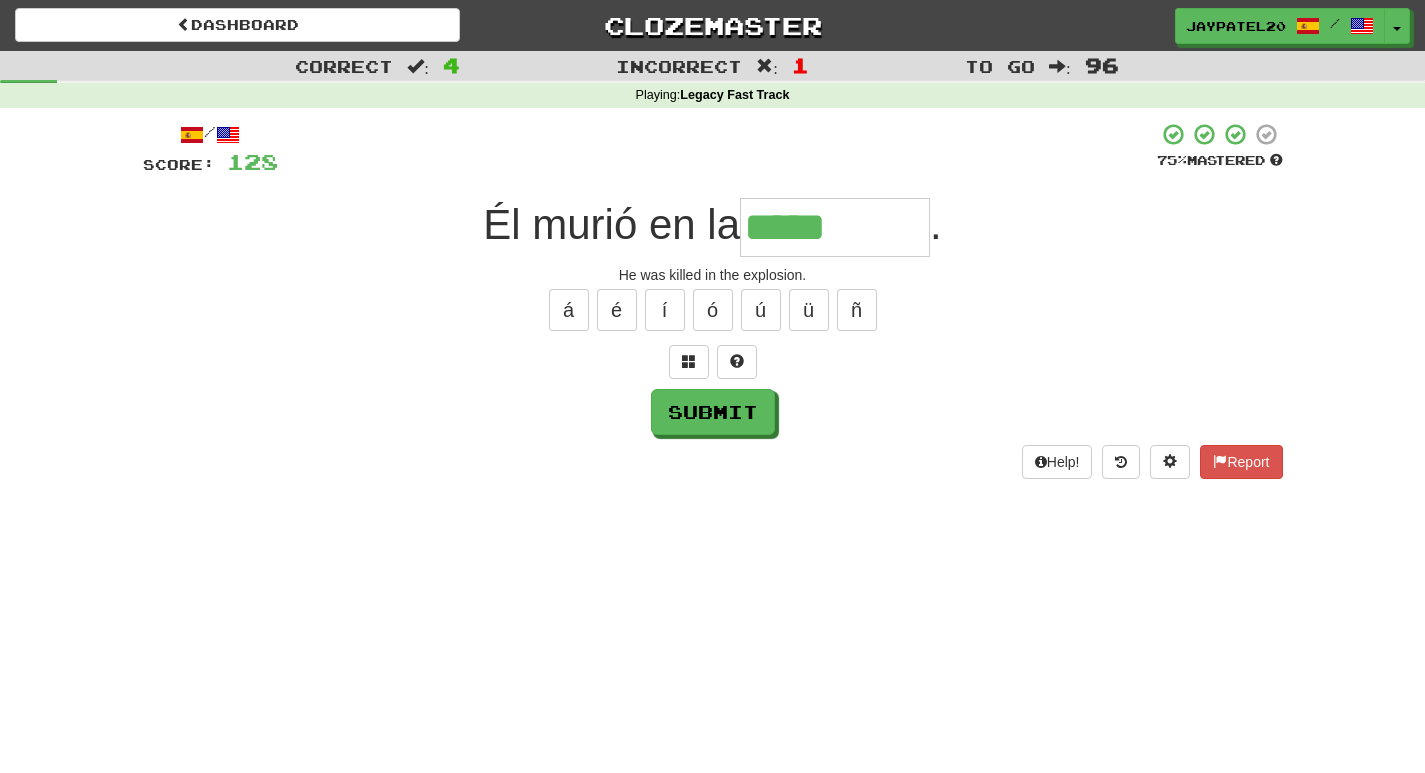 type on "******" 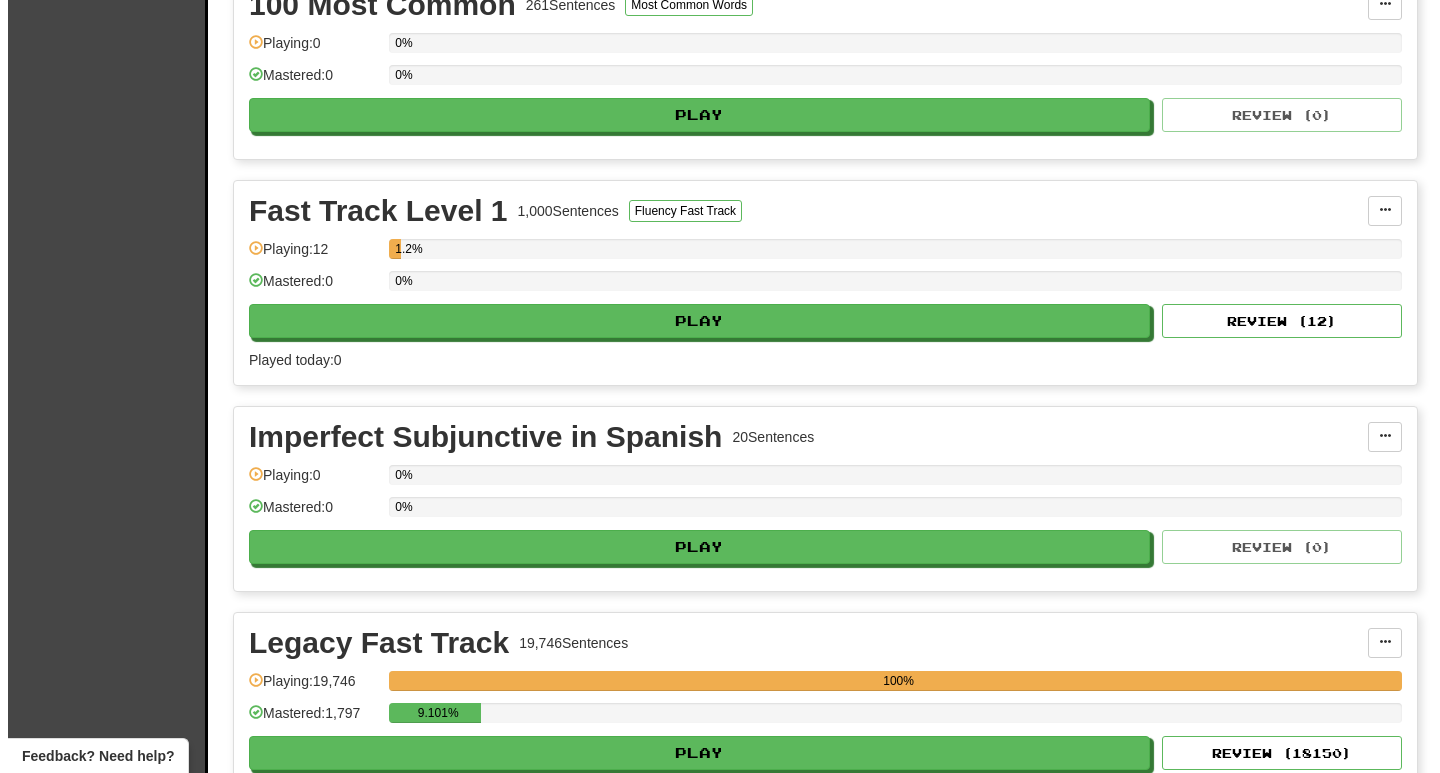 scroll, scrollTop: 1113, scrollLeft: 0, axis: vertical 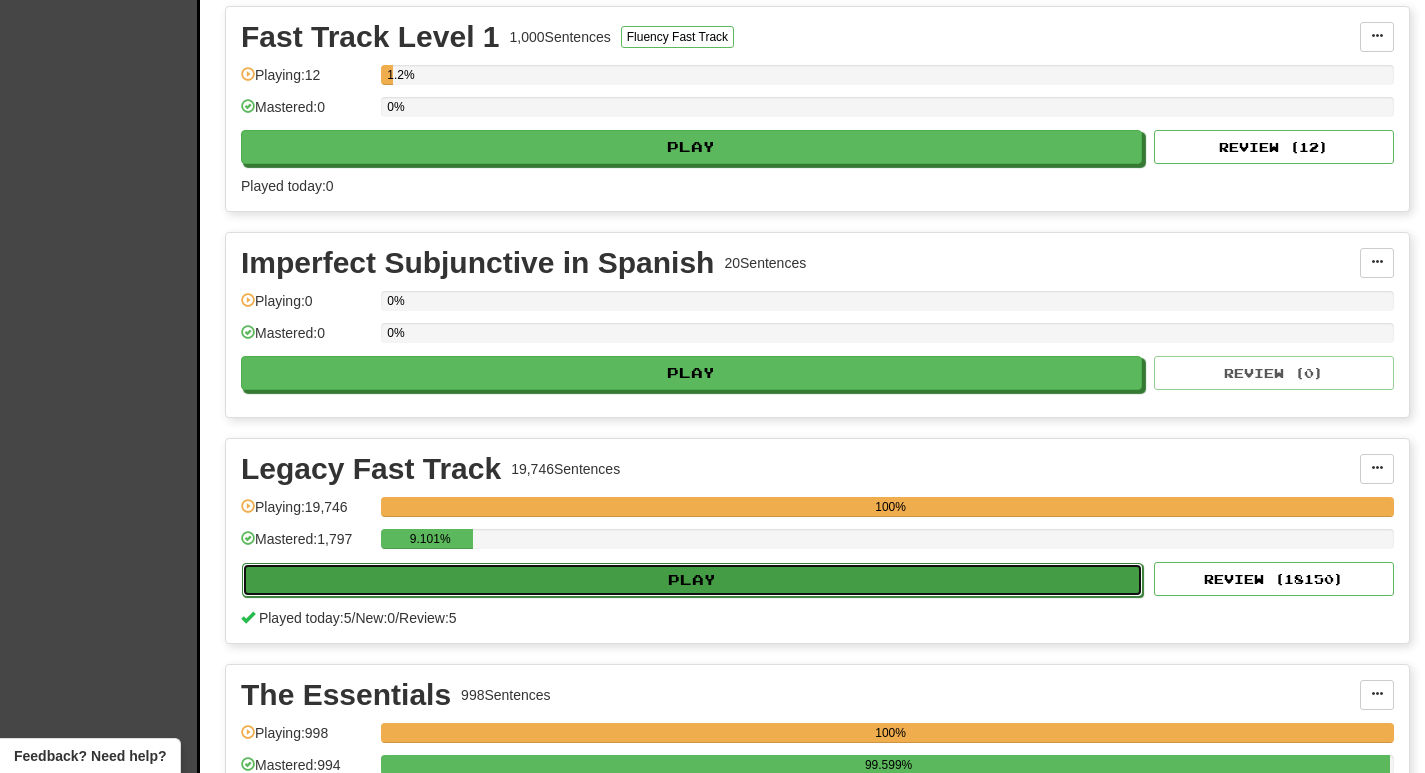 click on "Play" at bounding box center (692, 580) 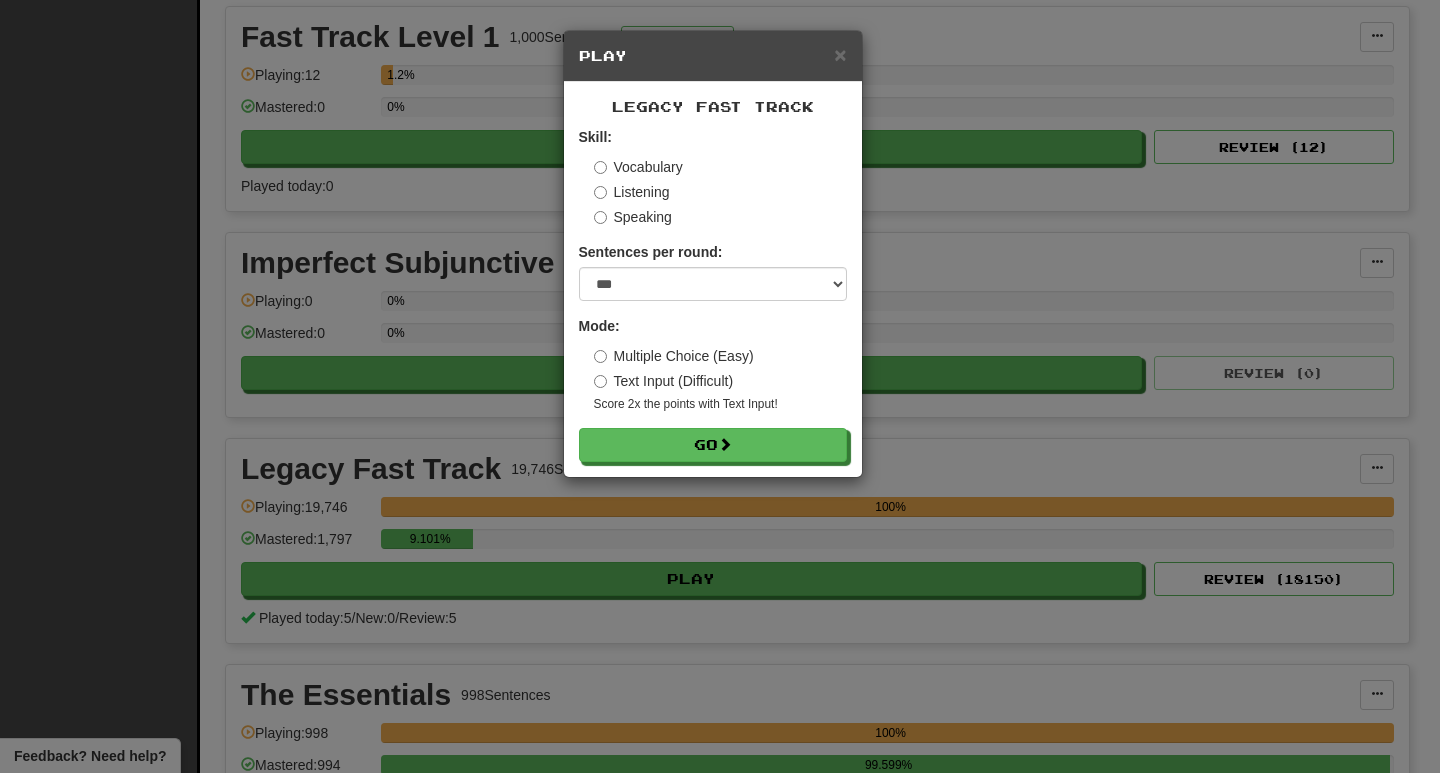 click on "Skill: Vocabulary Listening Speaking Sentences per round: * ** ** ** ** ** *** ******** Mode: Multiple Choice (Easy) Text Input (Difficult) Score 2x the points with Text Input ! Go" at bounding box center [713, 294] 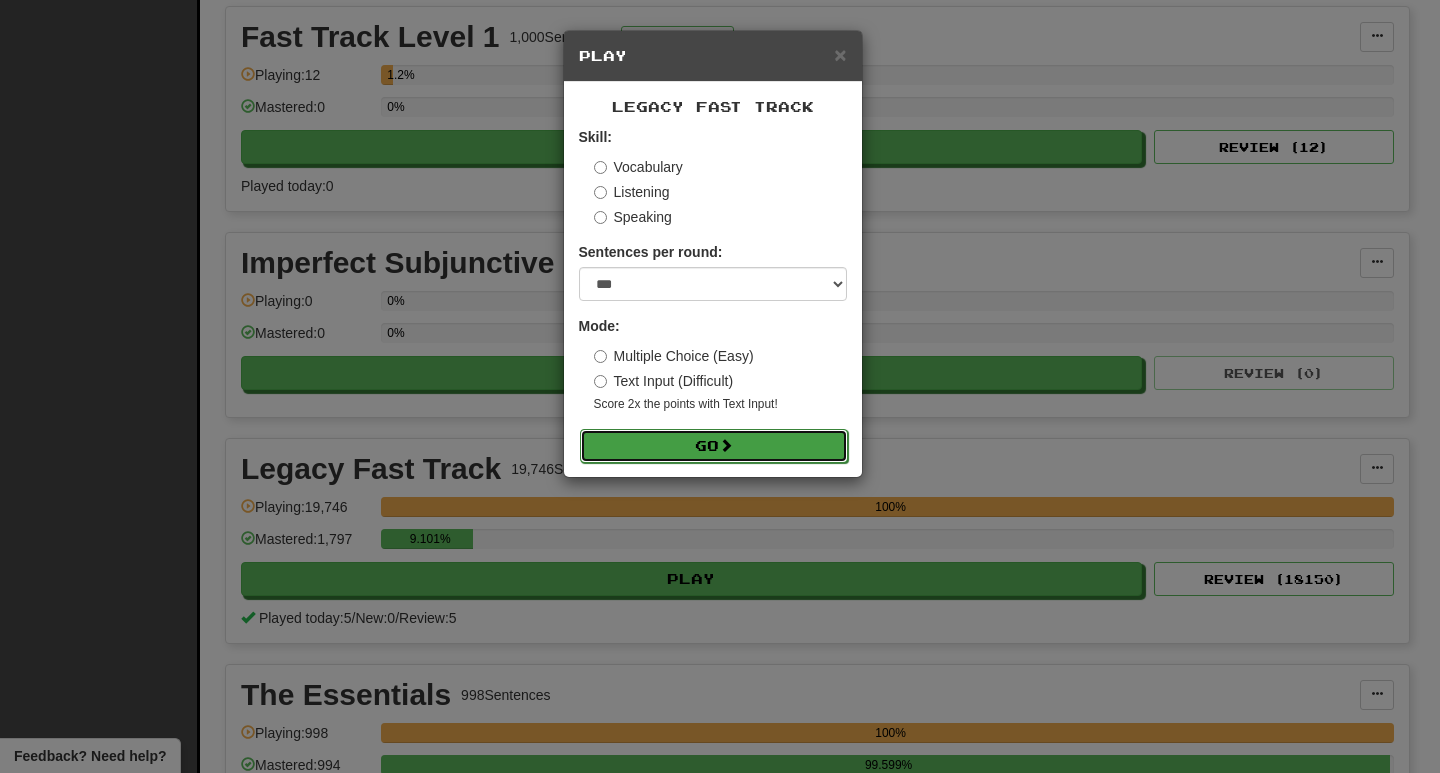 click on "Go" at bounding box center (714, 446) 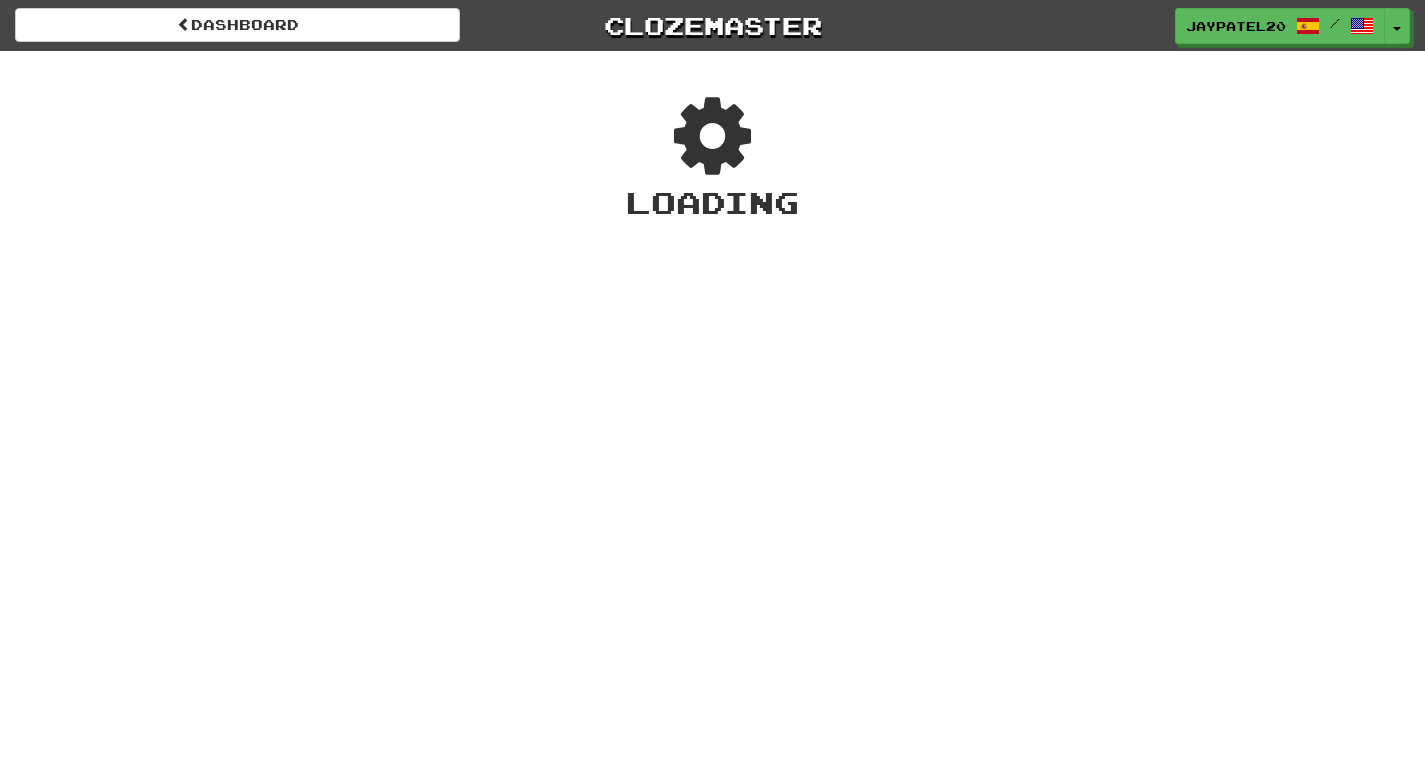 scroll, scrollTop: 0, scrollLeft: 0, axis: both 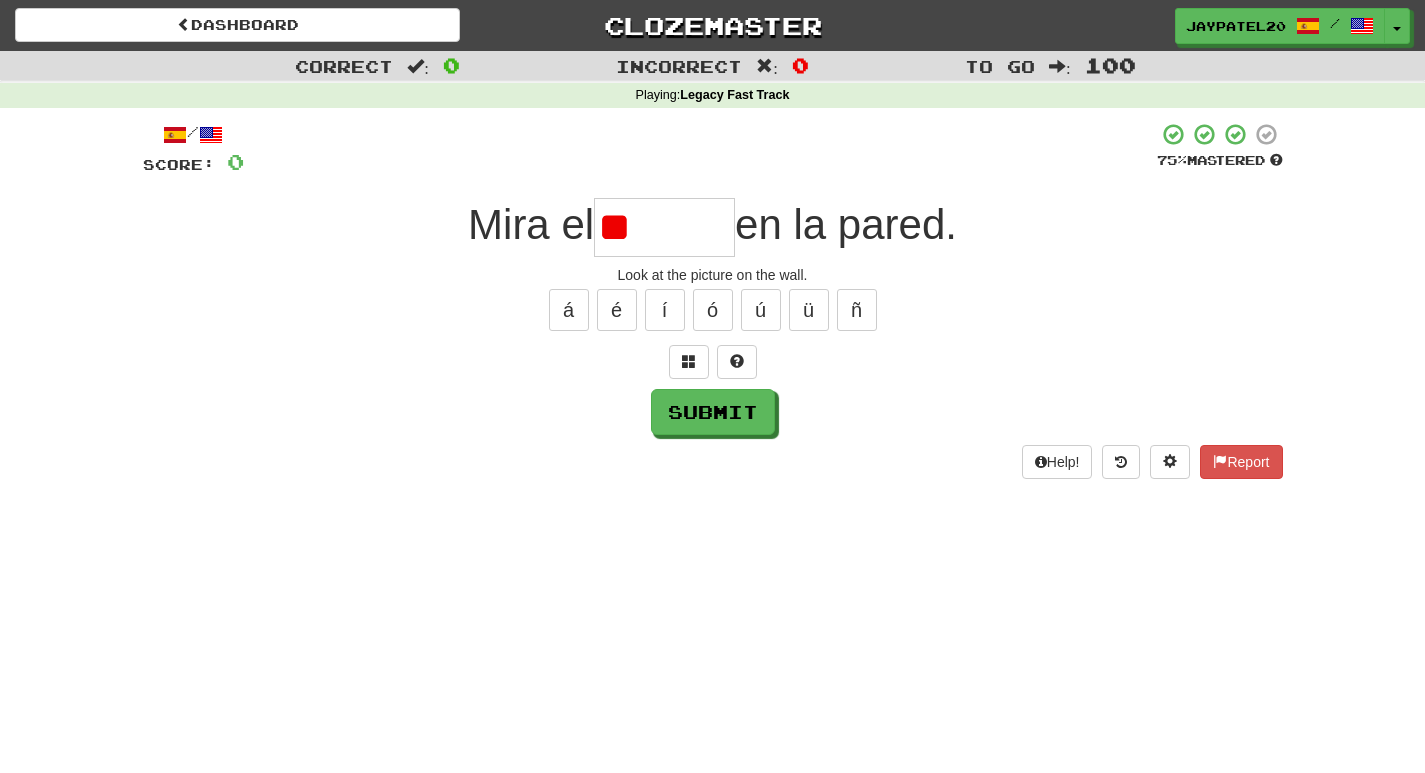 type on "*" 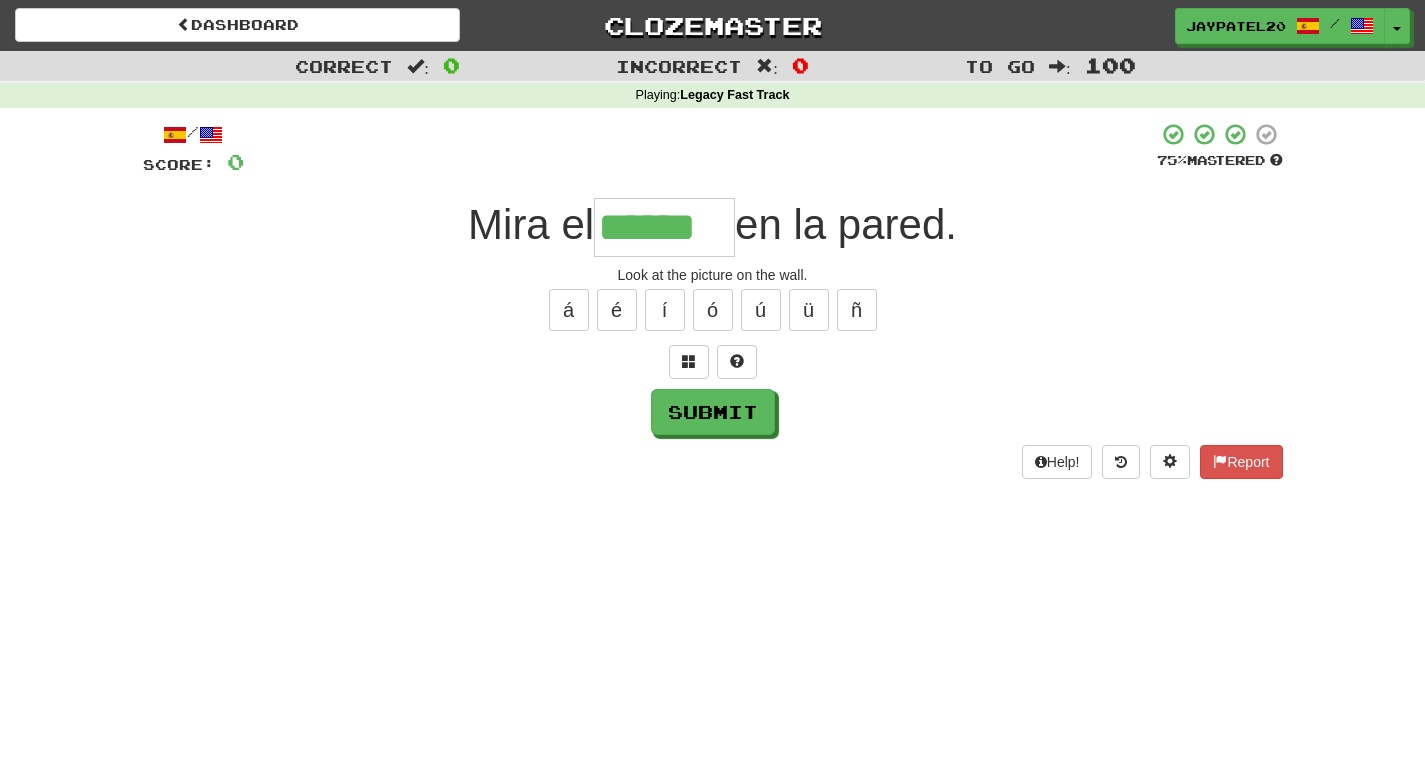 type on "******" 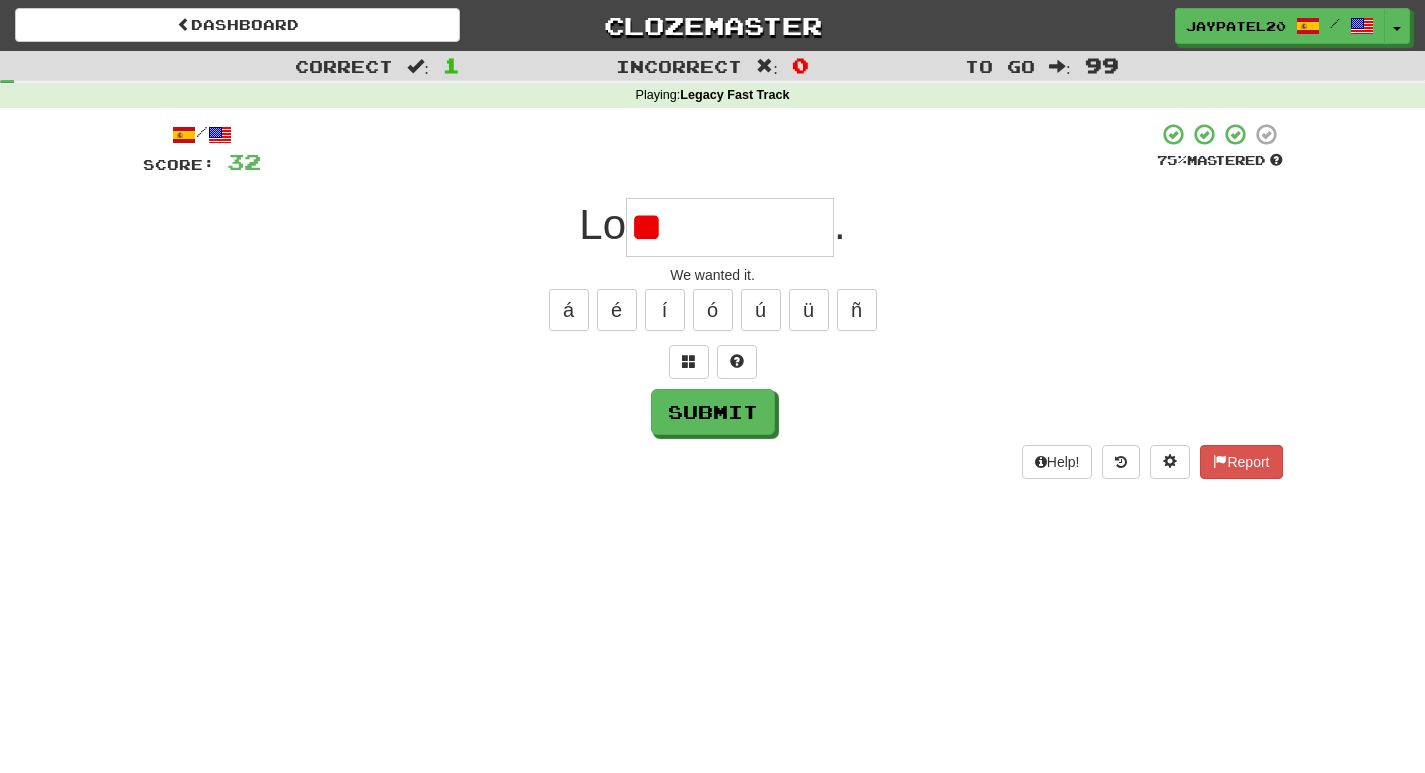 type on "*" 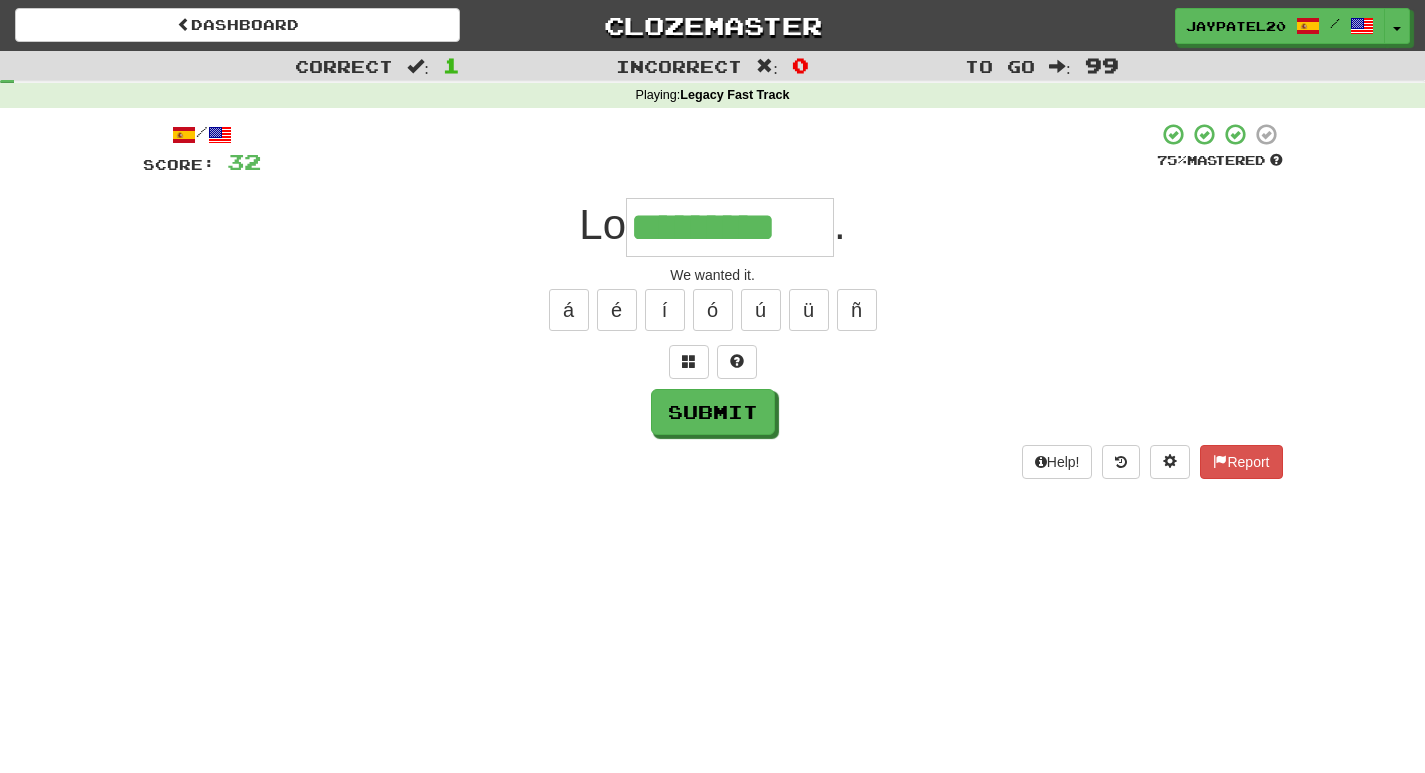 type on "*********" 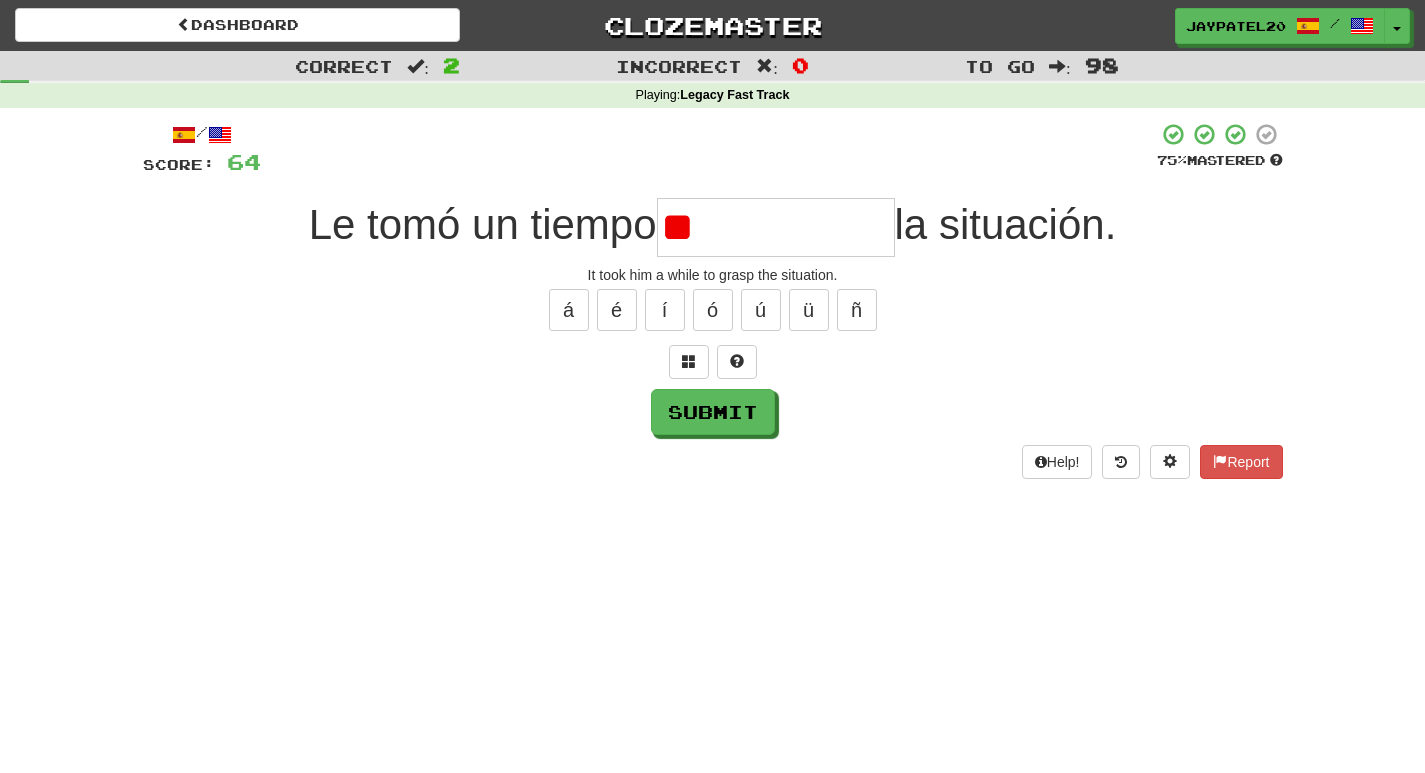 type on "*" 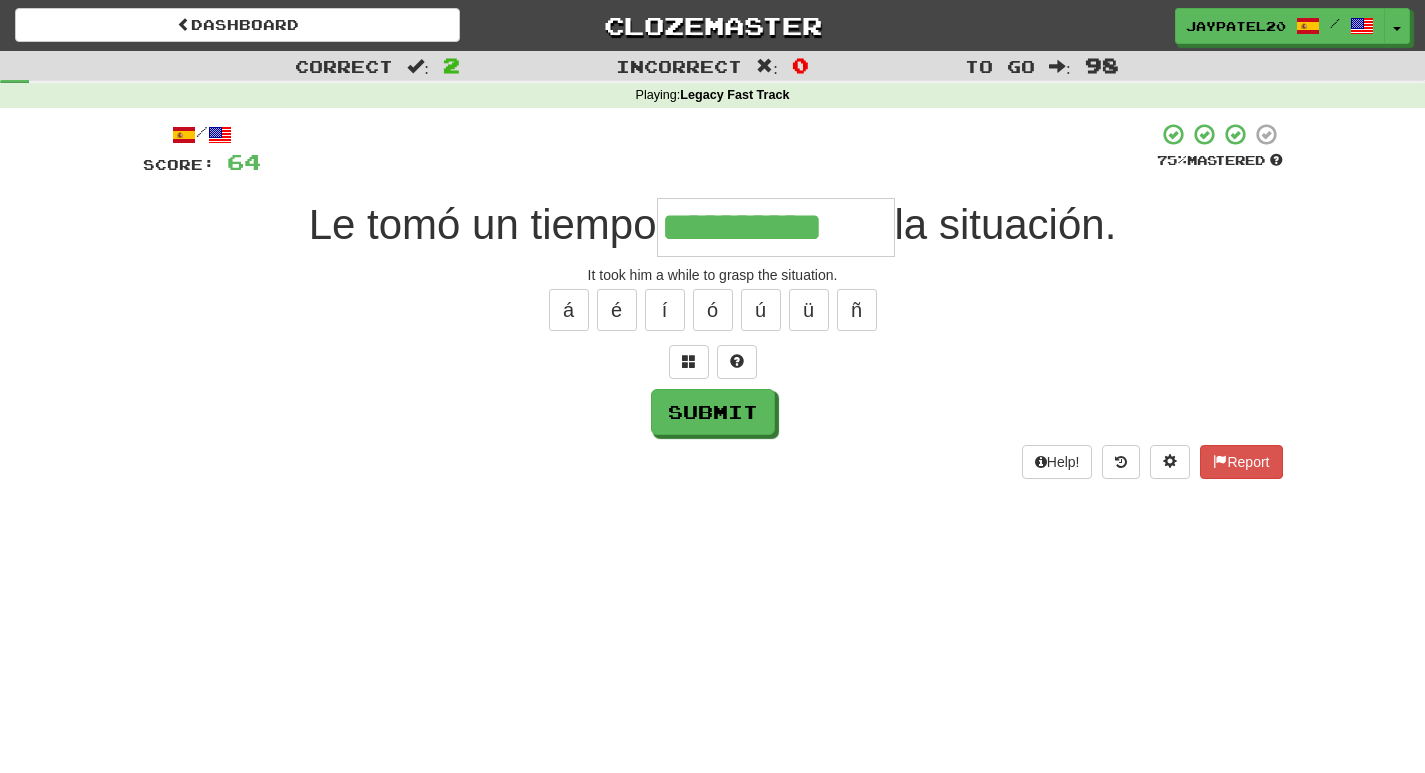 type on "**********" 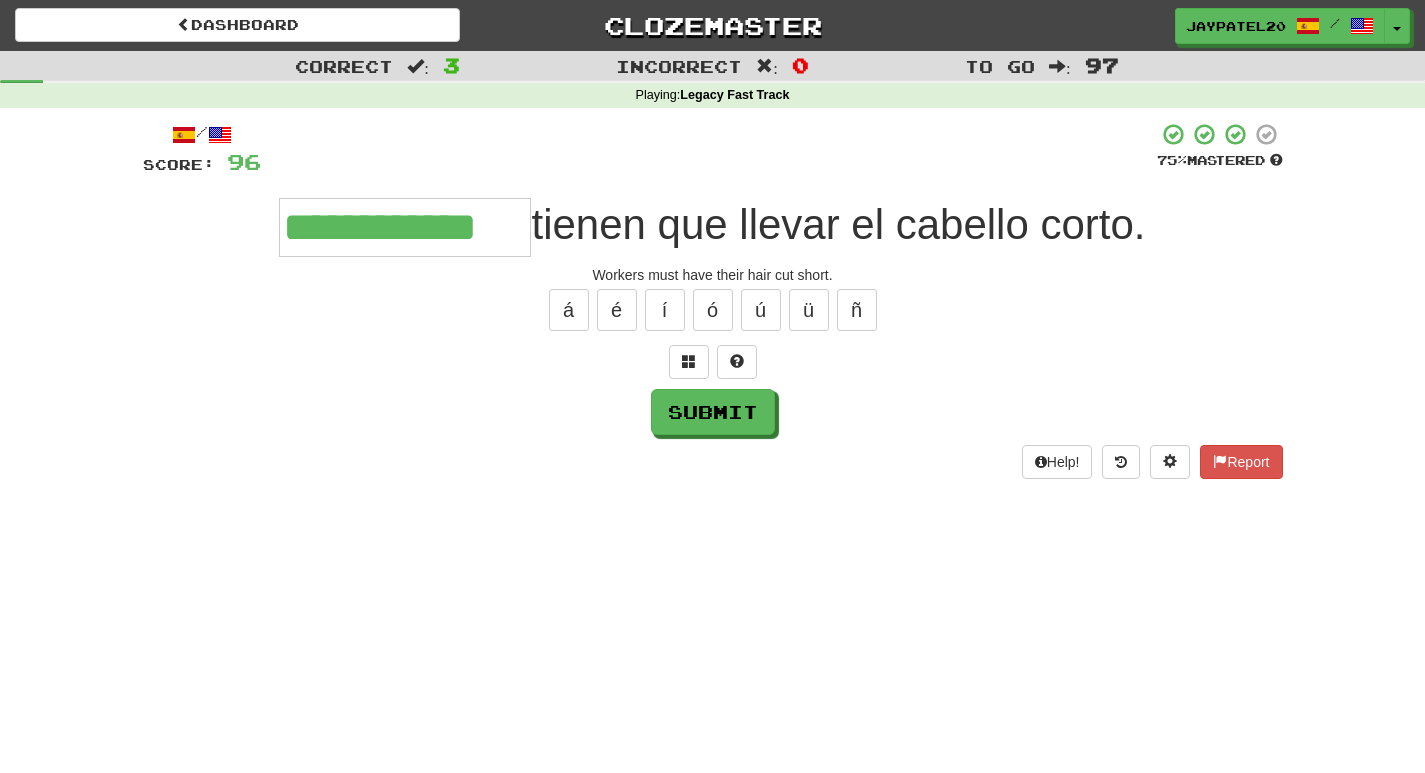 type on "**********" 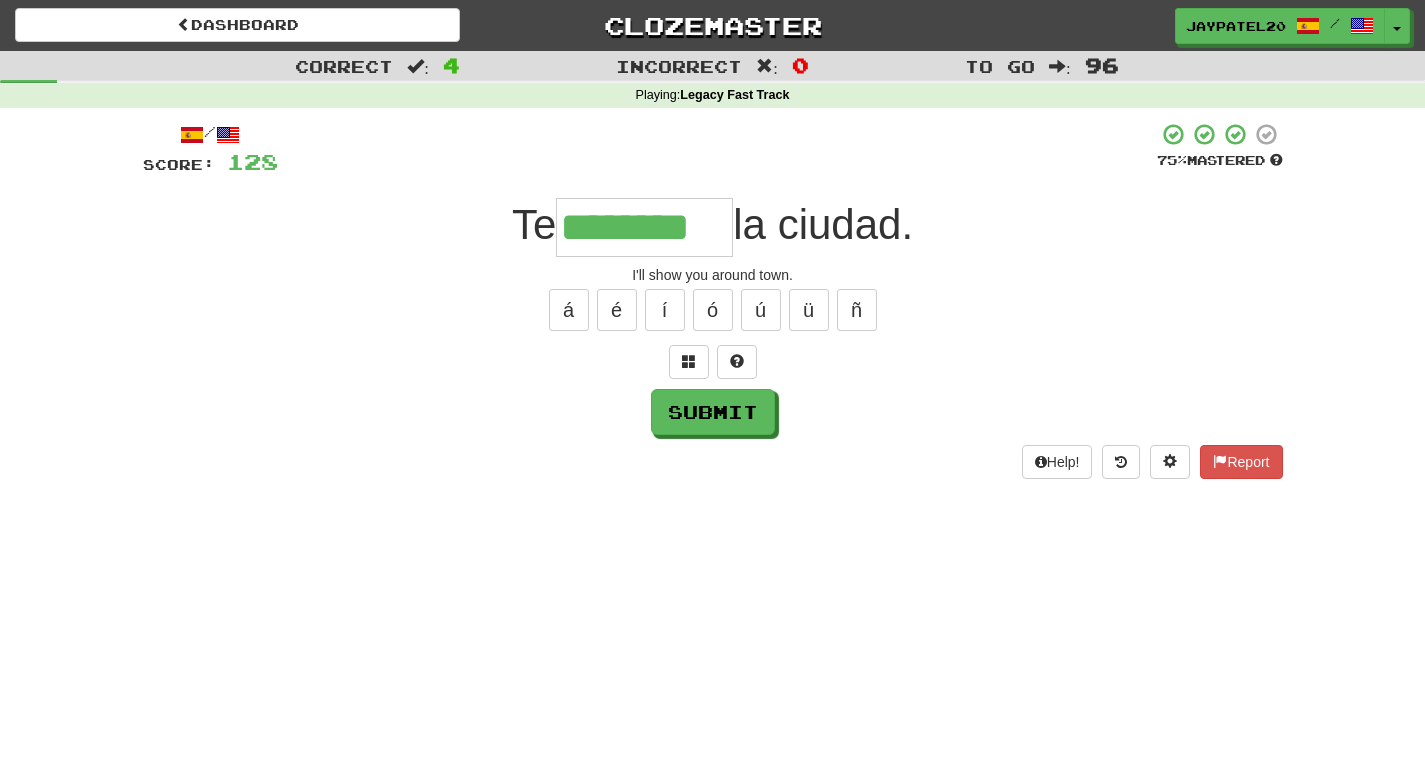 type on "********" 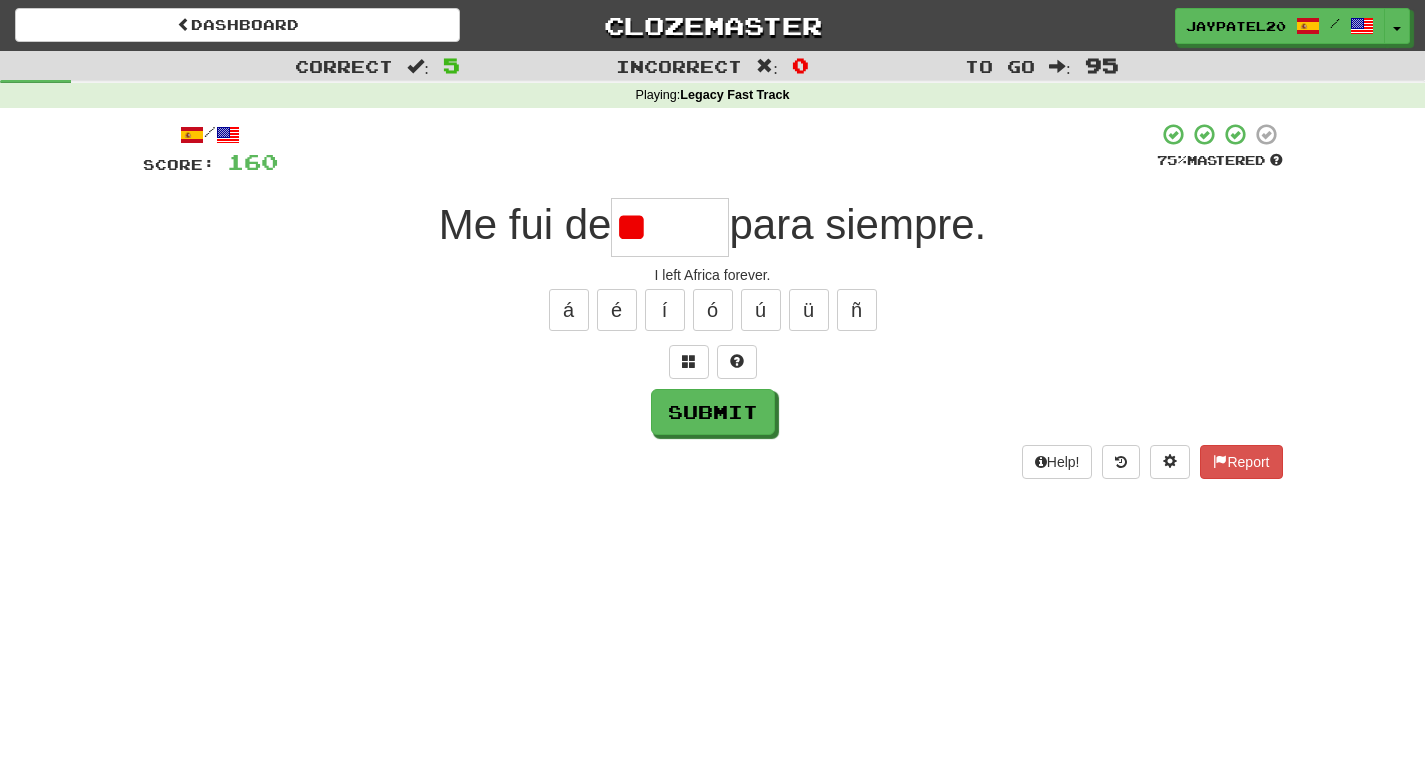 type on "*" 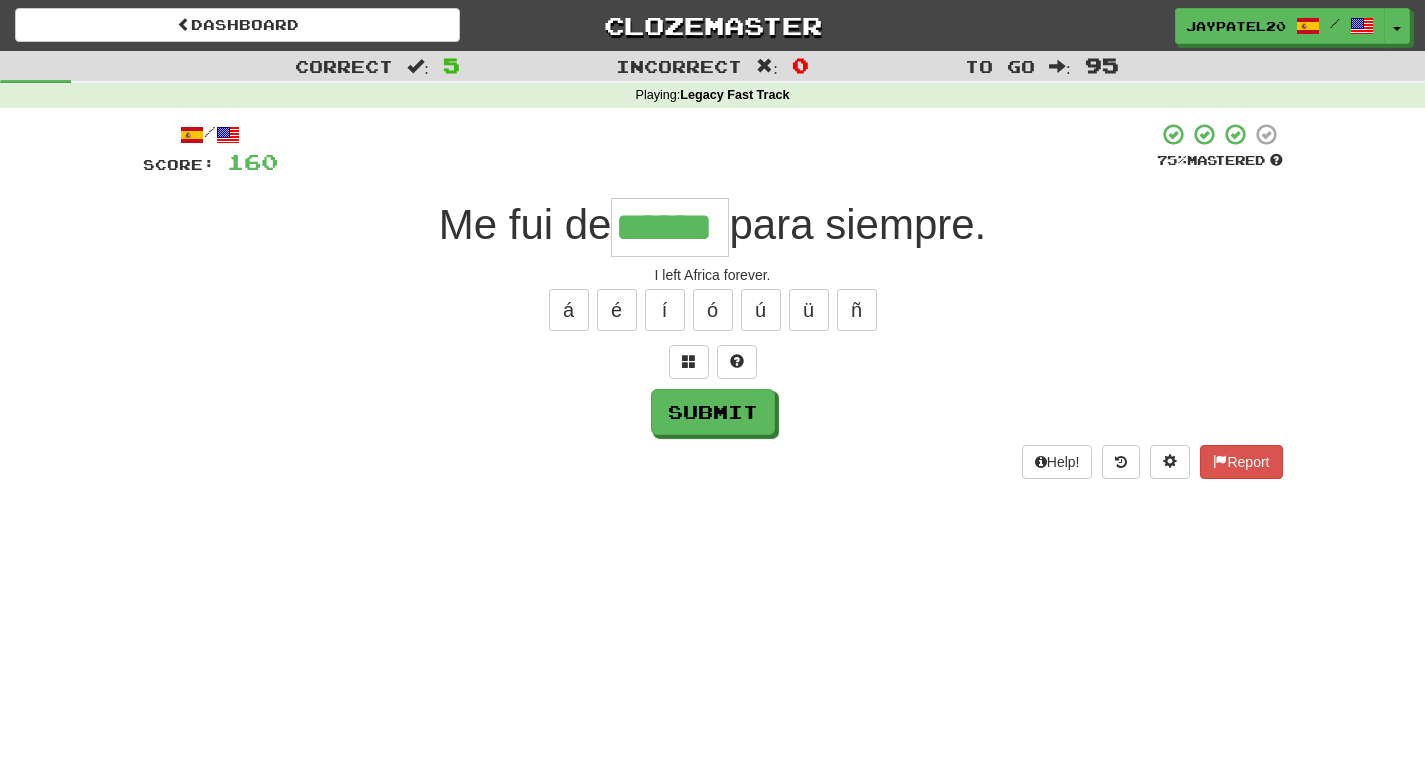 type on "******" 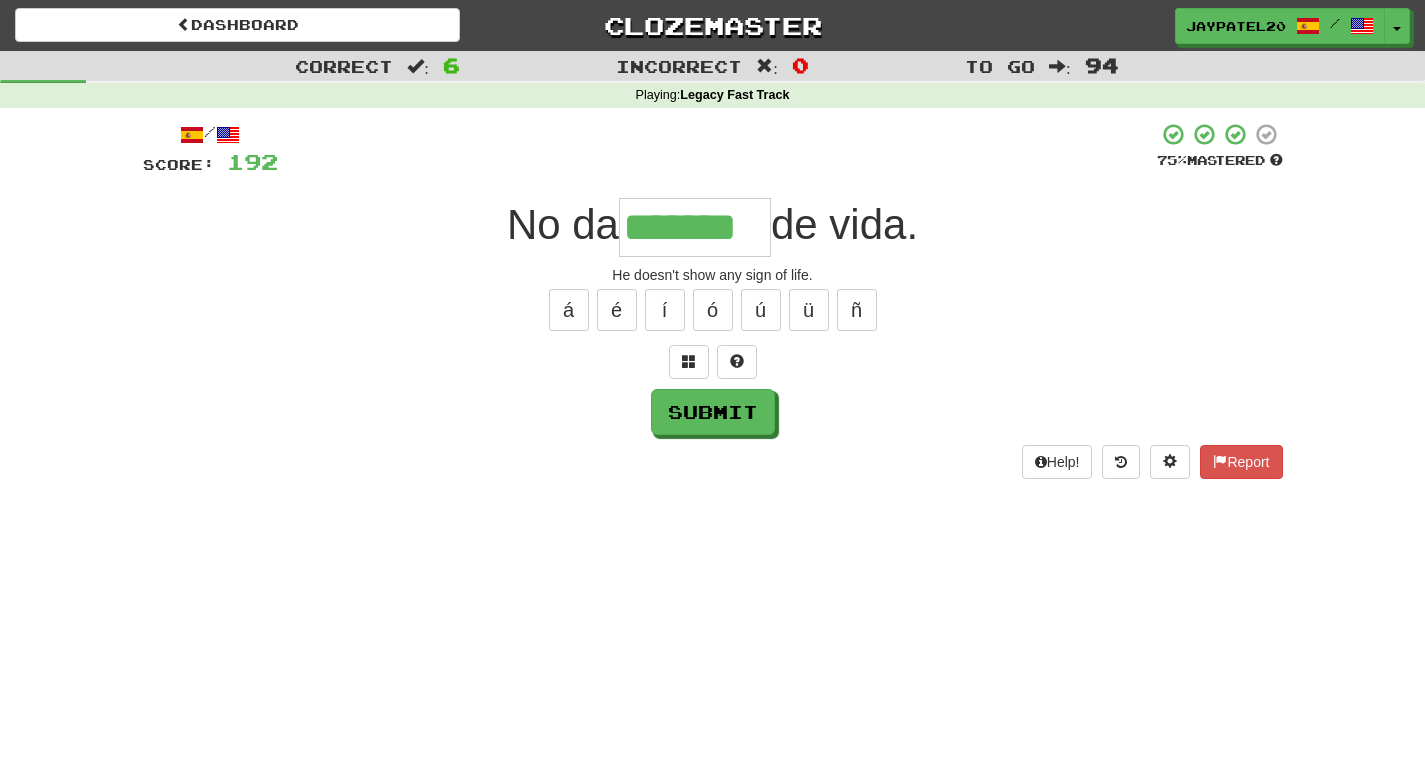 type on "*******" 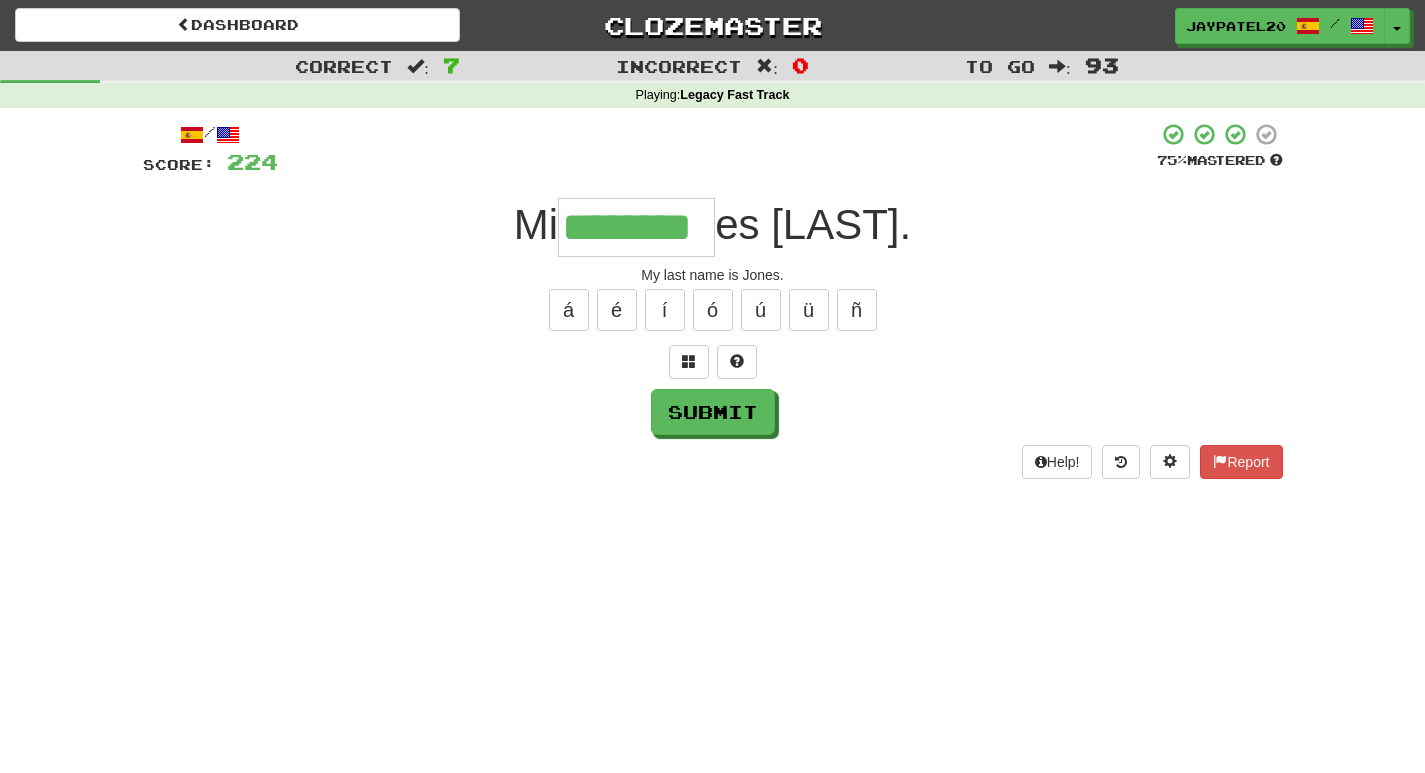 type on "********" 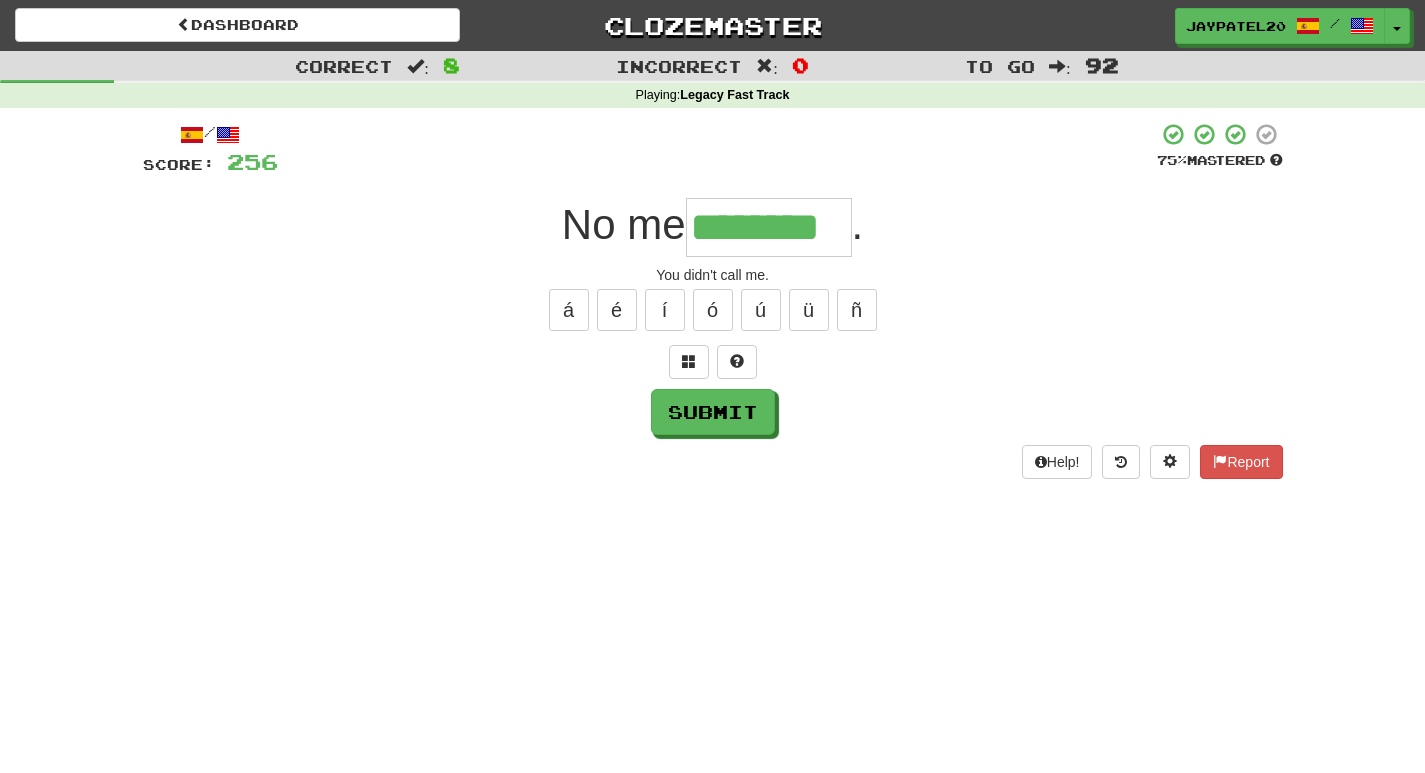 type on "********" 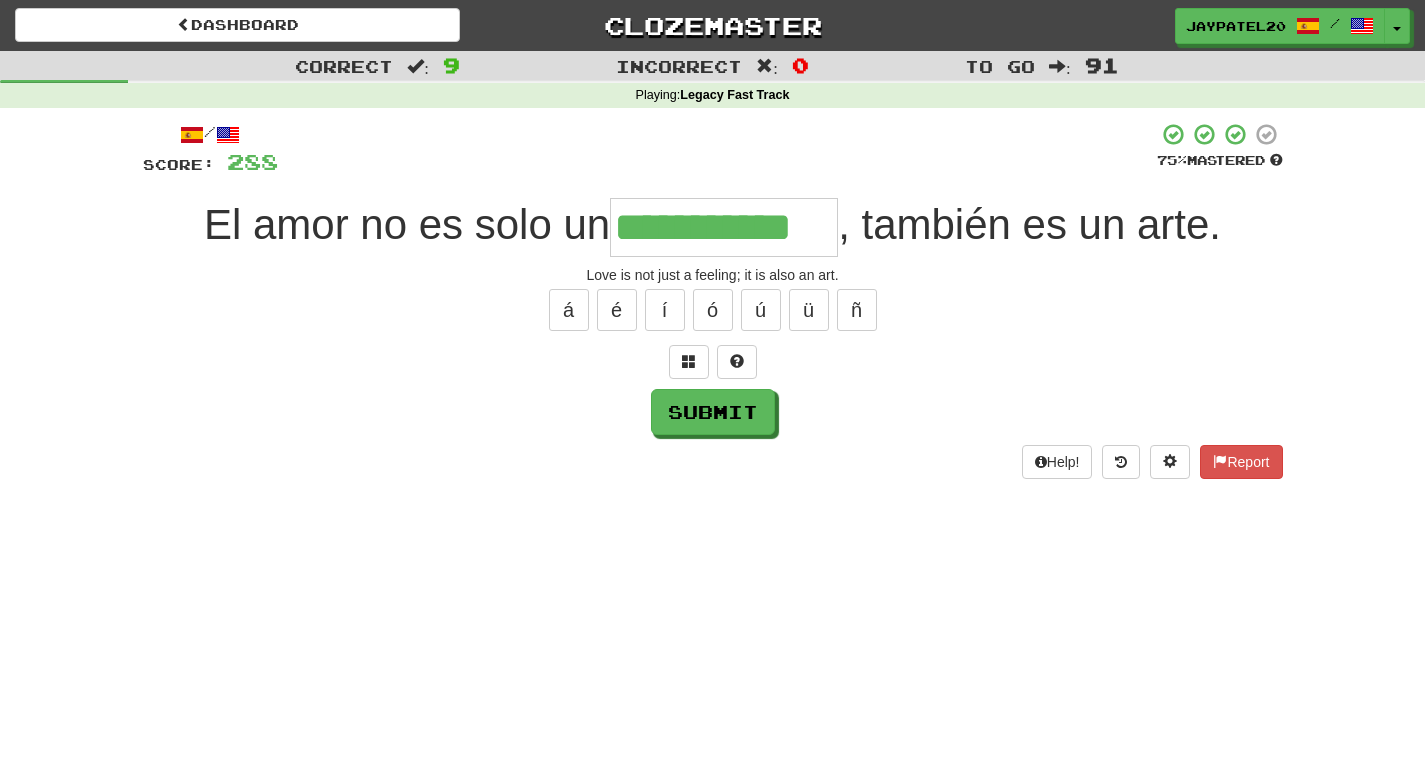 type on "**********" 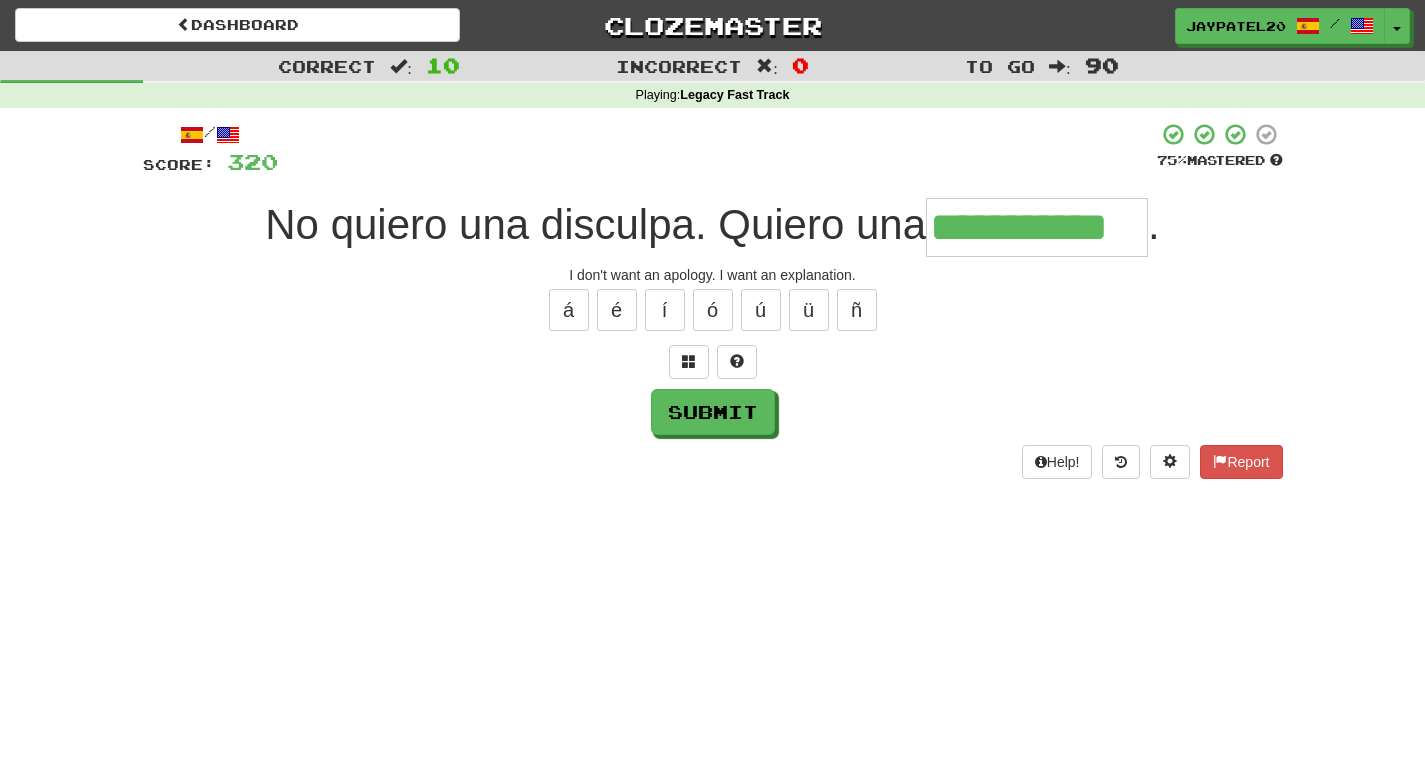 type on "**********" 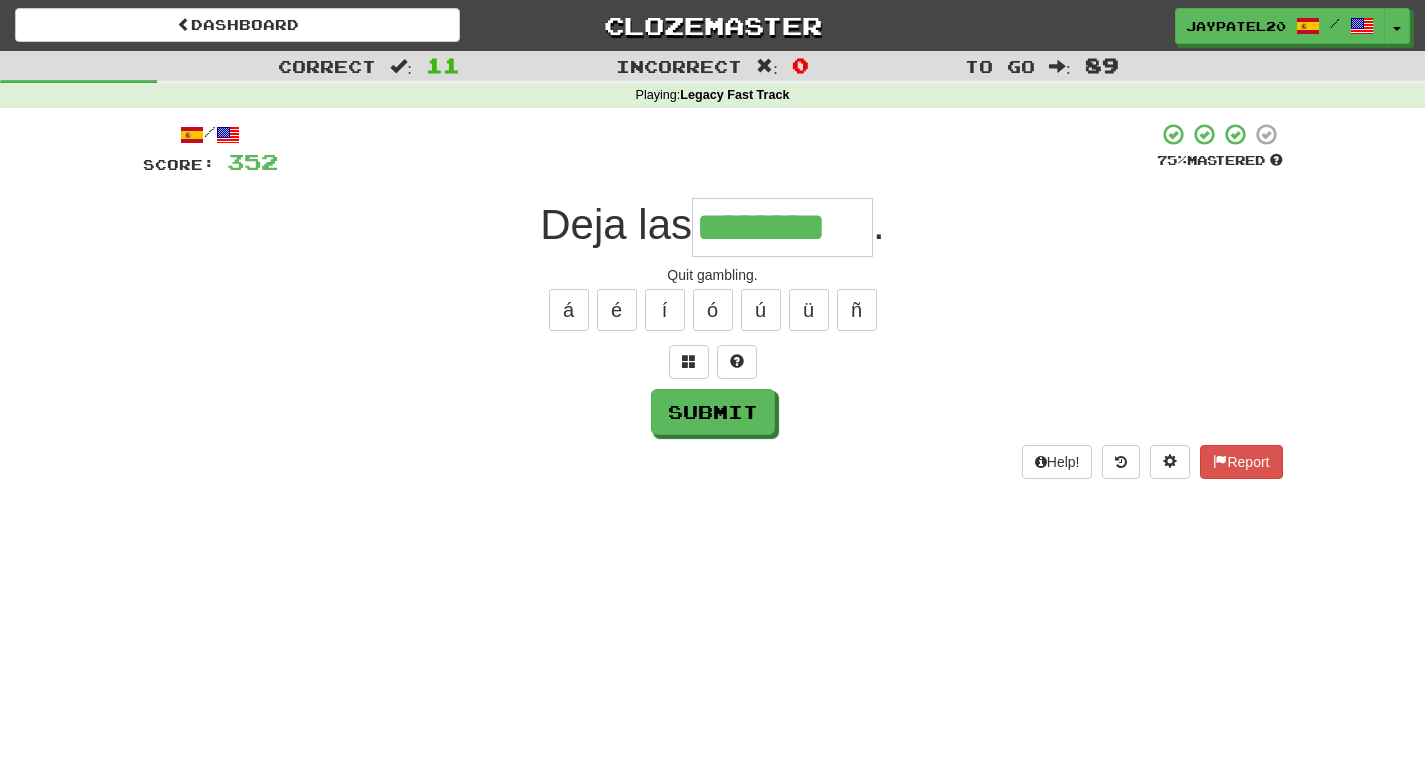 type on "********" 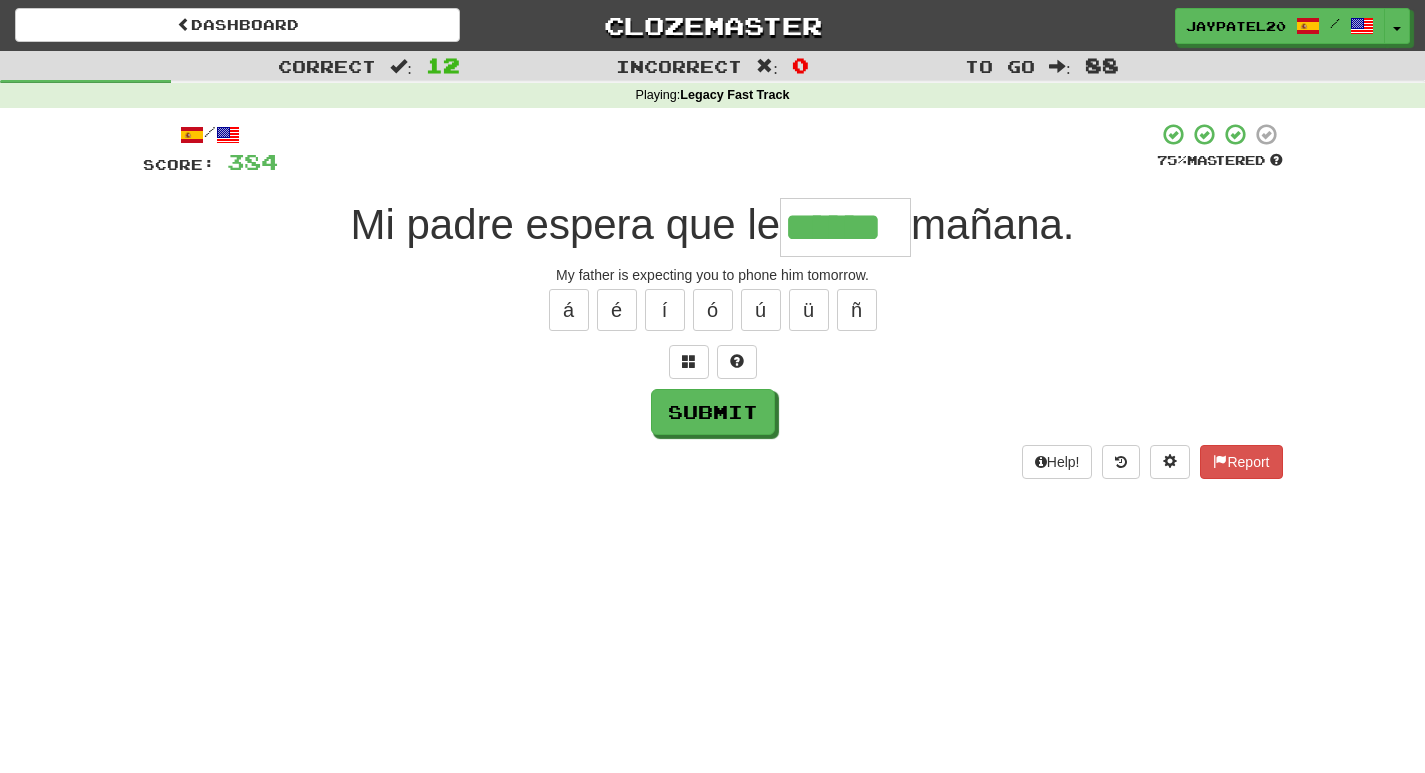 type on "******" 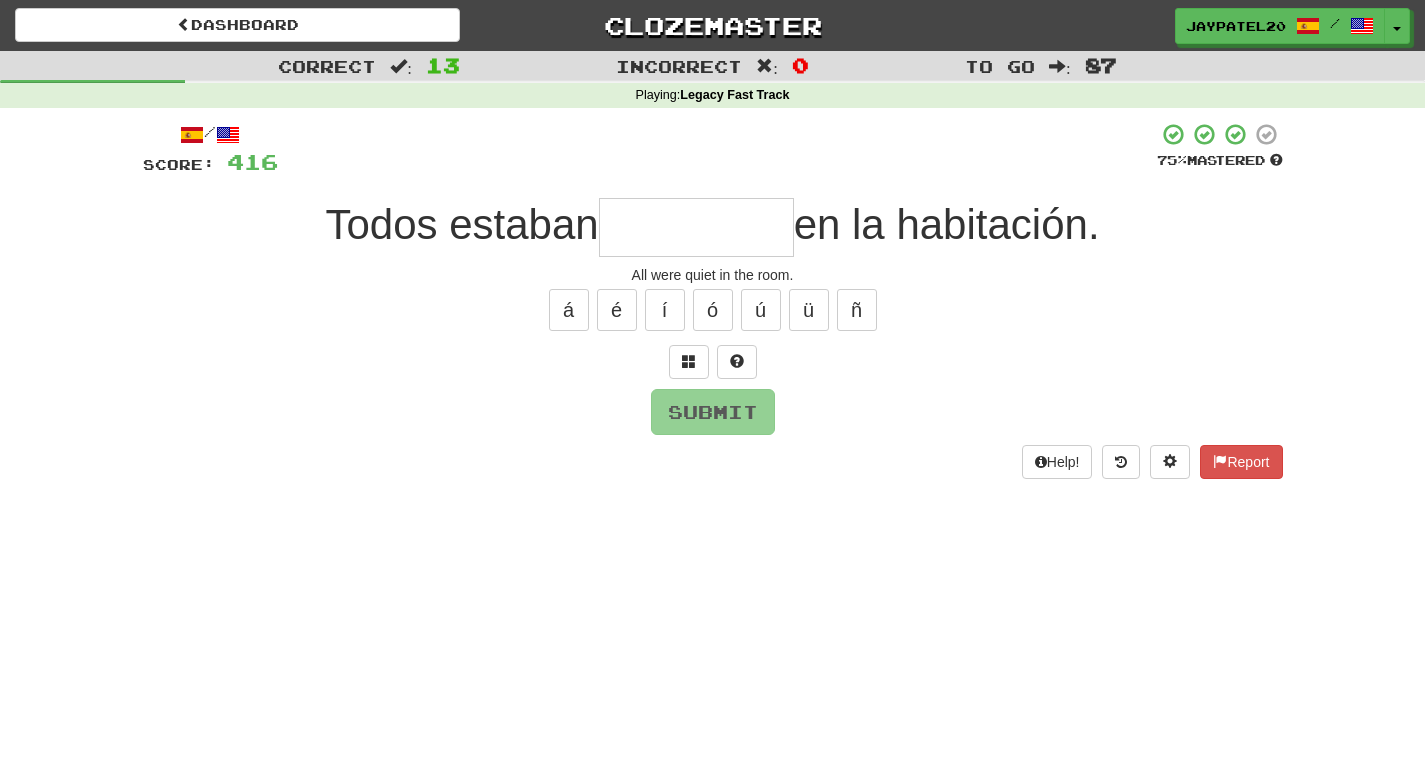 type on "*" 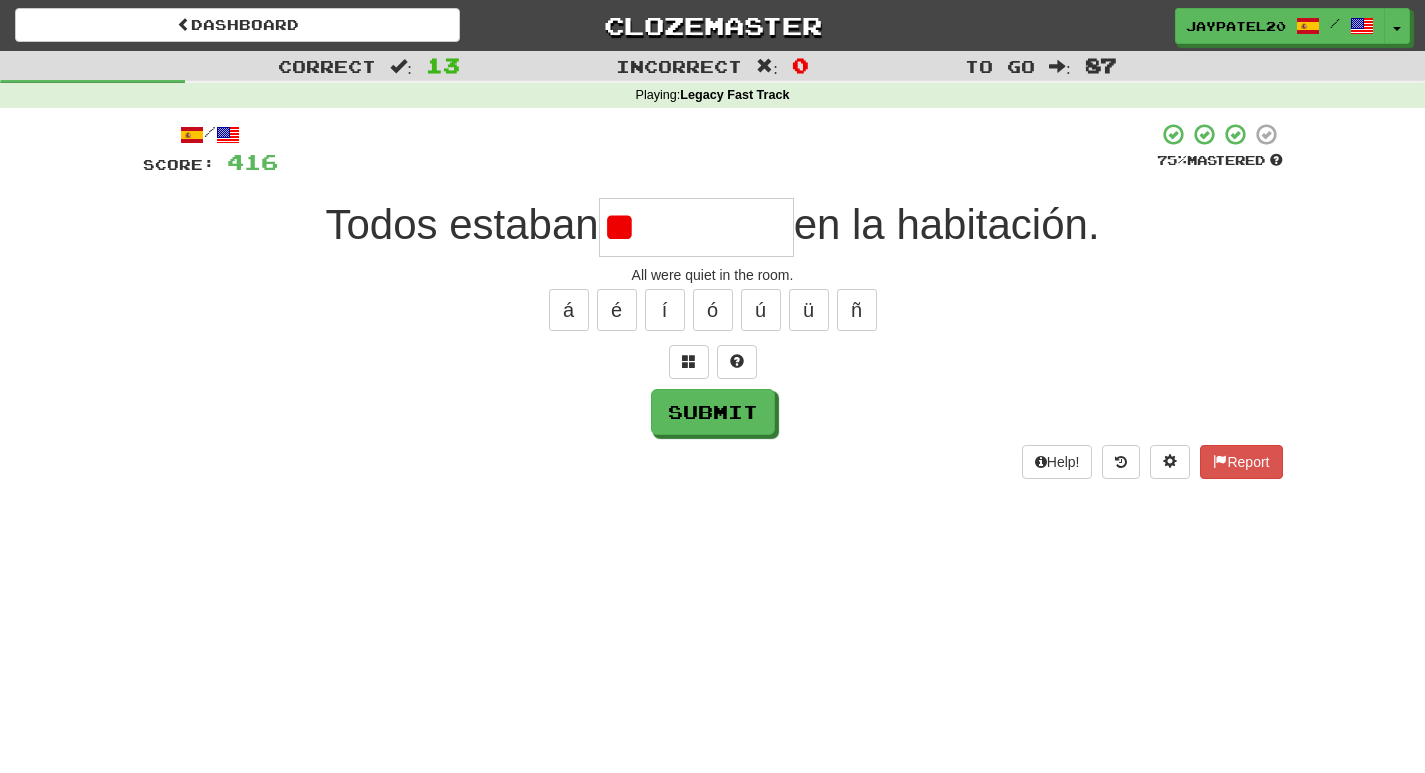 type on "*" 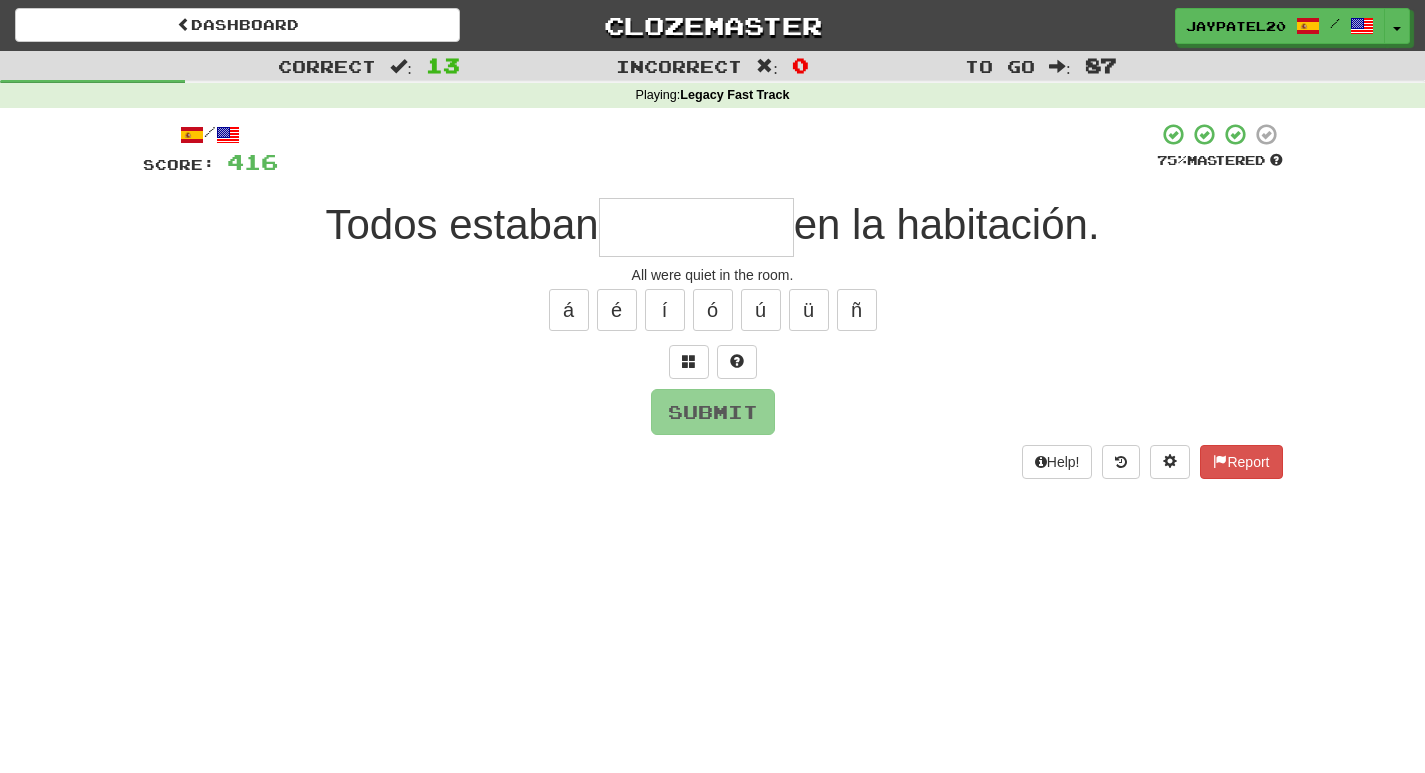type on "**********" 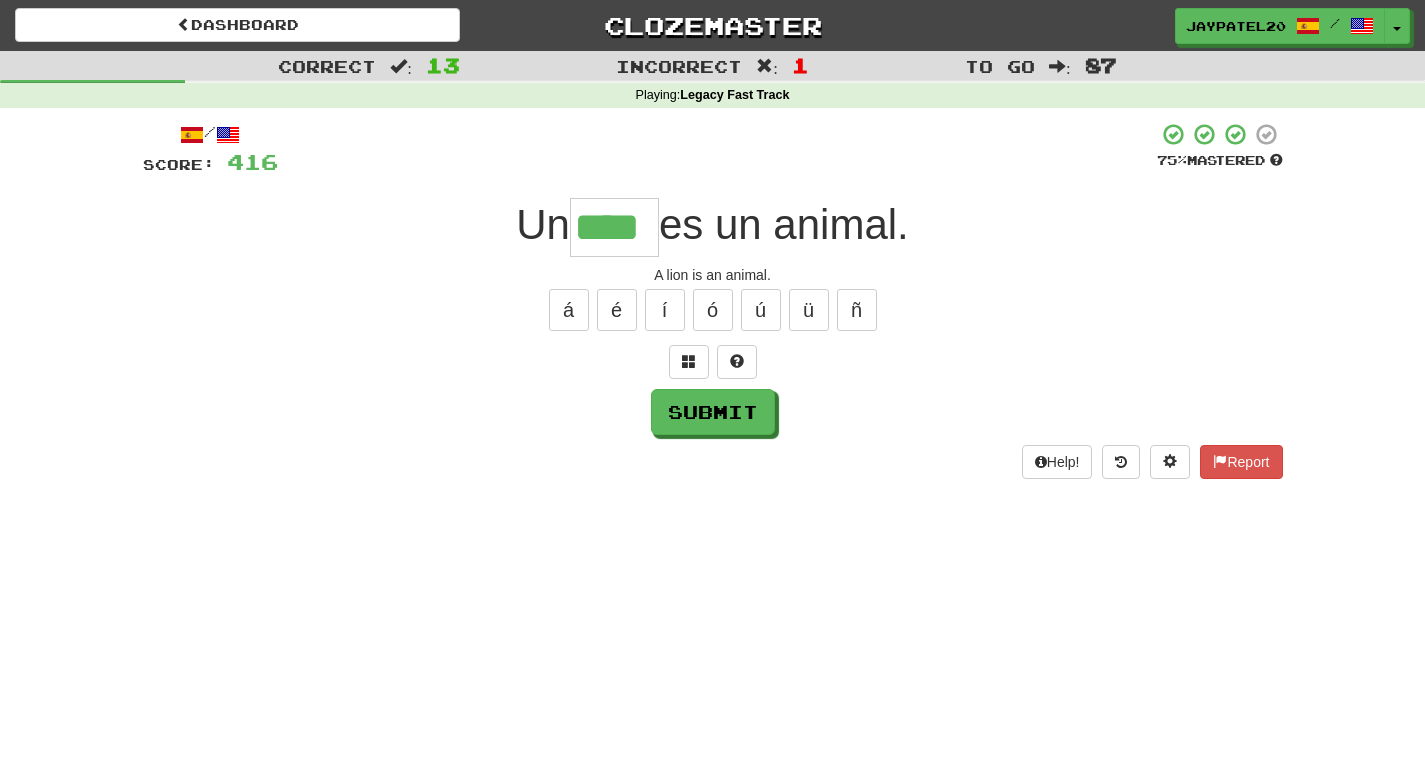 type on "****" 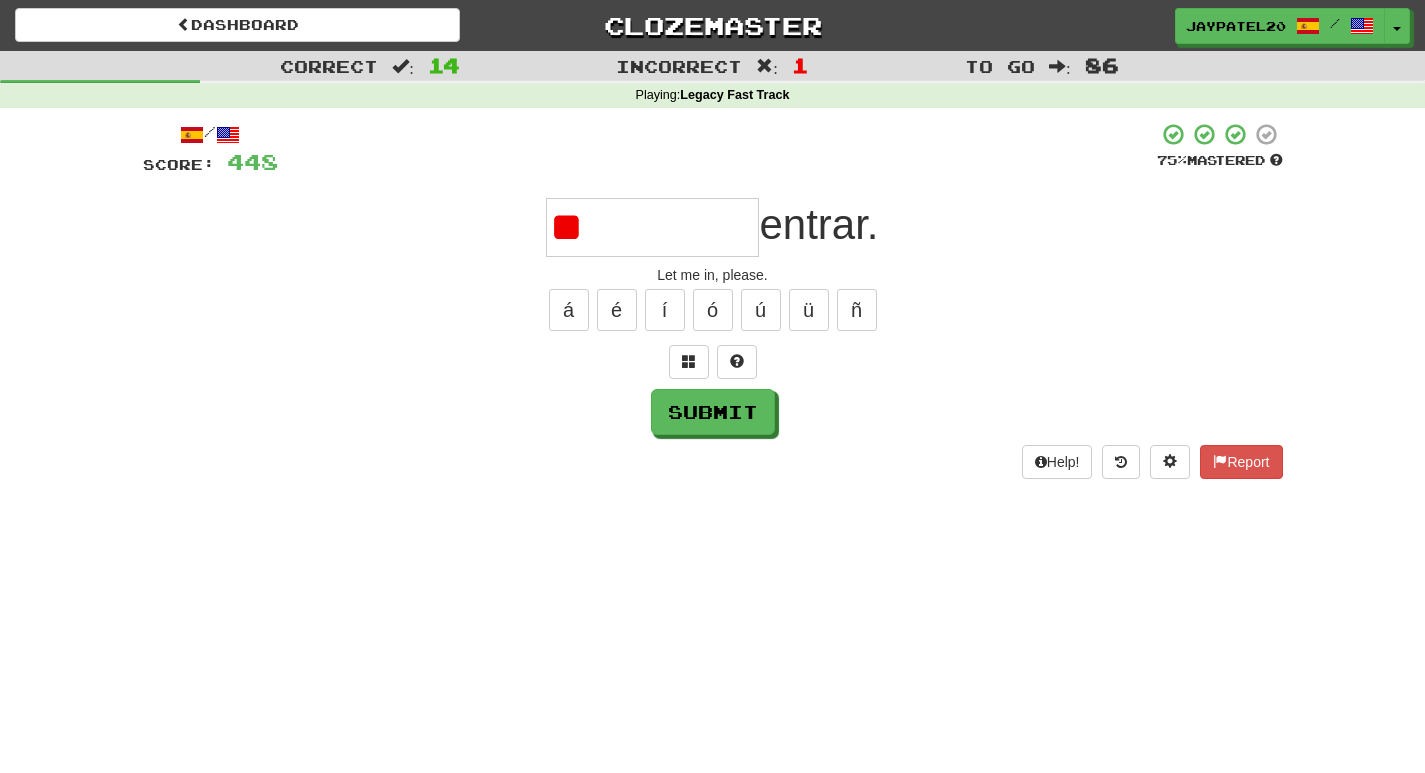 type on "*" 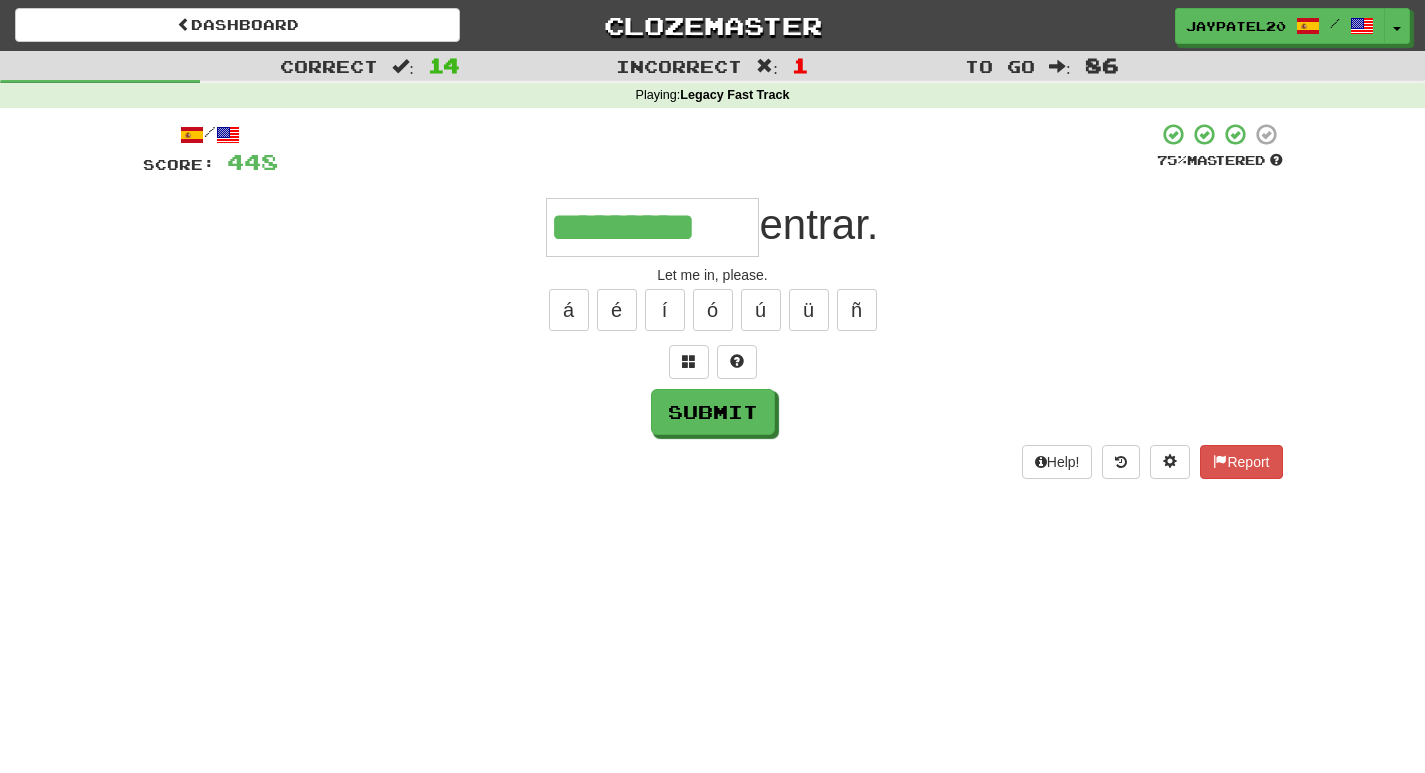 type on "*********" 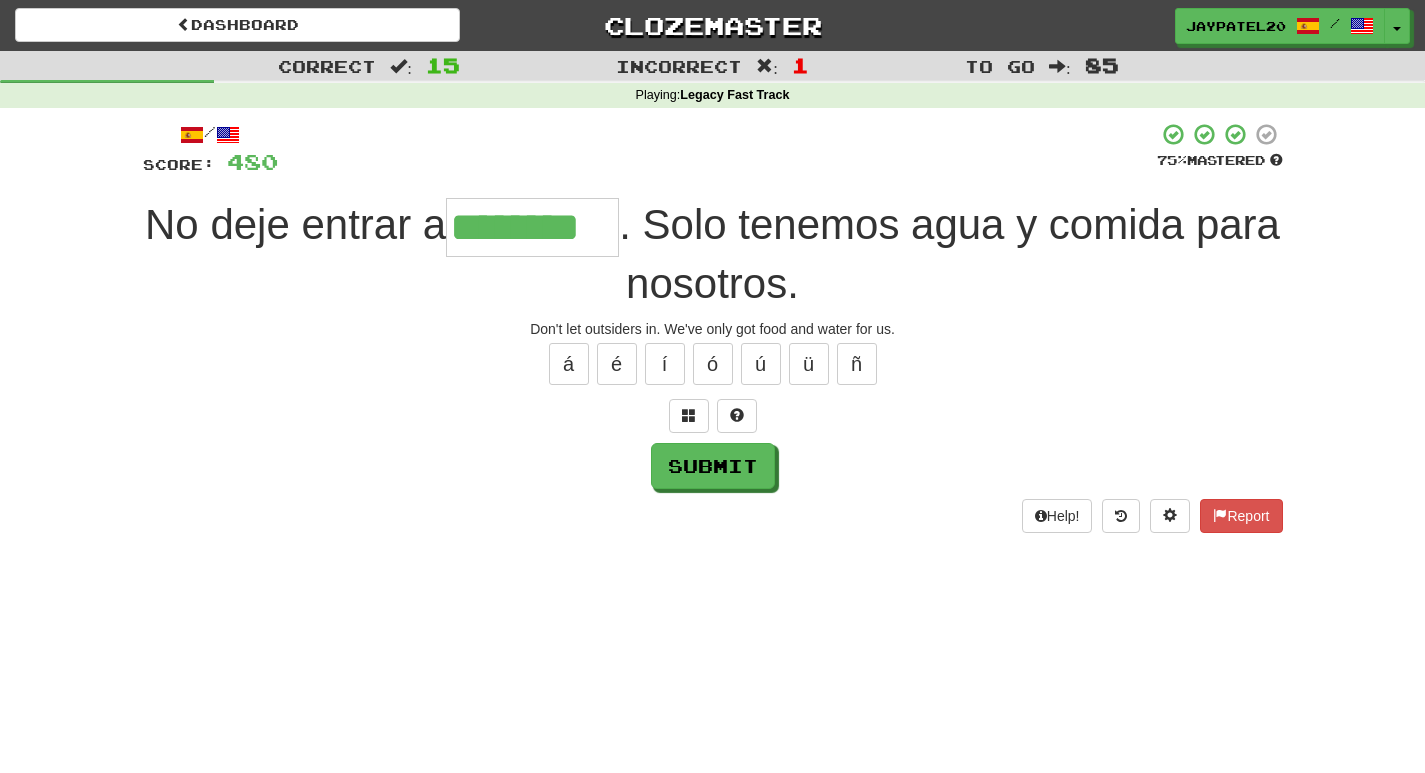 type on "********" 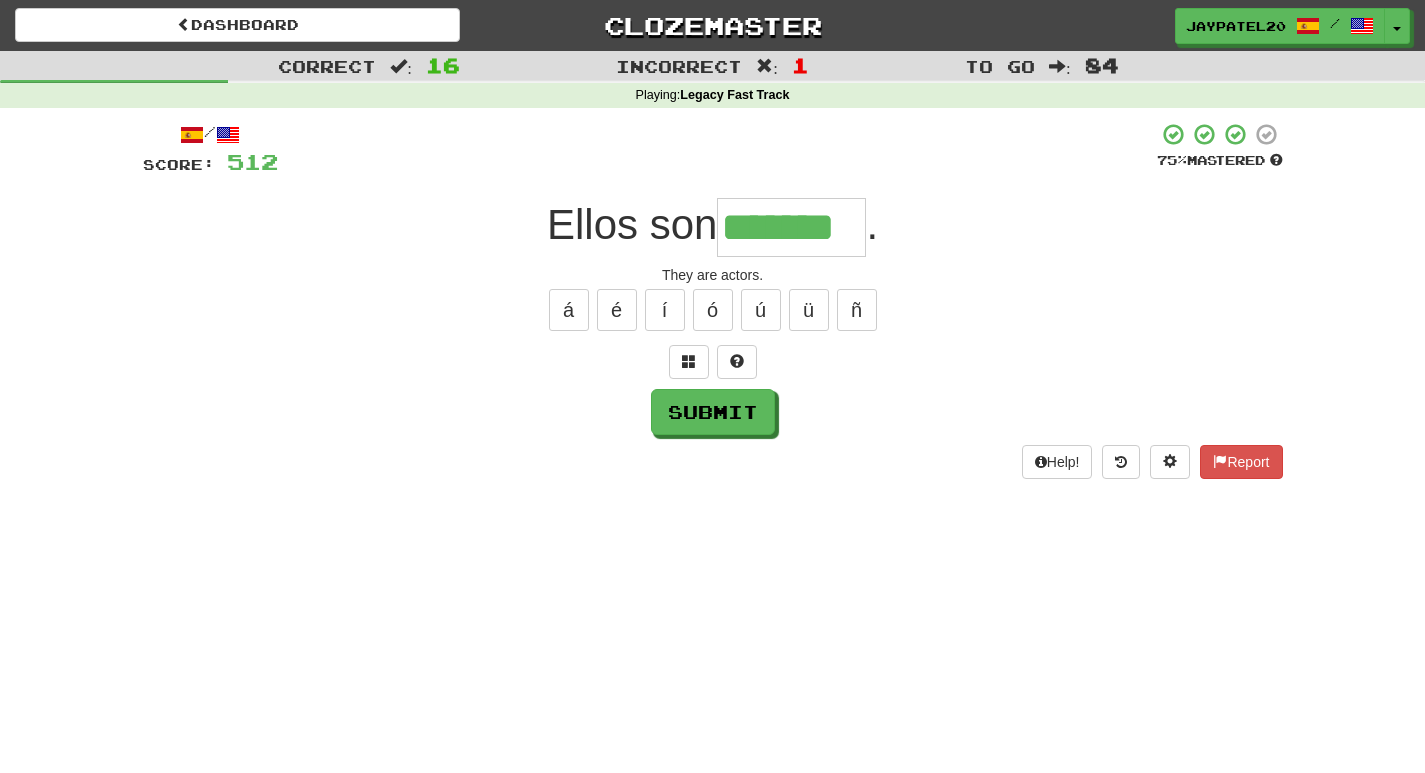 type on "*******" 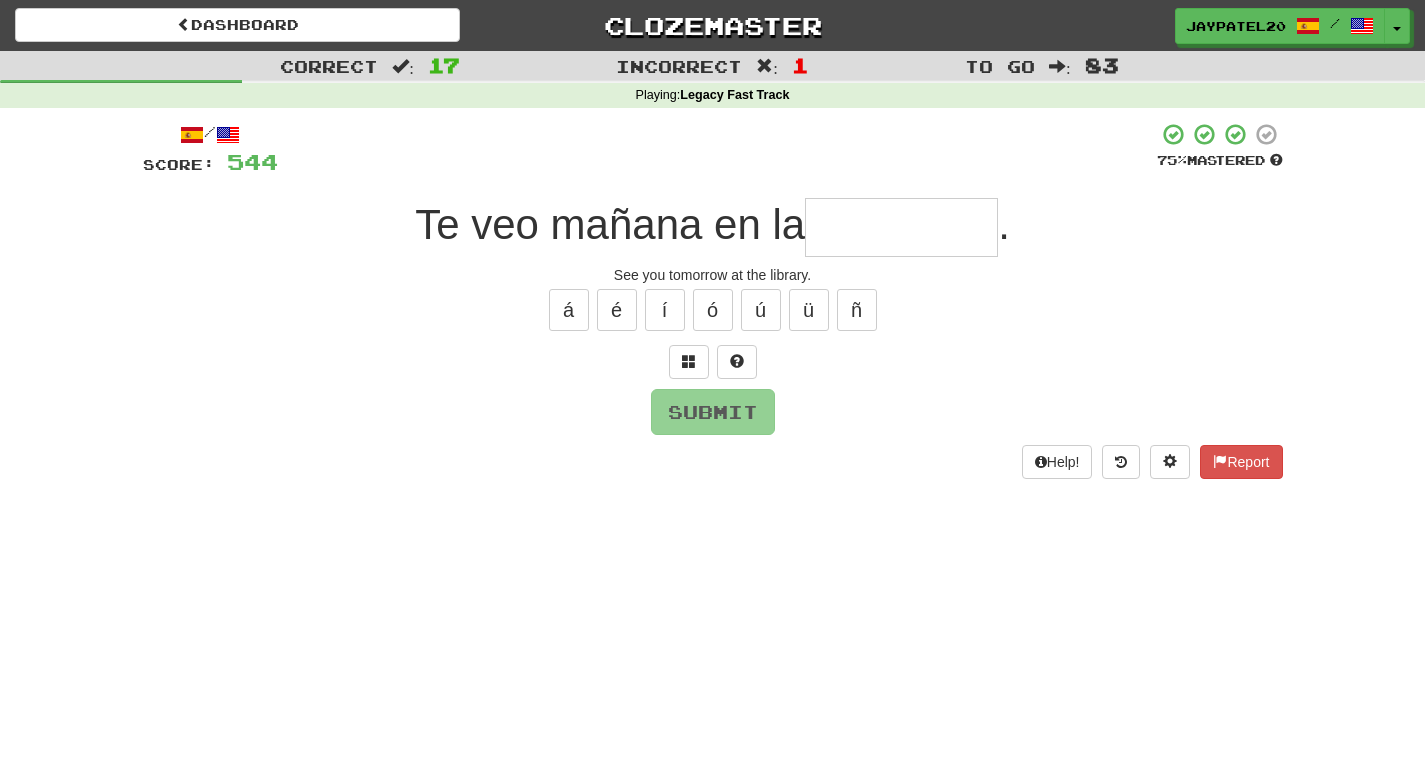 type on "*" 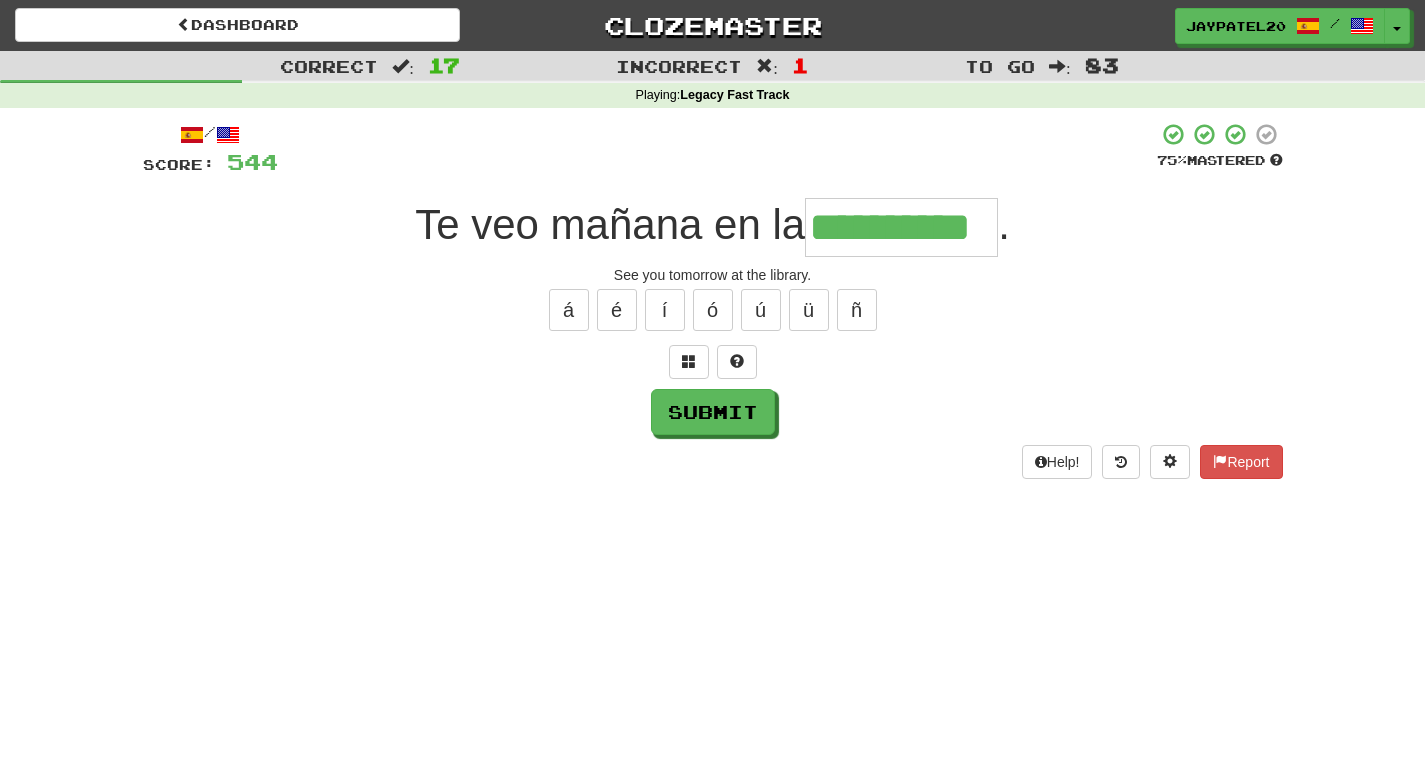 type on "**********" 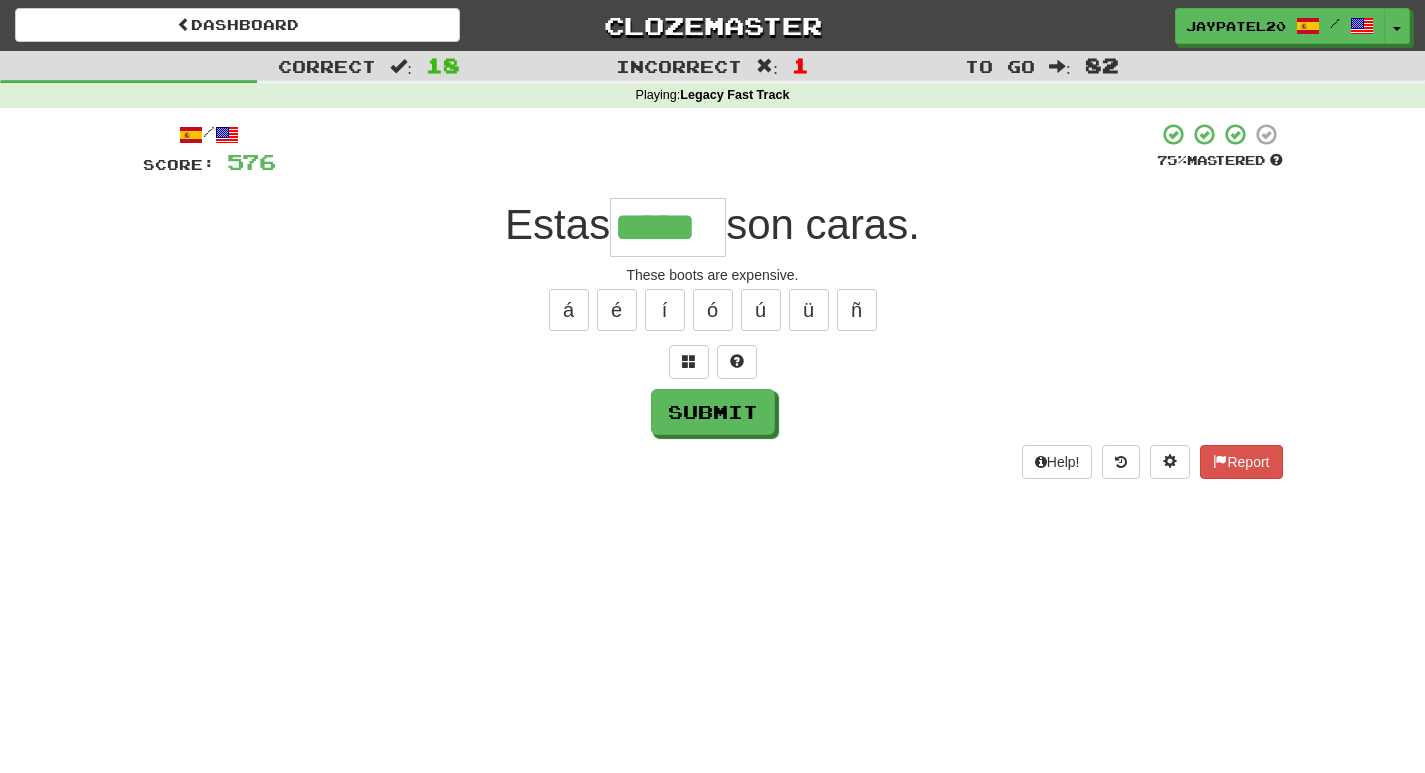 type on "*****" 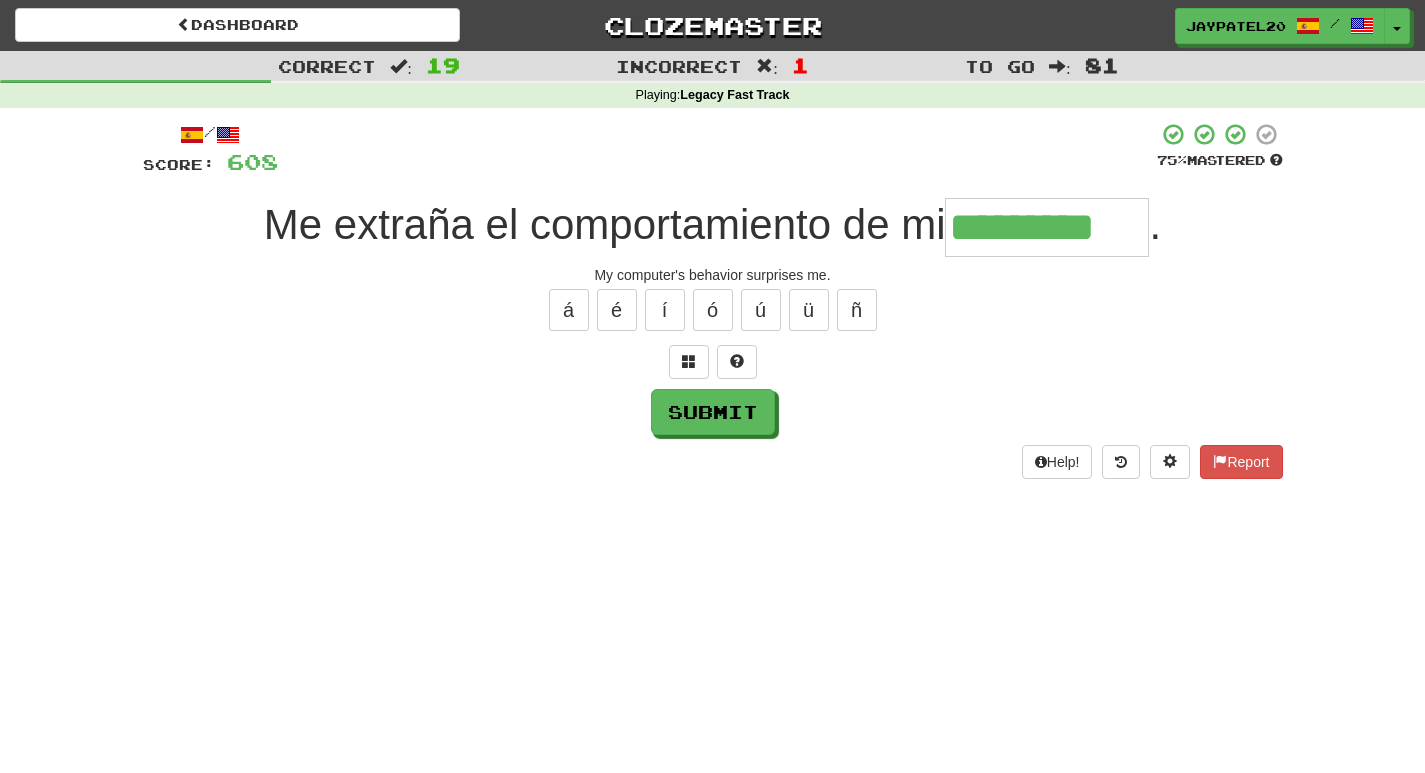 type on "*********" 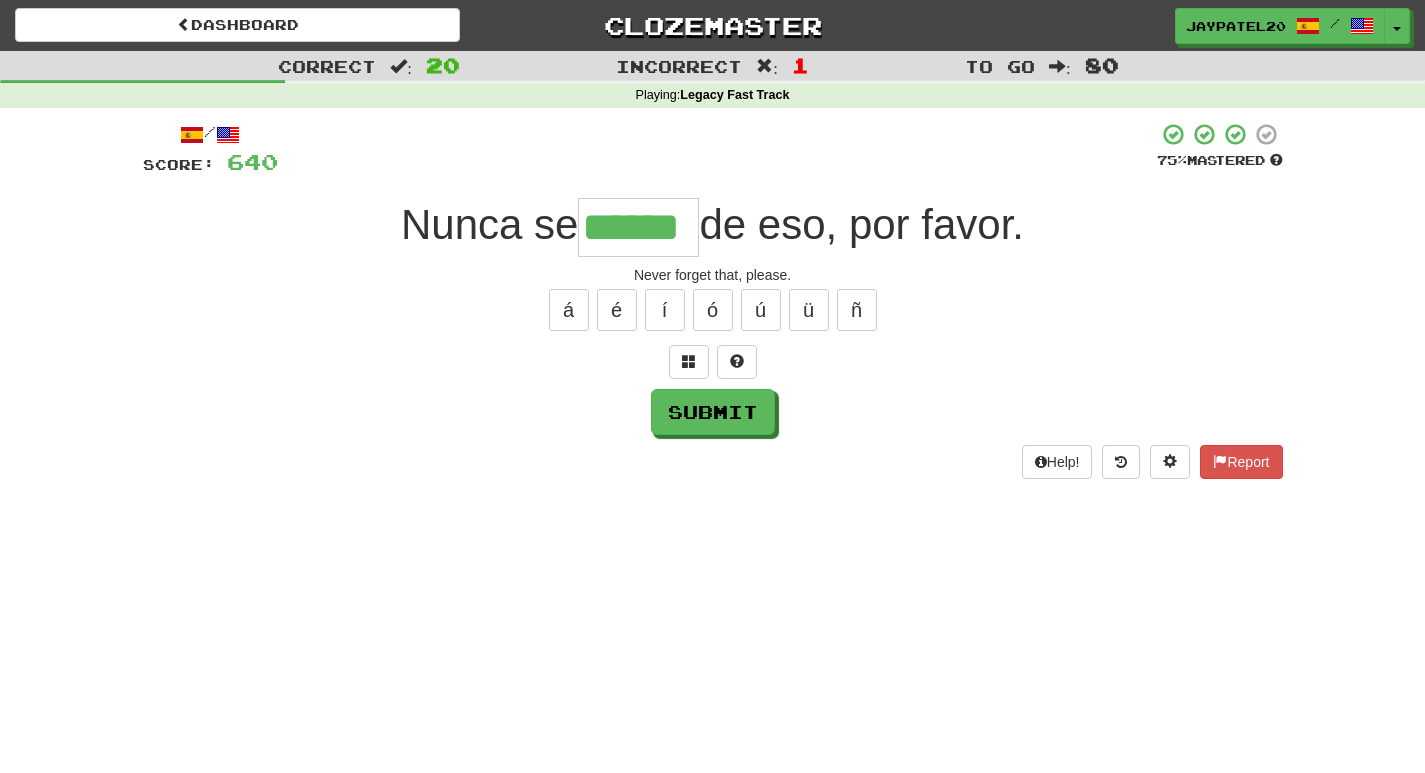 type on "******" 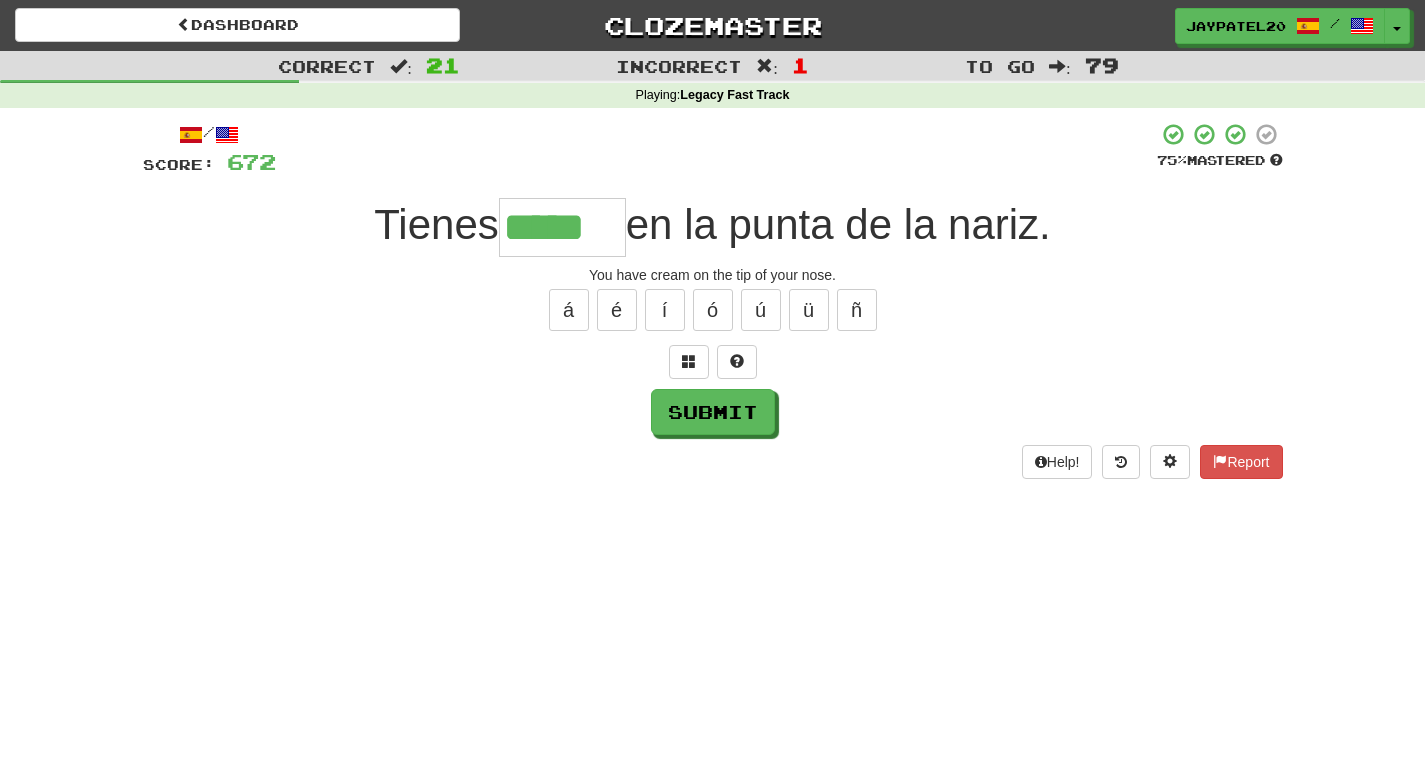 type on "*****" 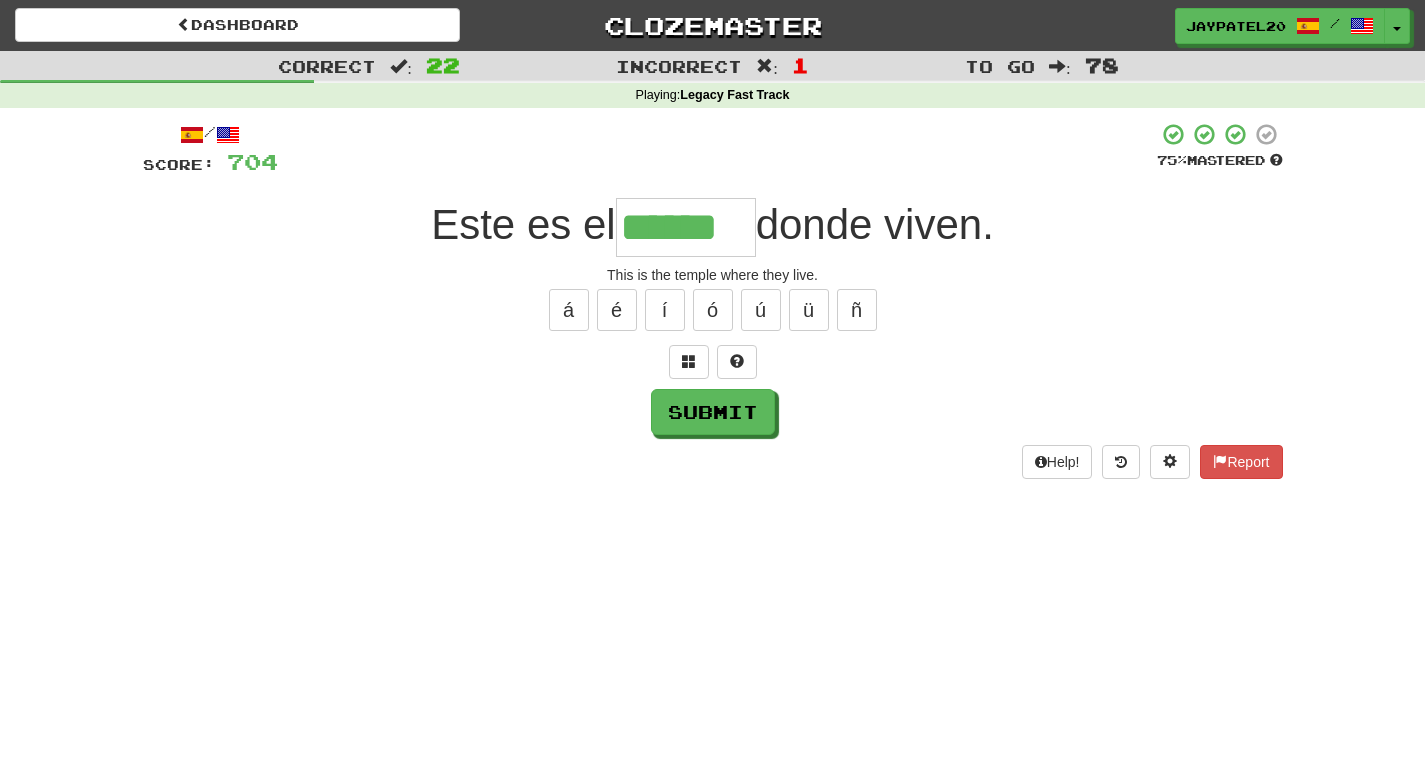 type on "******" 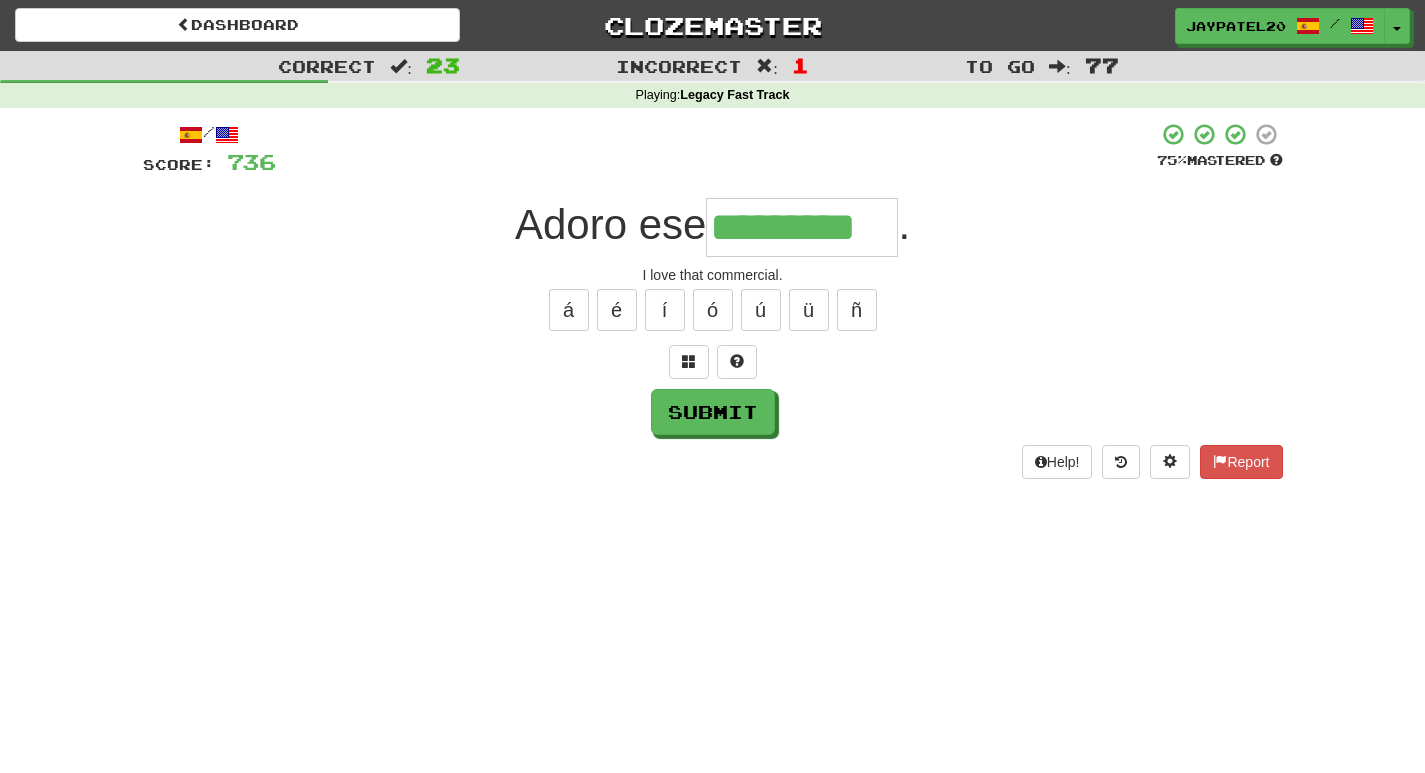 type on "*********" 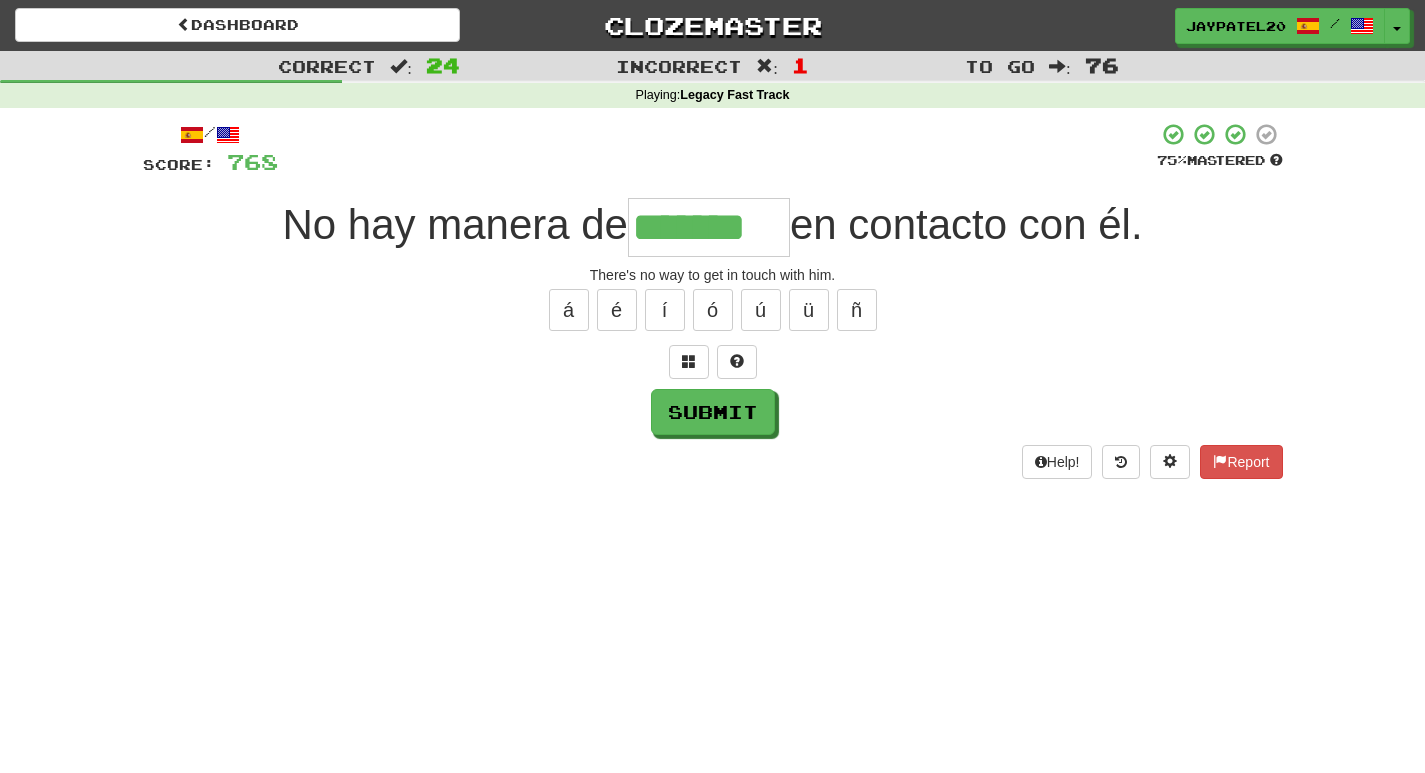 type on "*******" 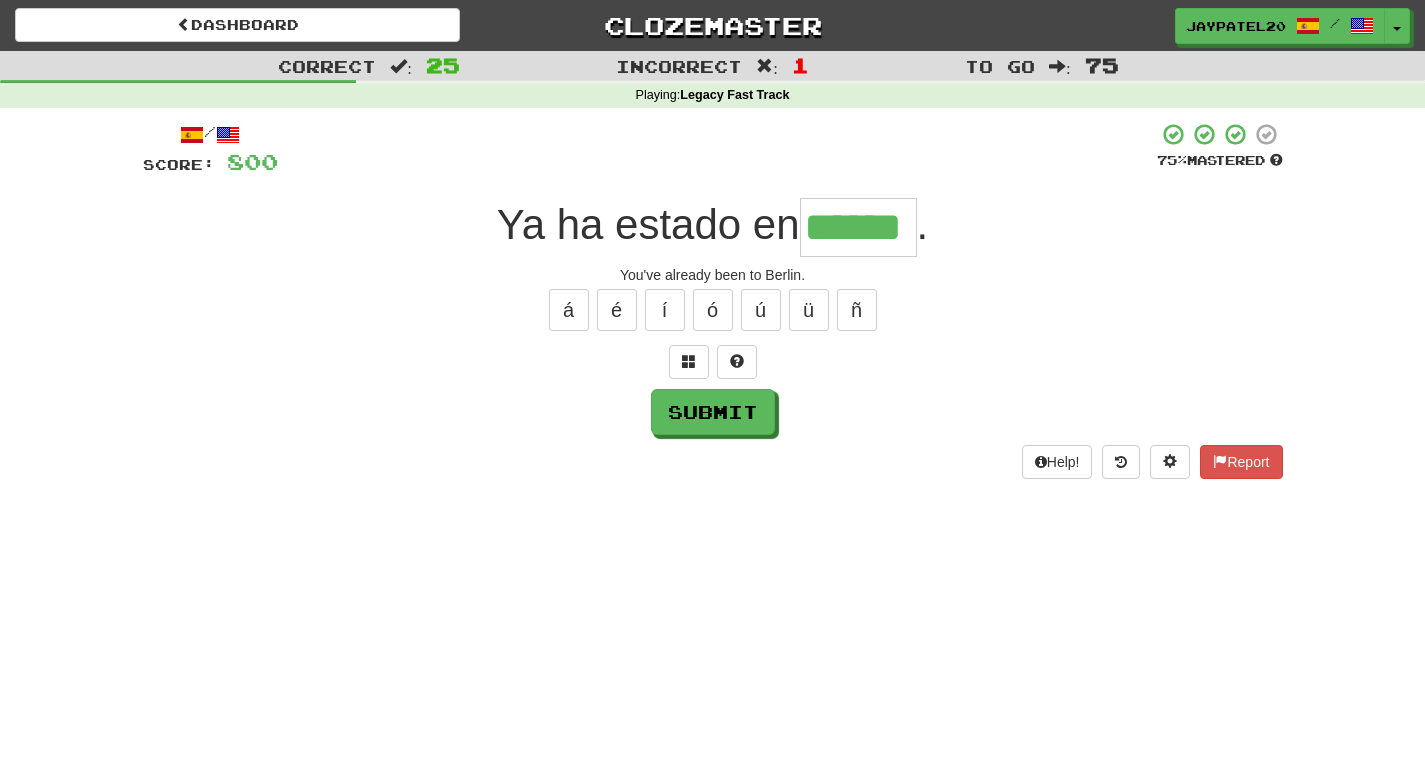 type on "******" 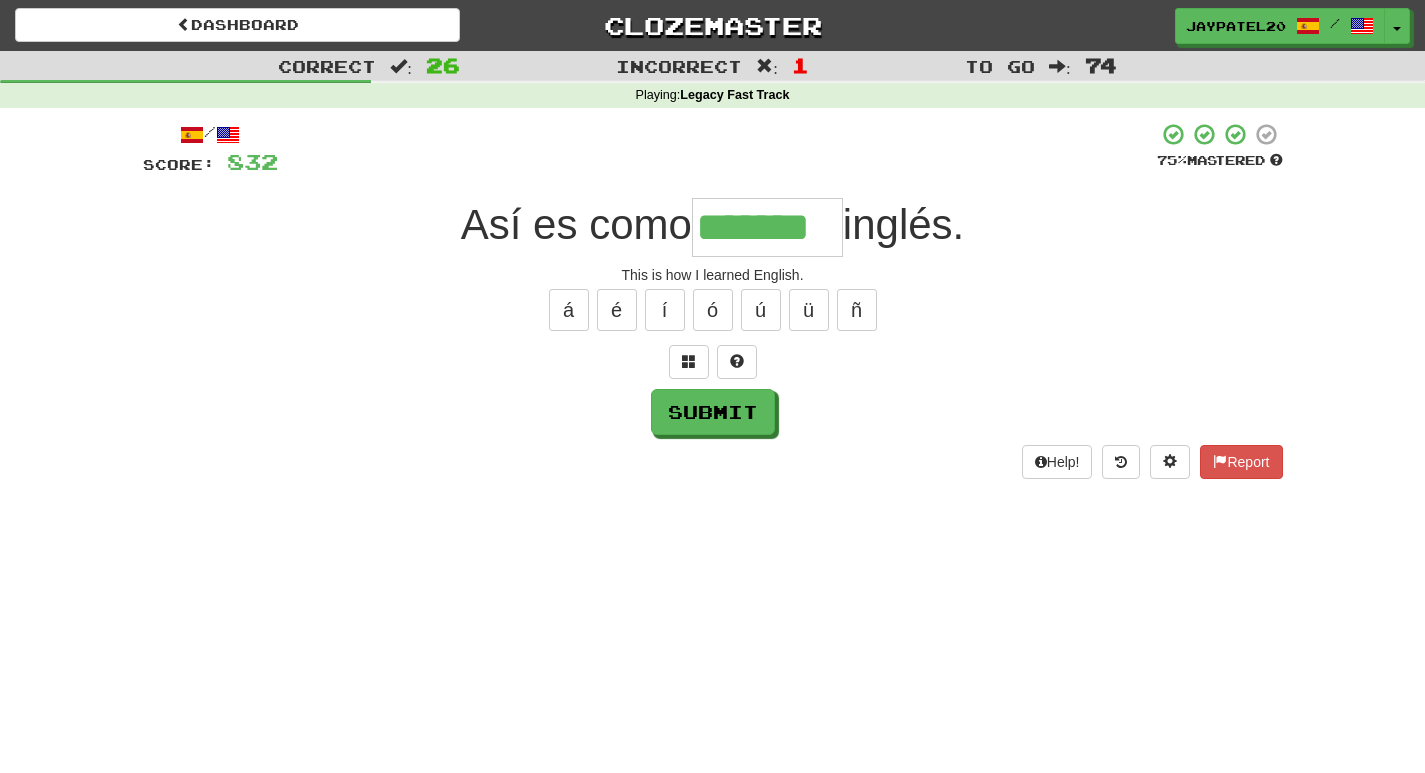 type on "*******" 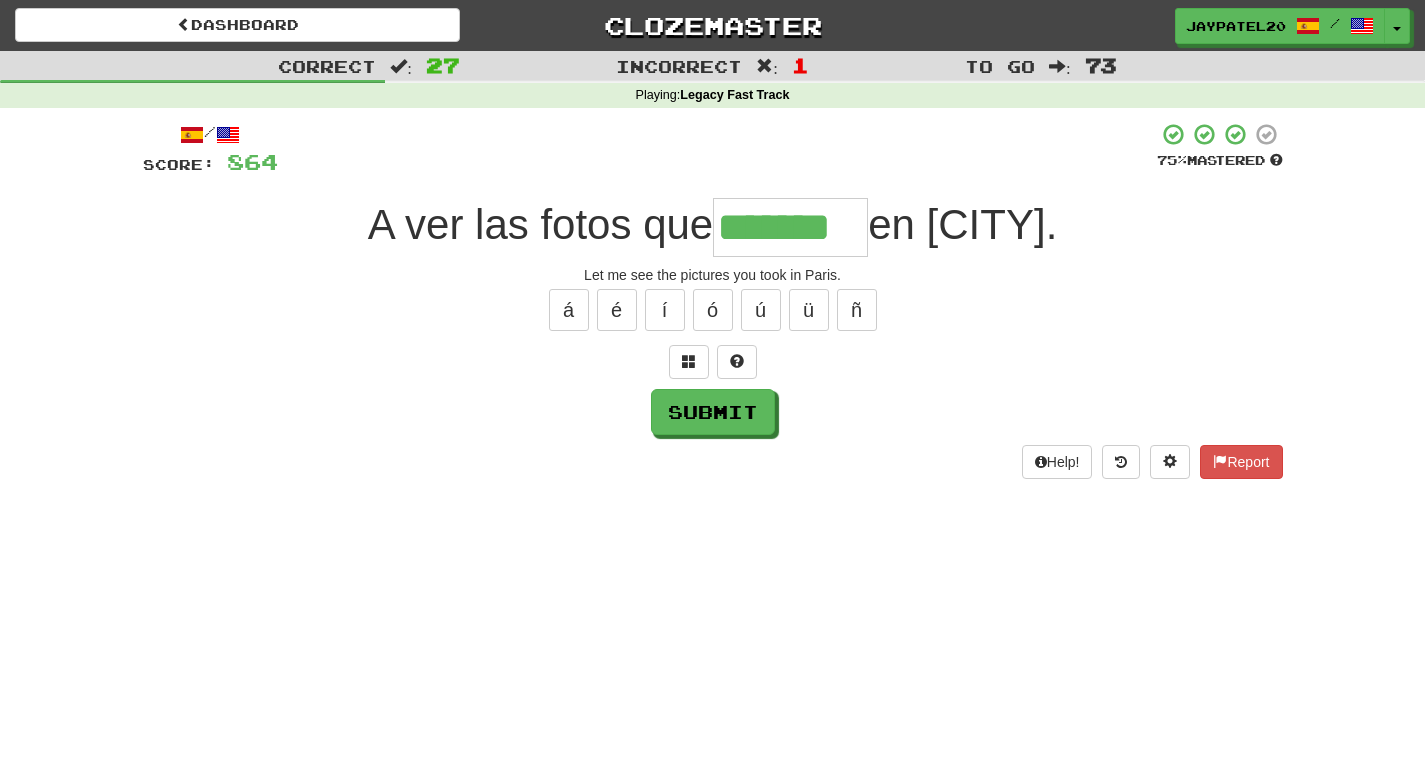 type on "*******" 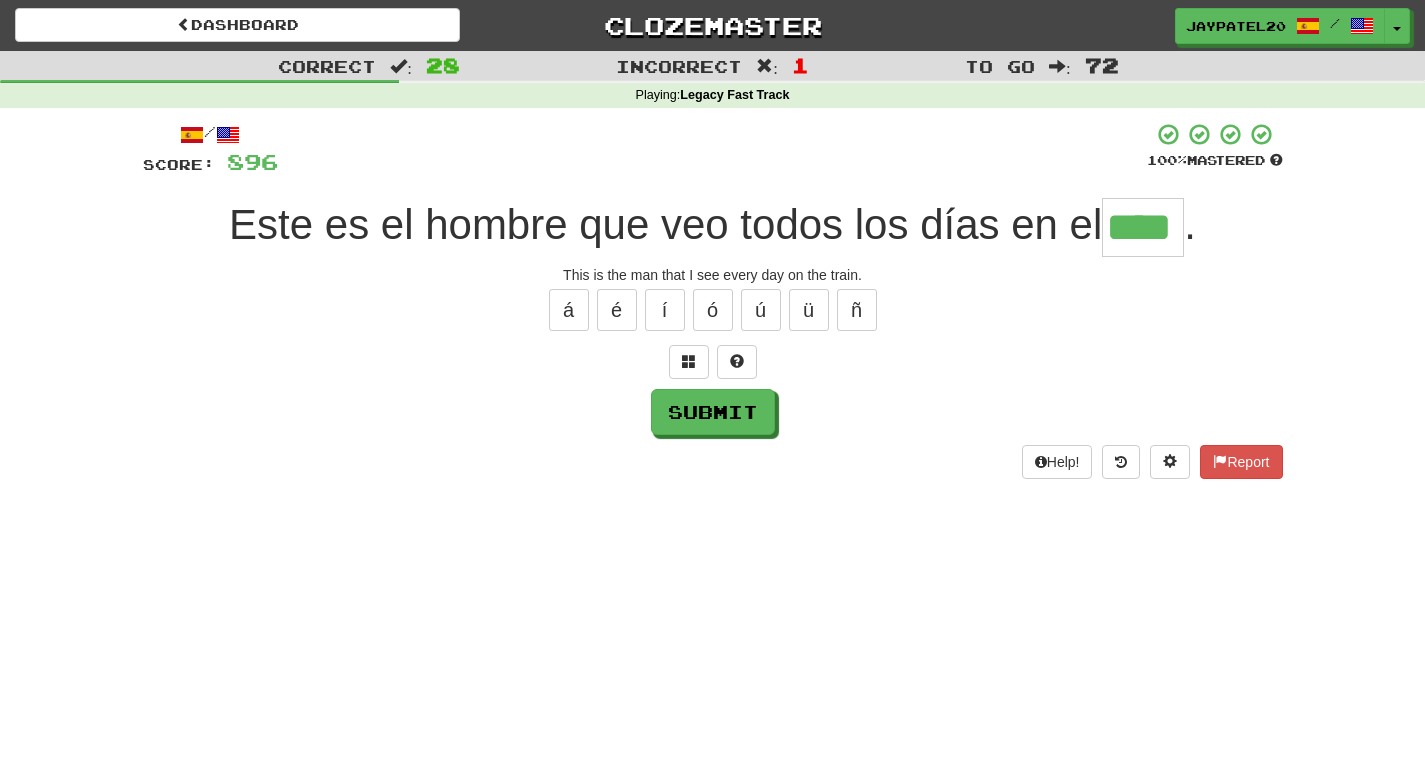 type on "****" 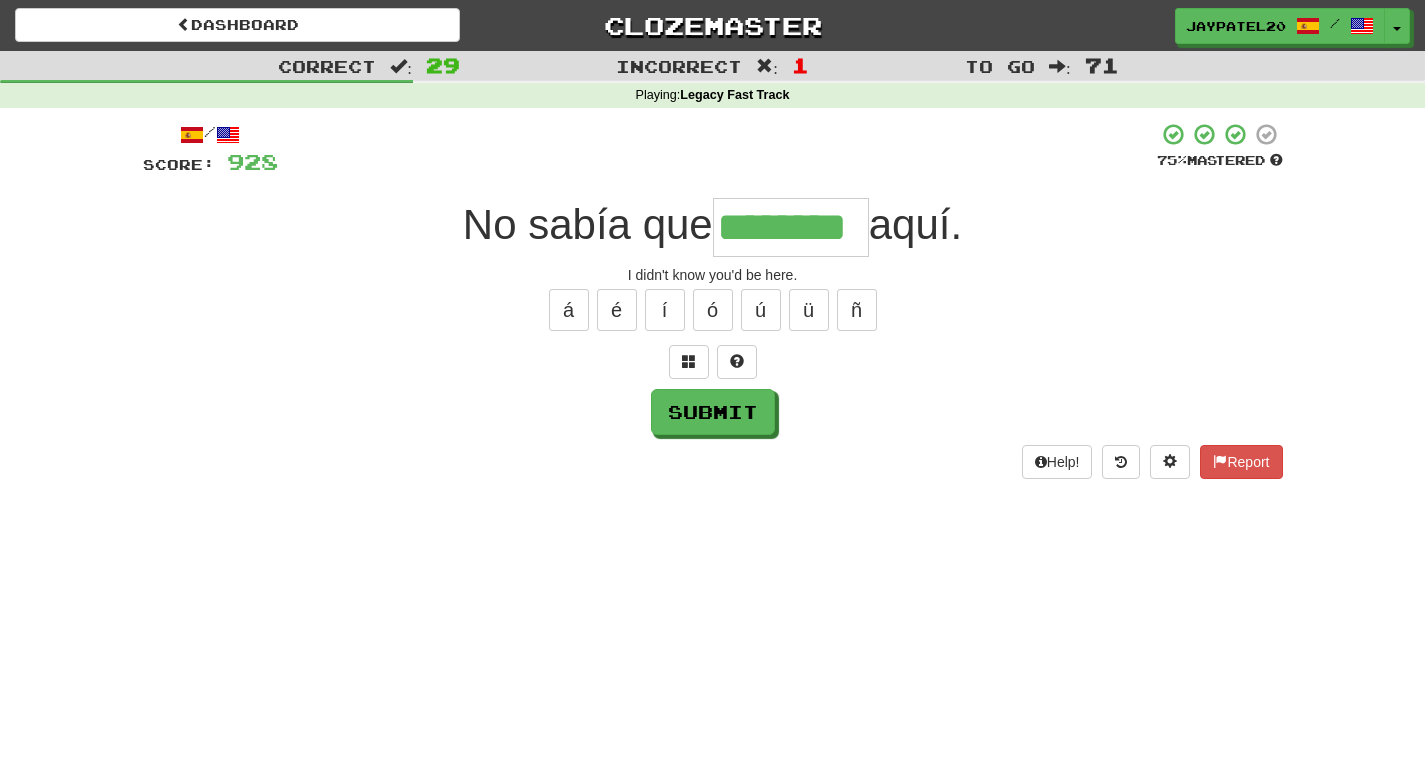 type on "********" 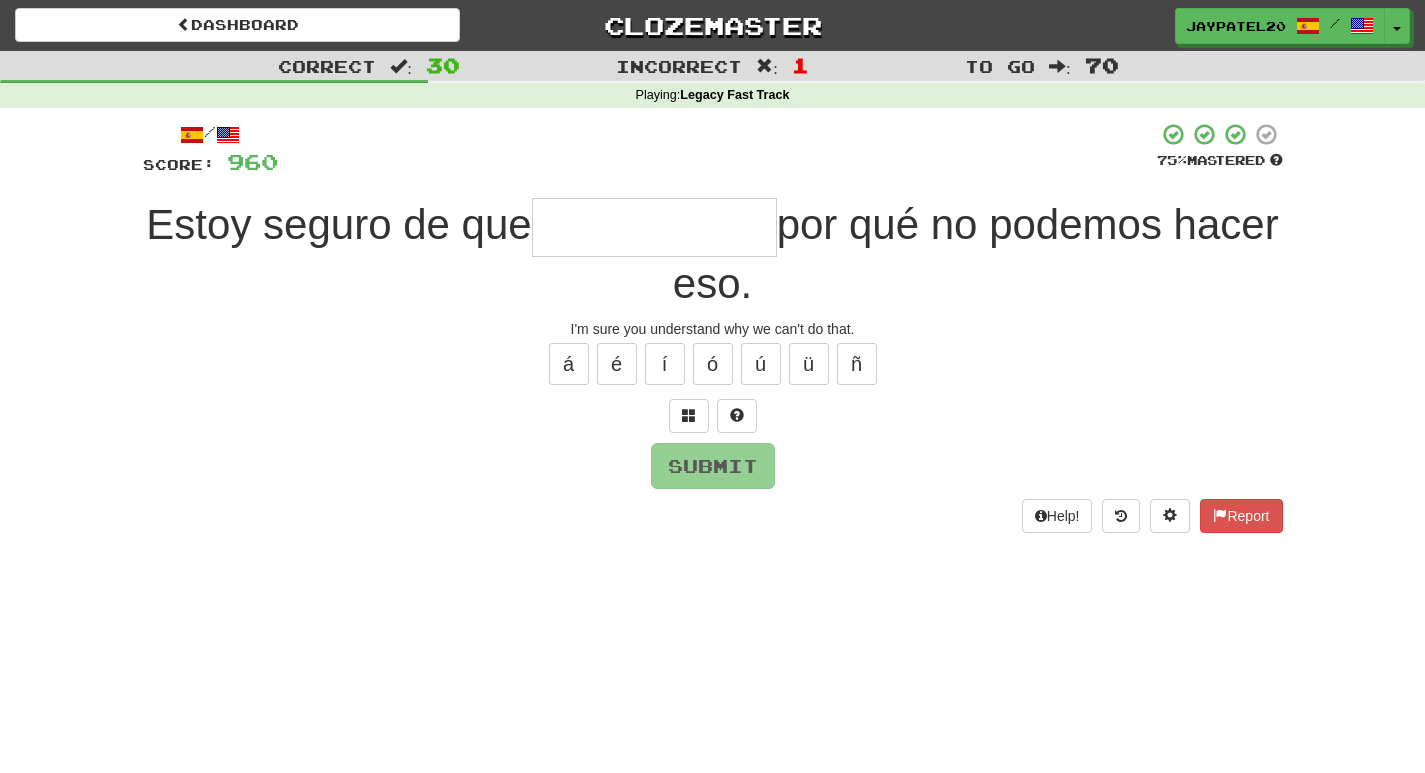 type on "*" 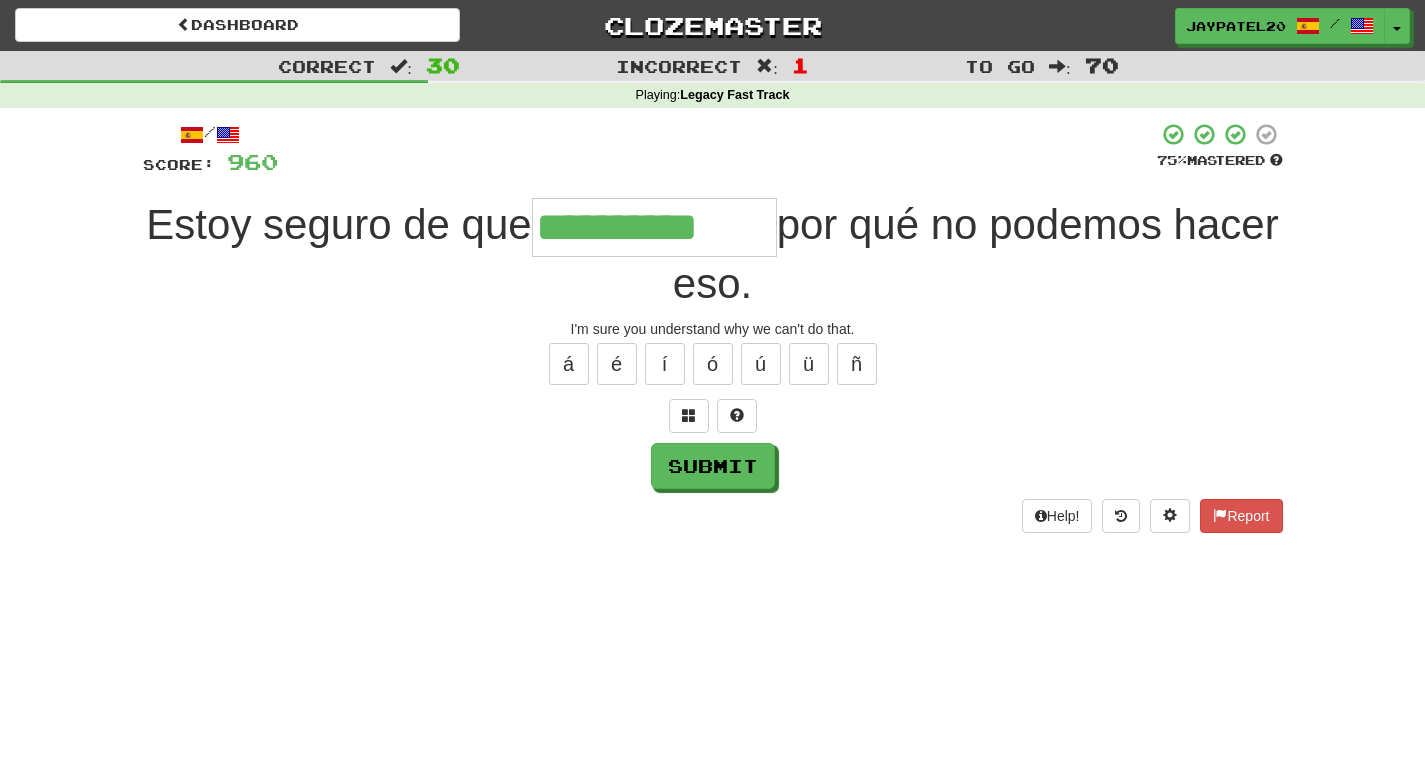 type on "**********" 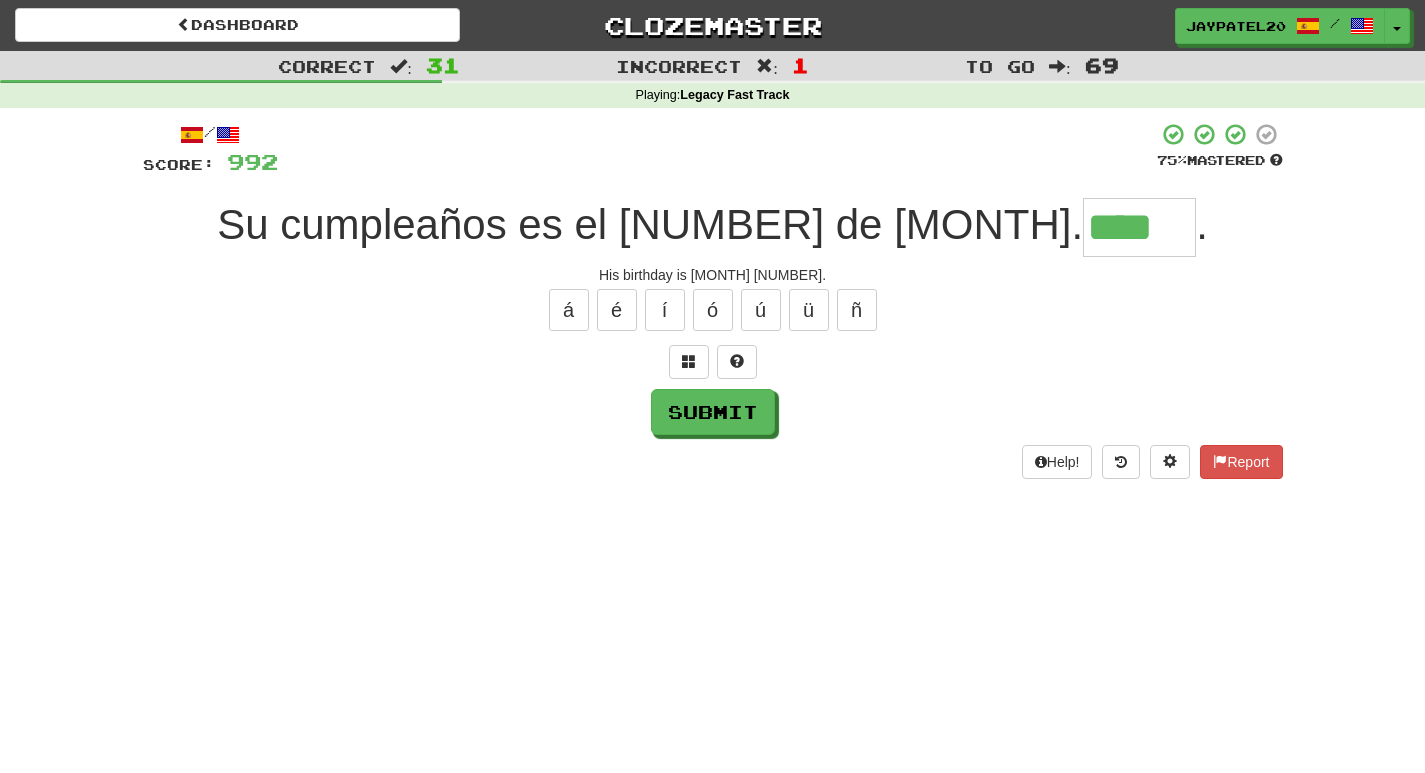 type on "****" 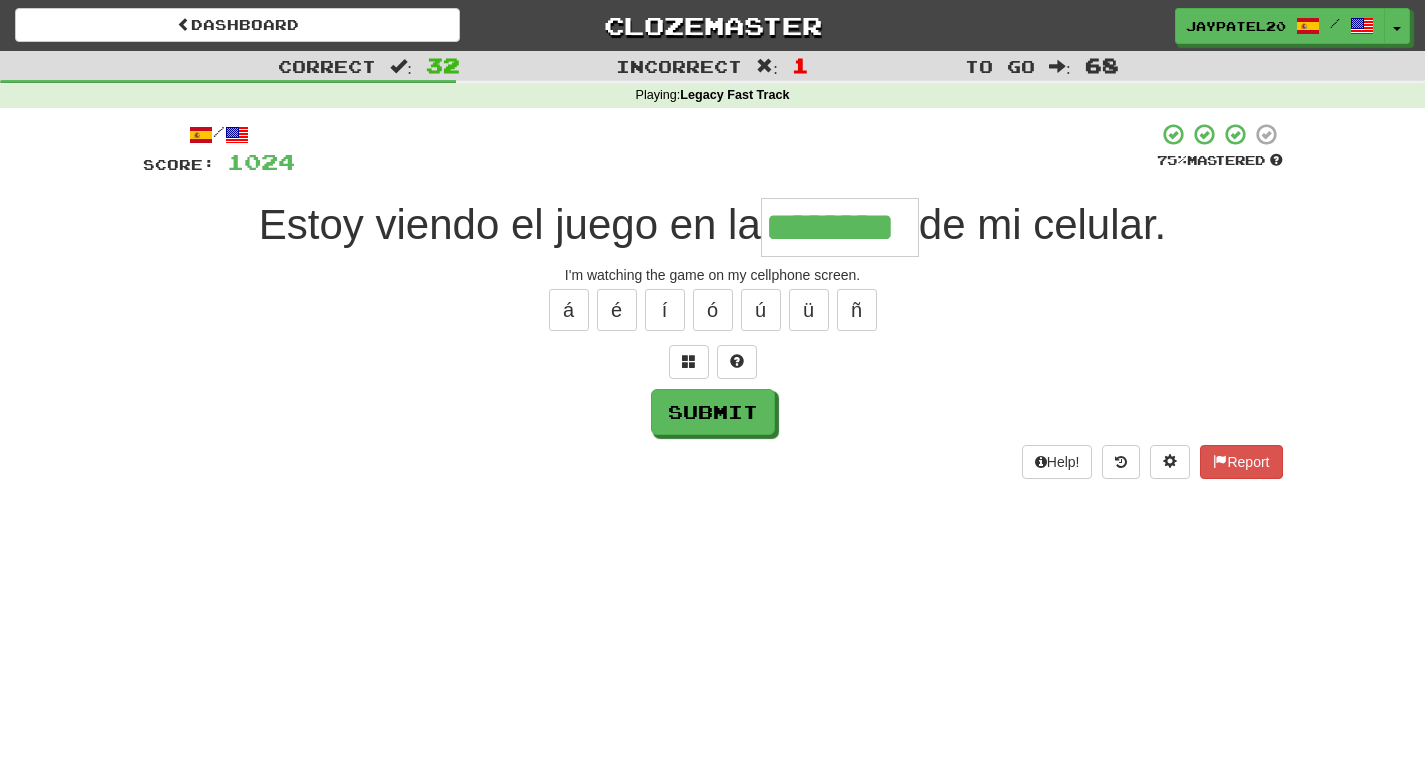 type on "********" 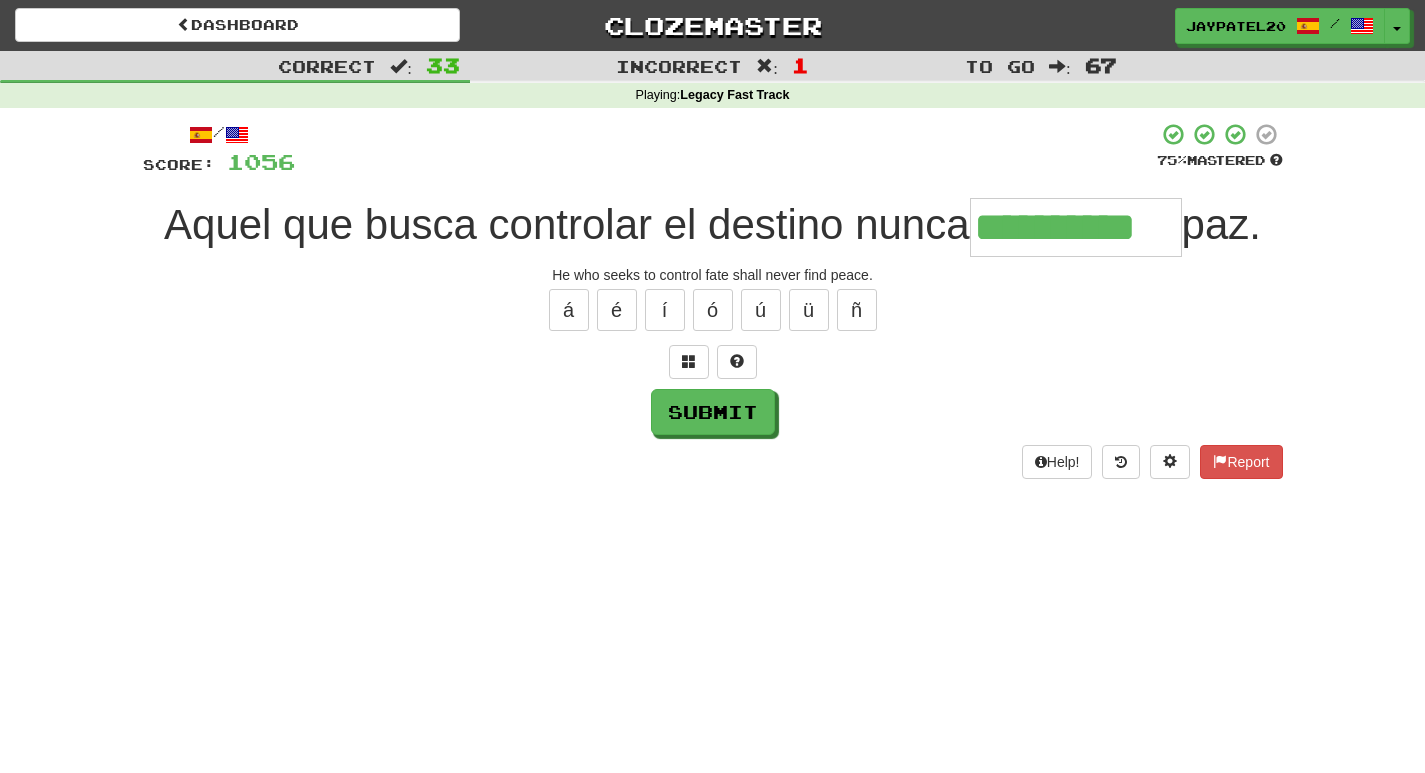 type on "**********" 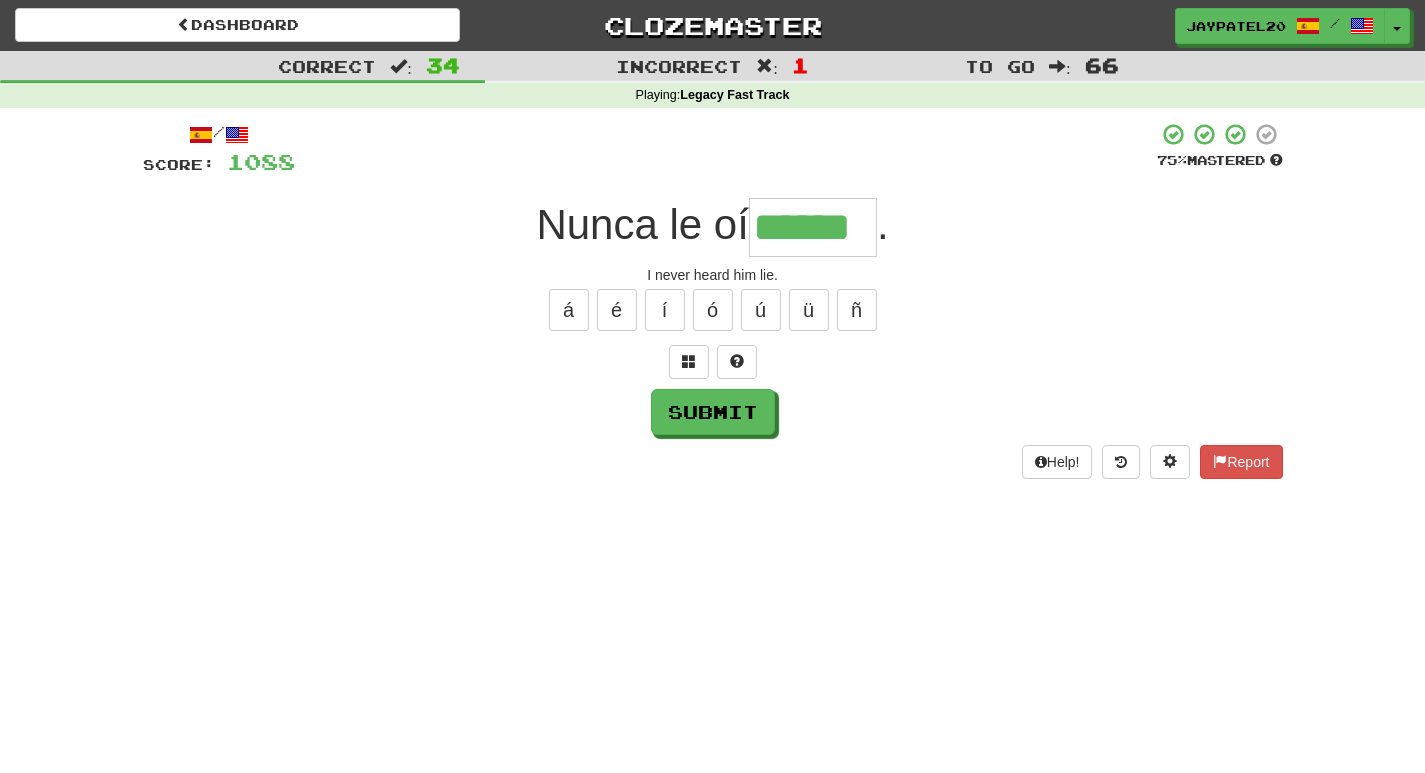 type on "******" 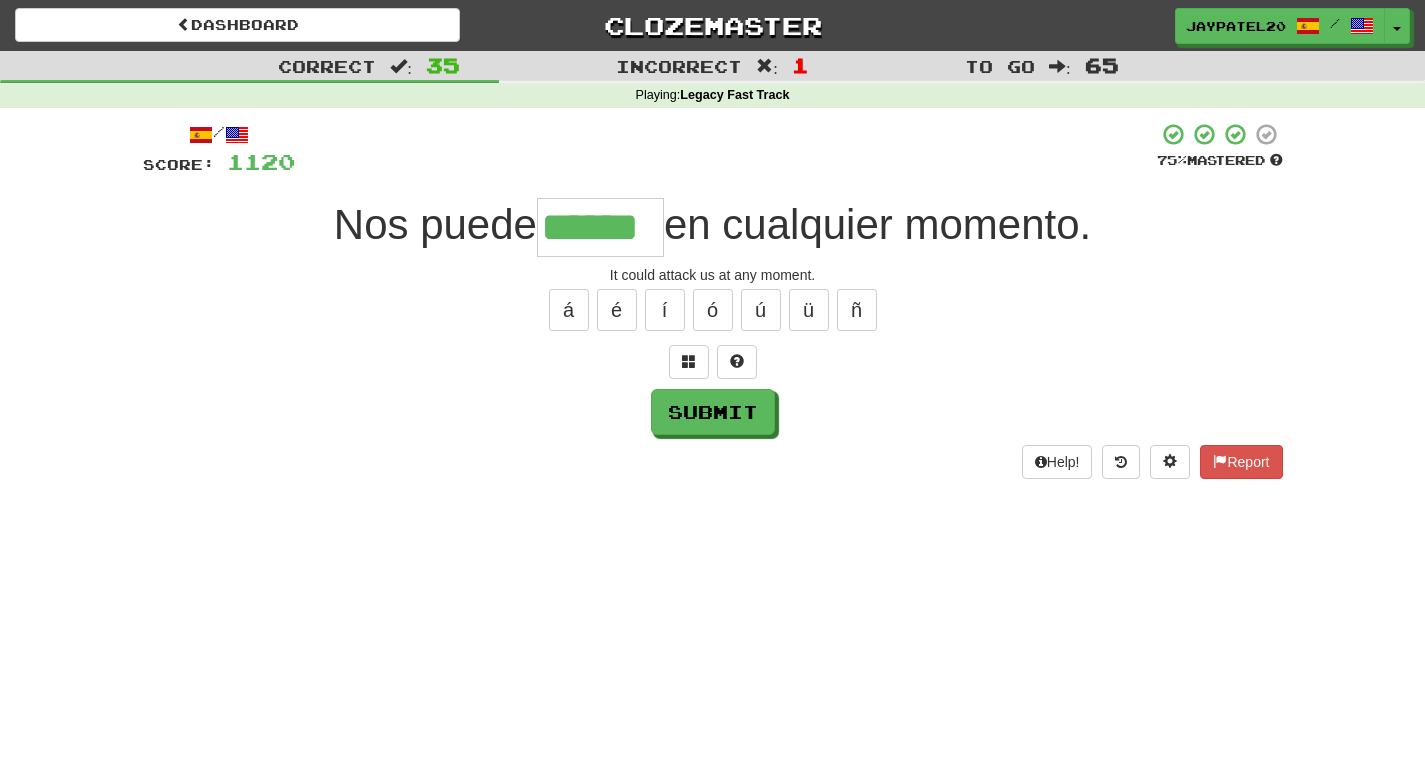 type on "******" 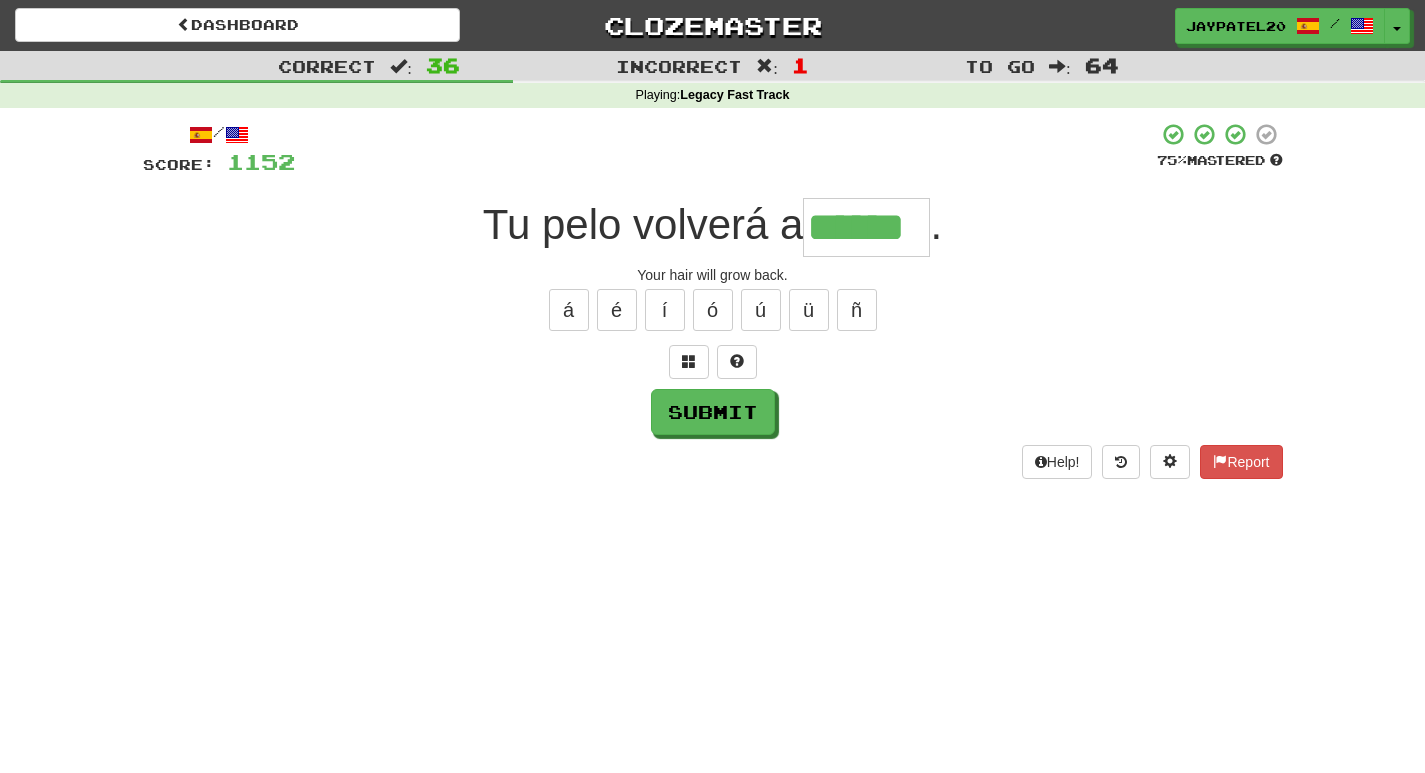 type on "******" 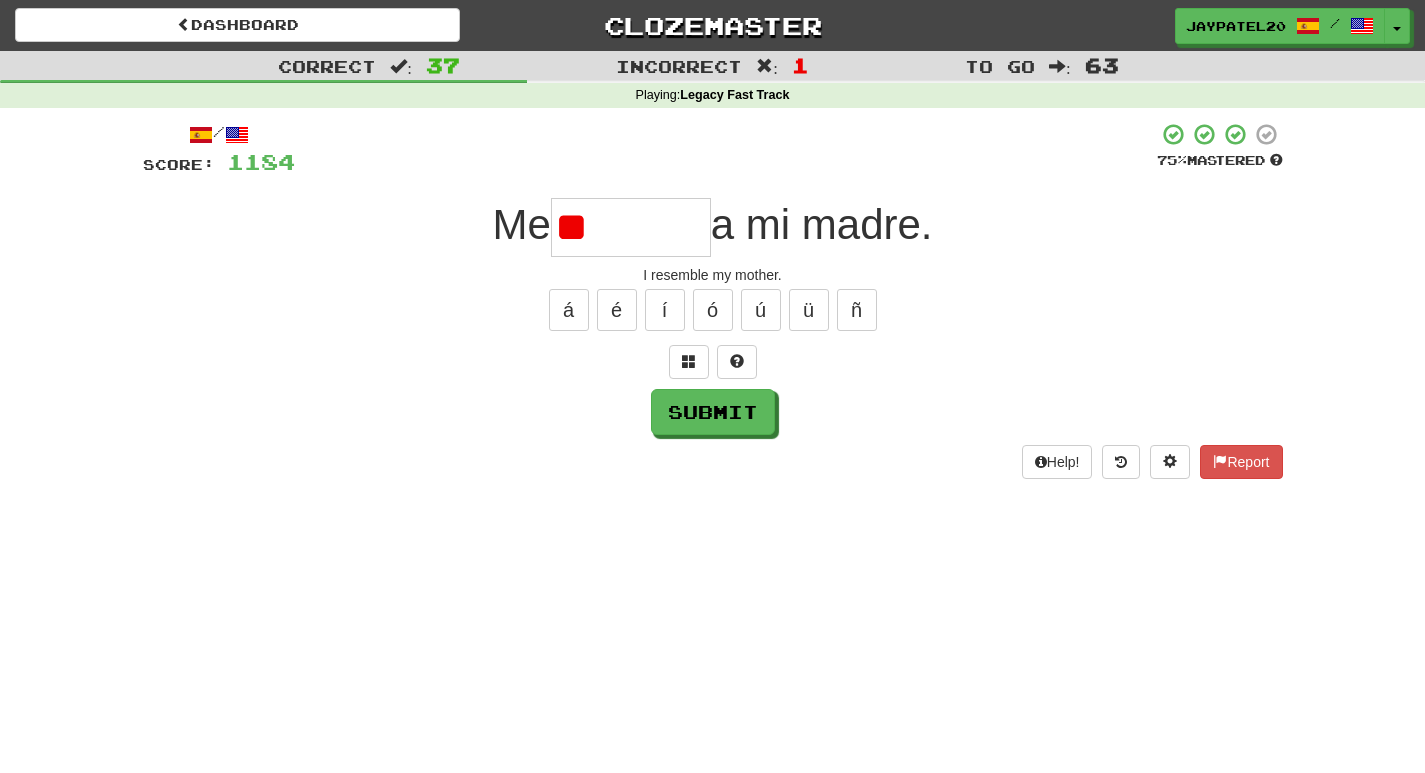 type on "*" 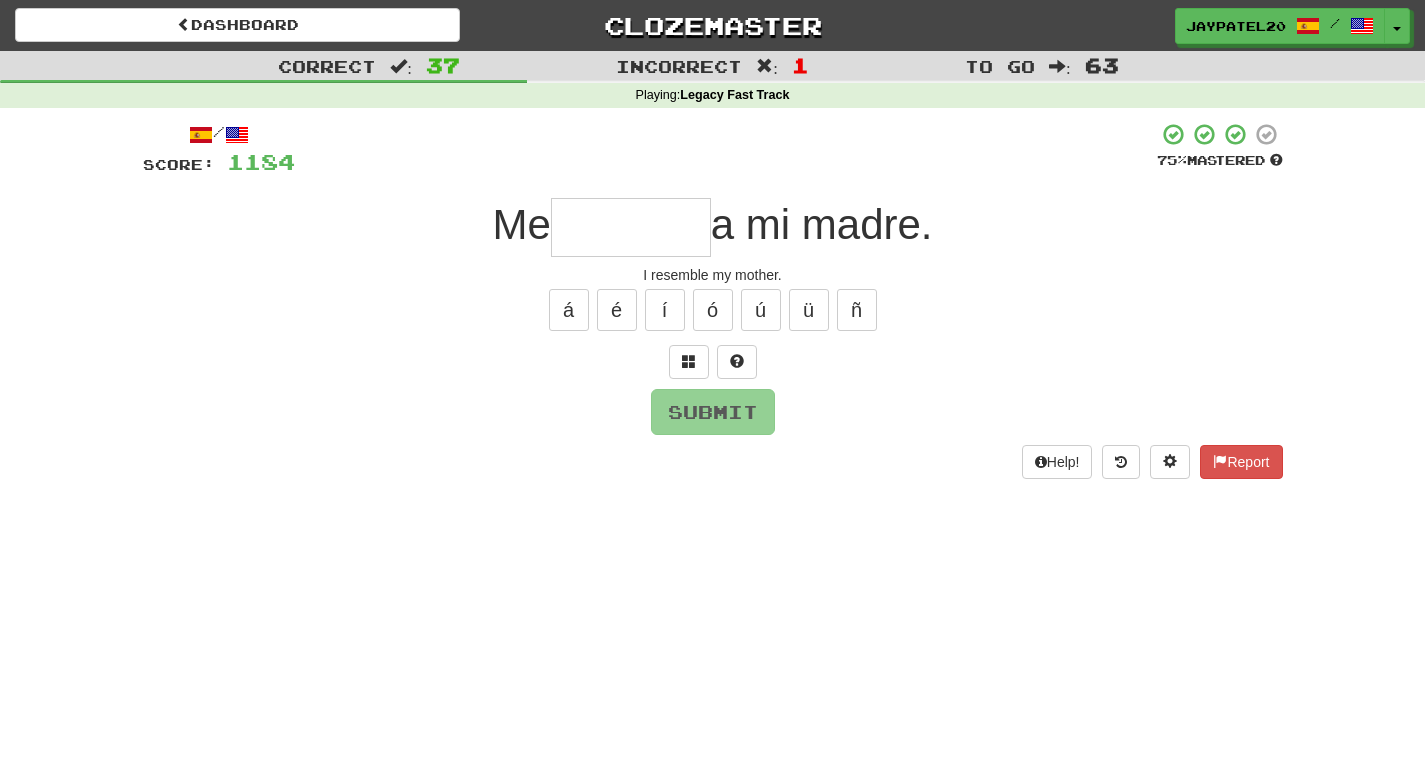 type on "*" 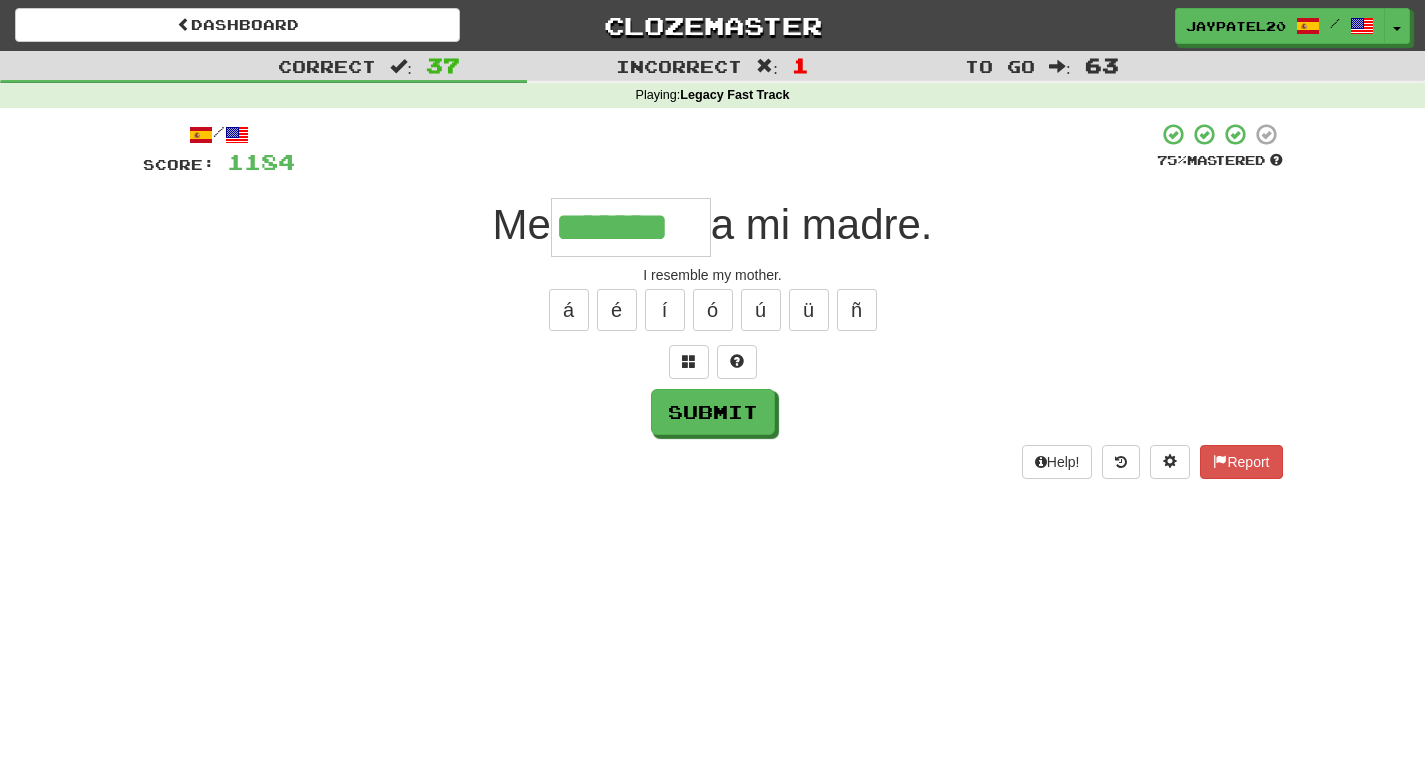 type on "*******" 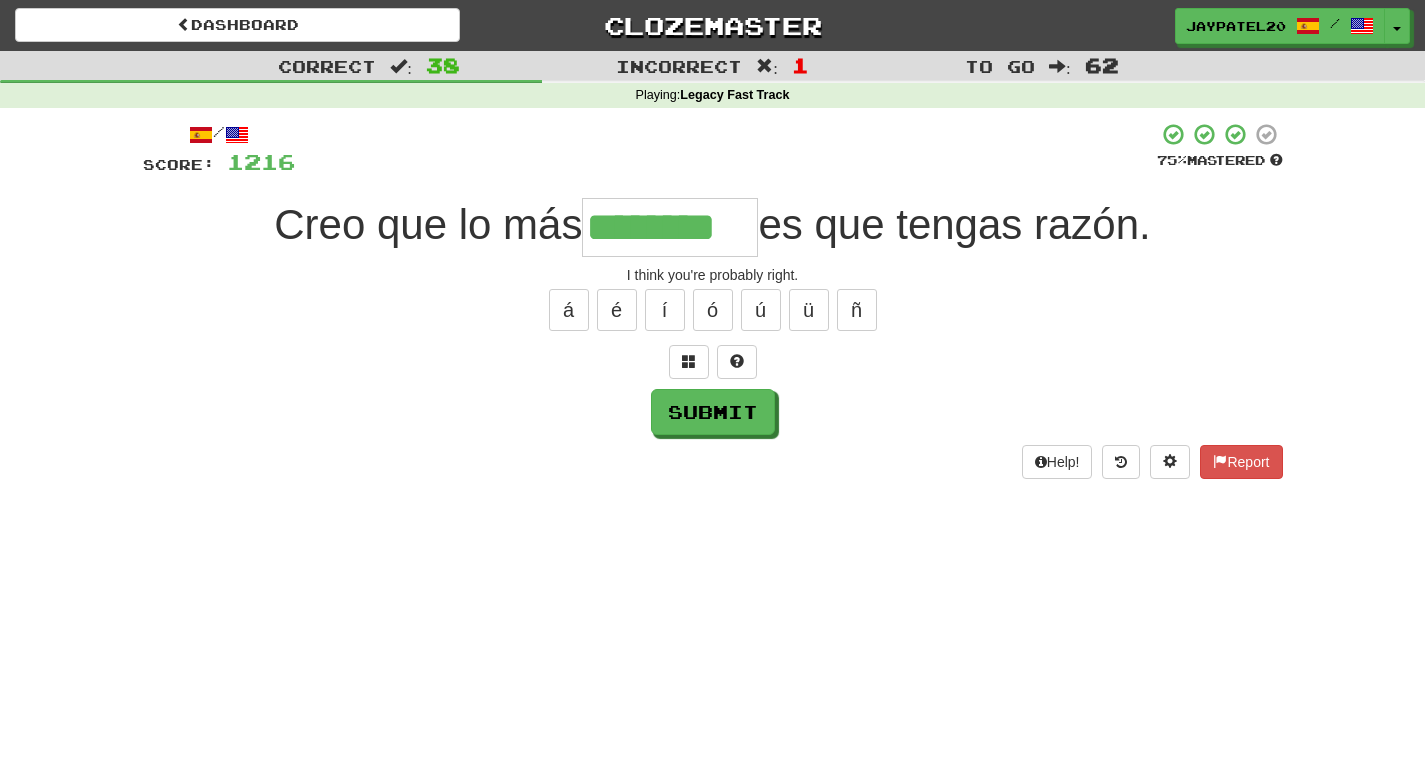 type on "********" 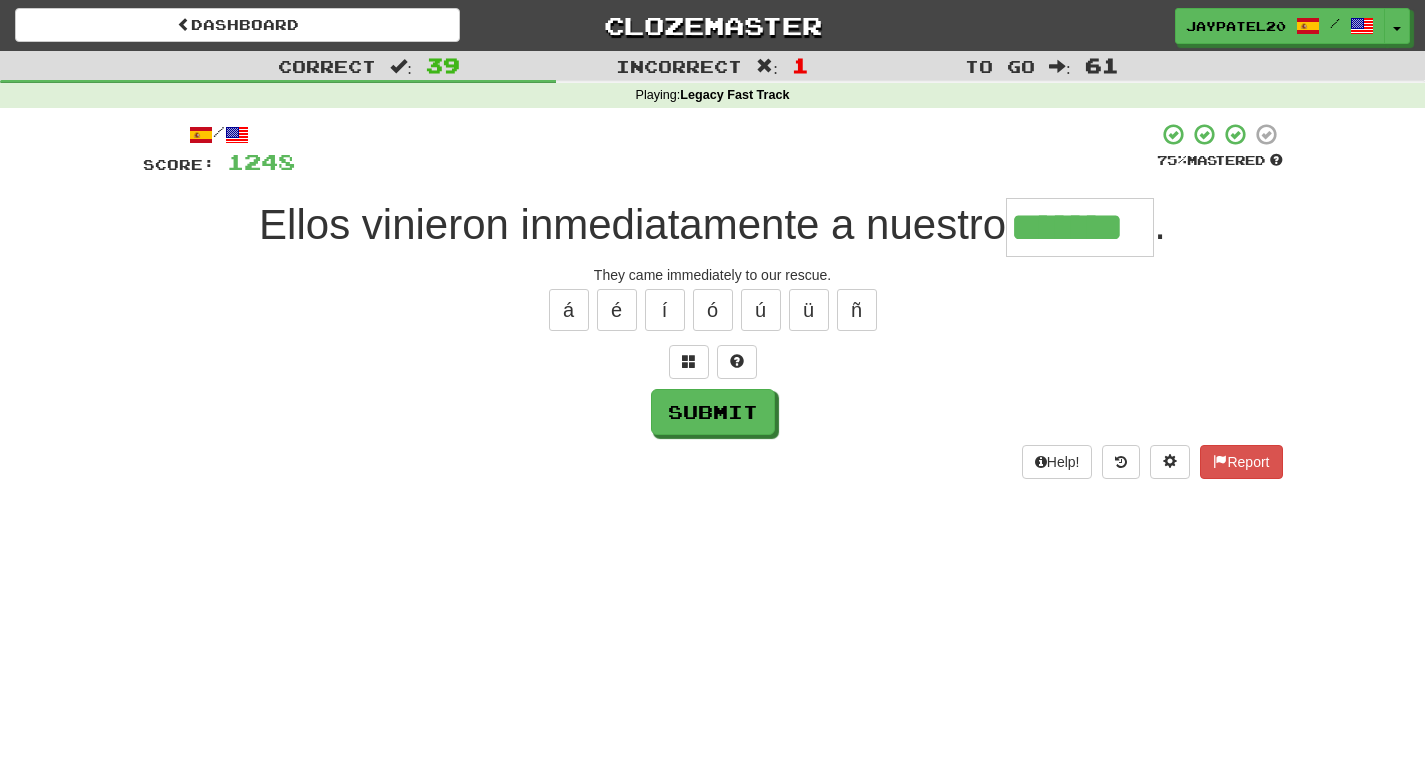 type on "*******" 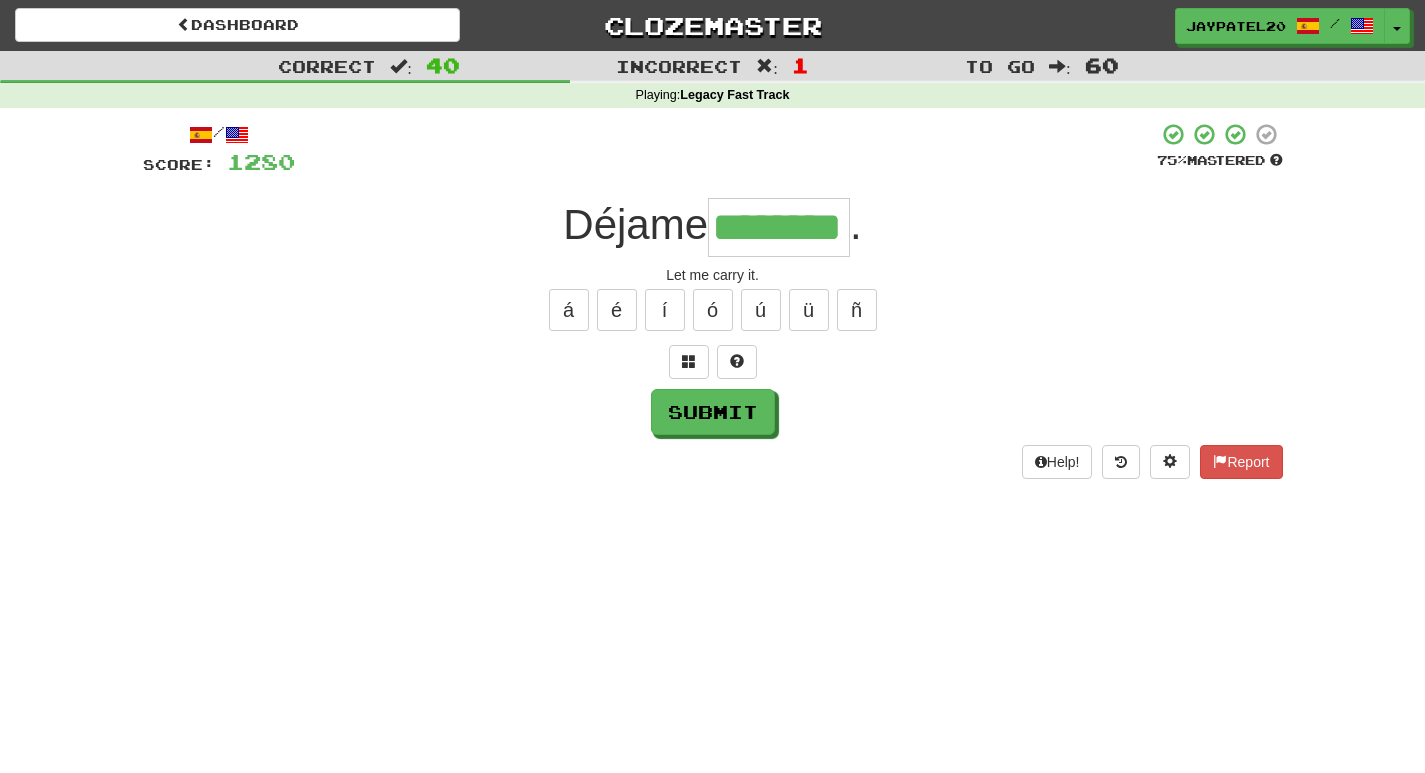 type on "********" 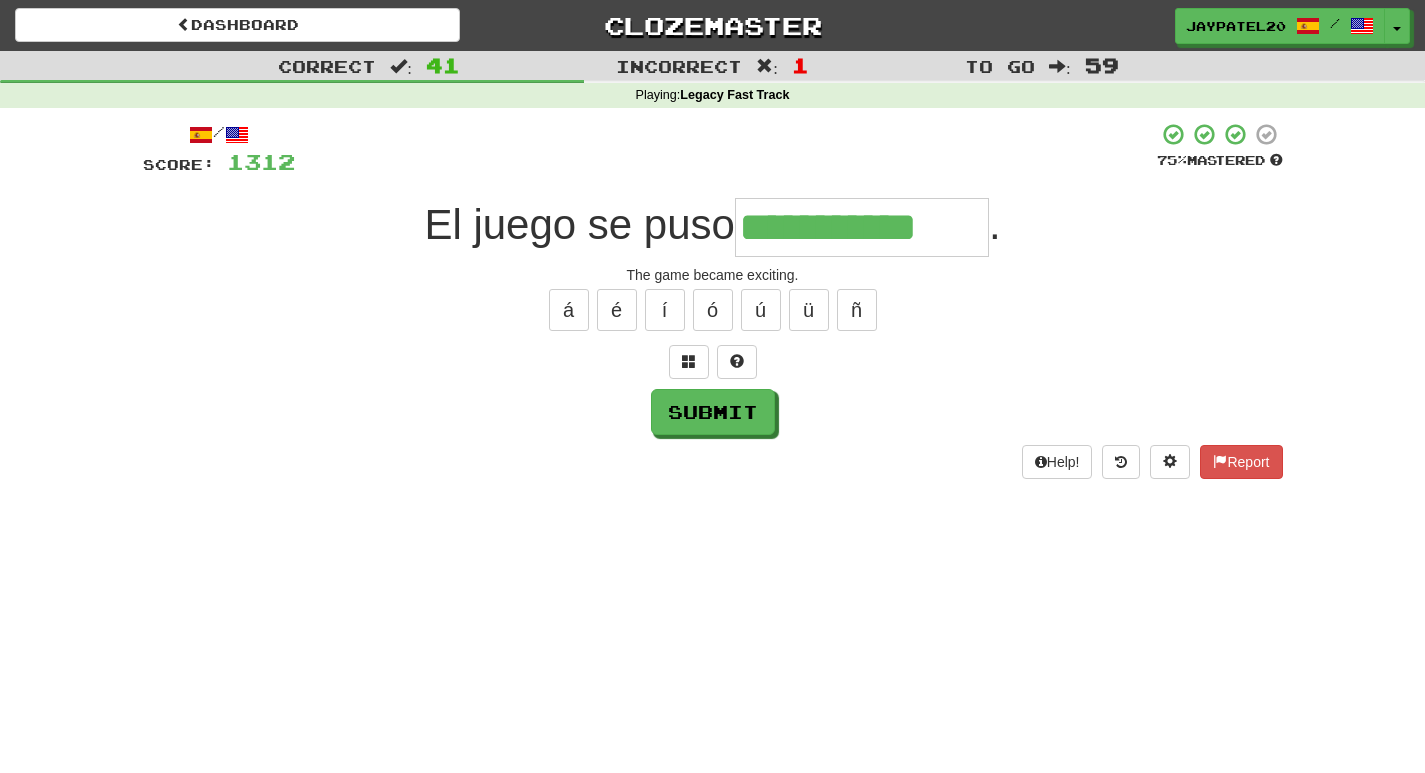 type on "**********" 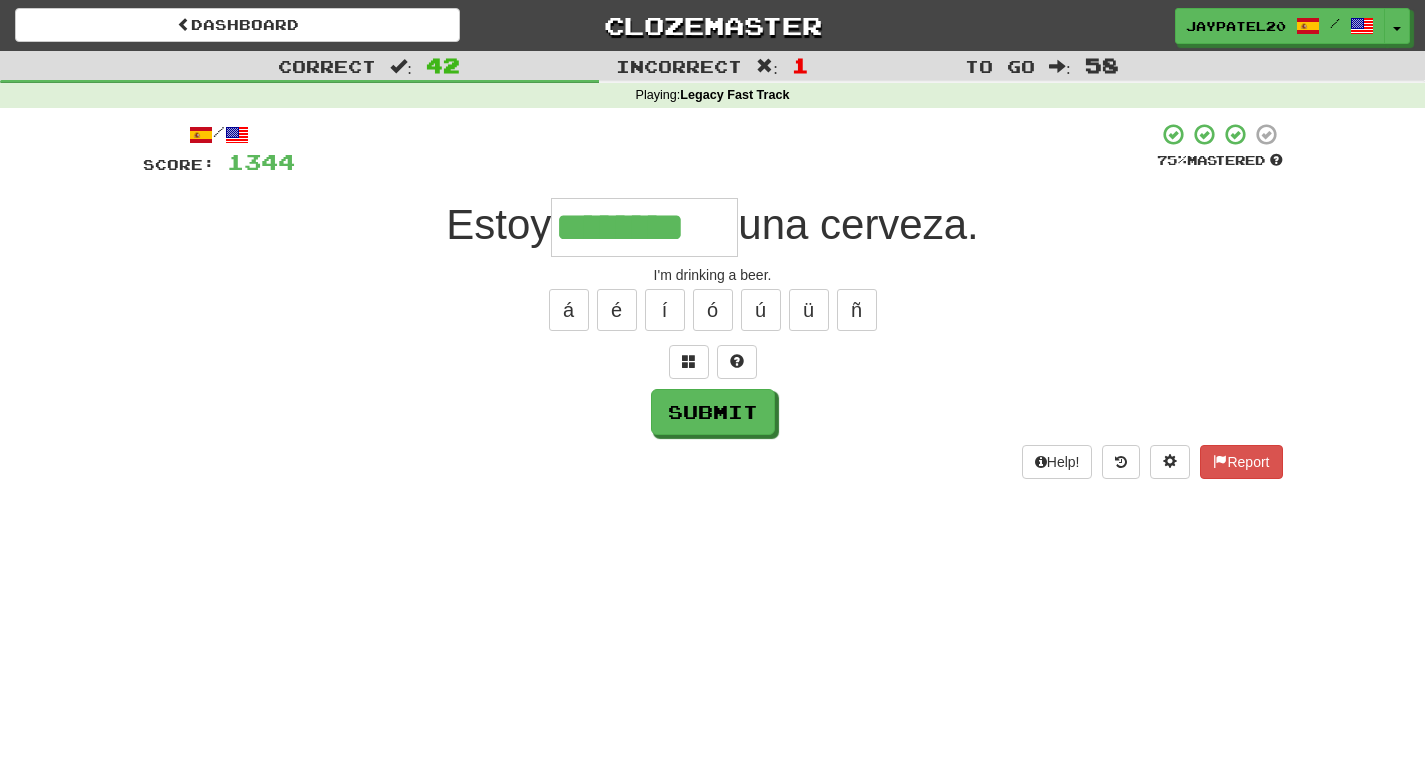 type on "********" 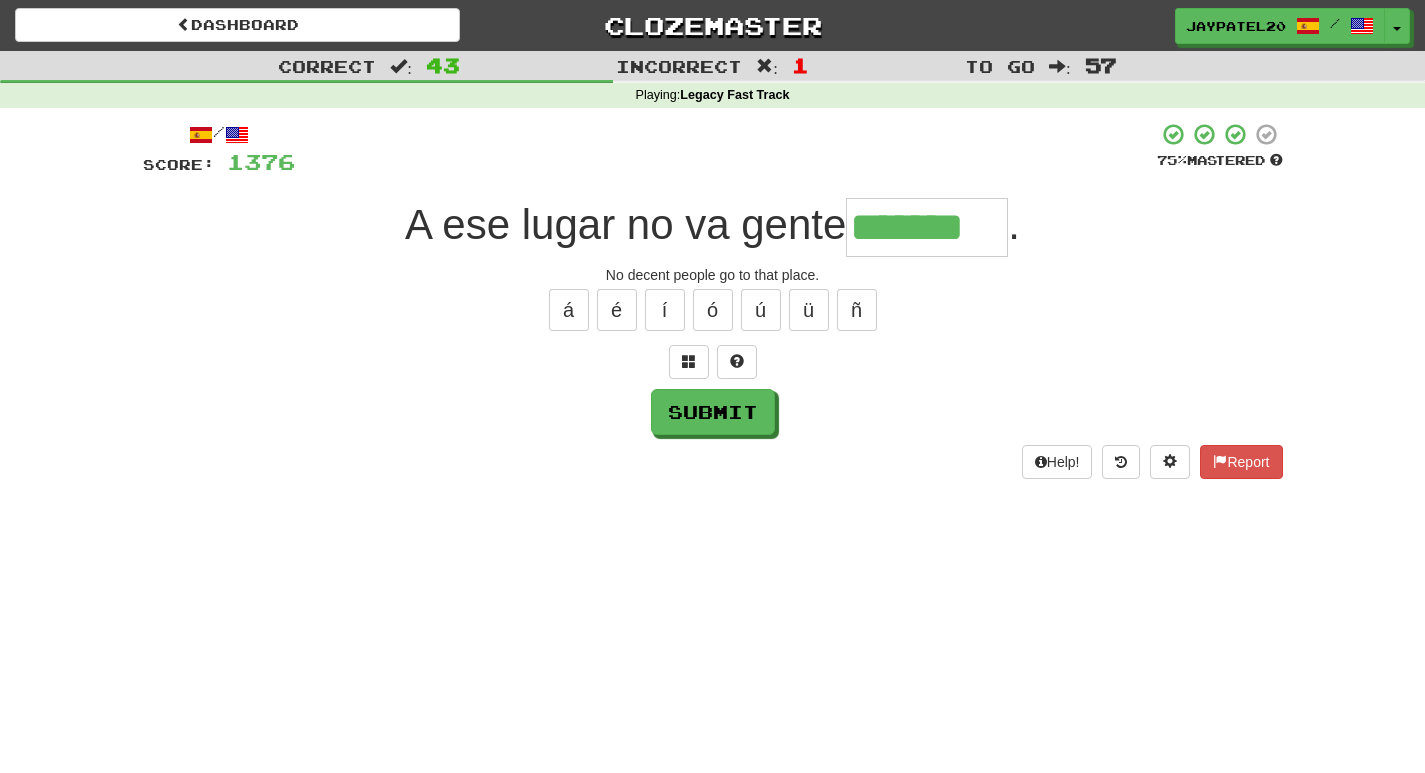 type on "*******" 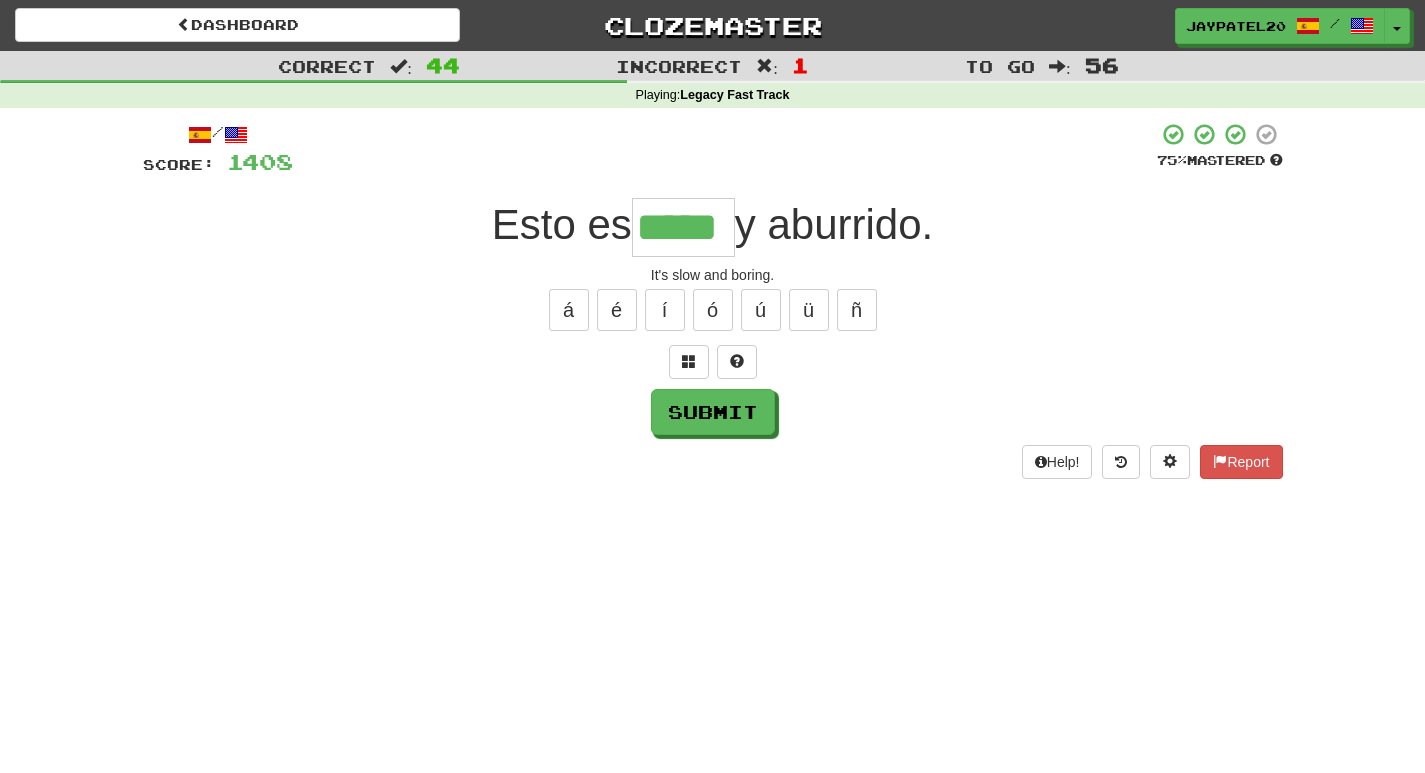 type on "*****" 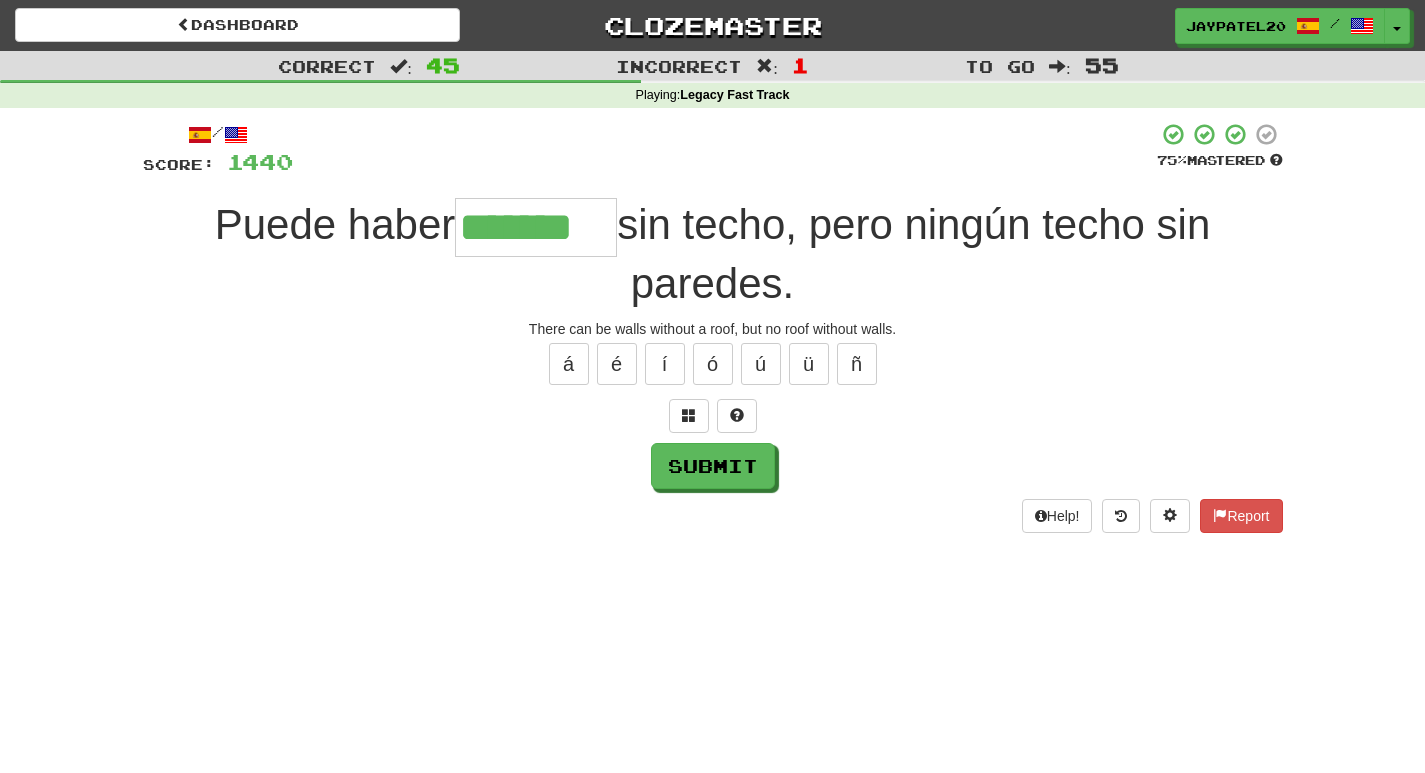 type on "*******" 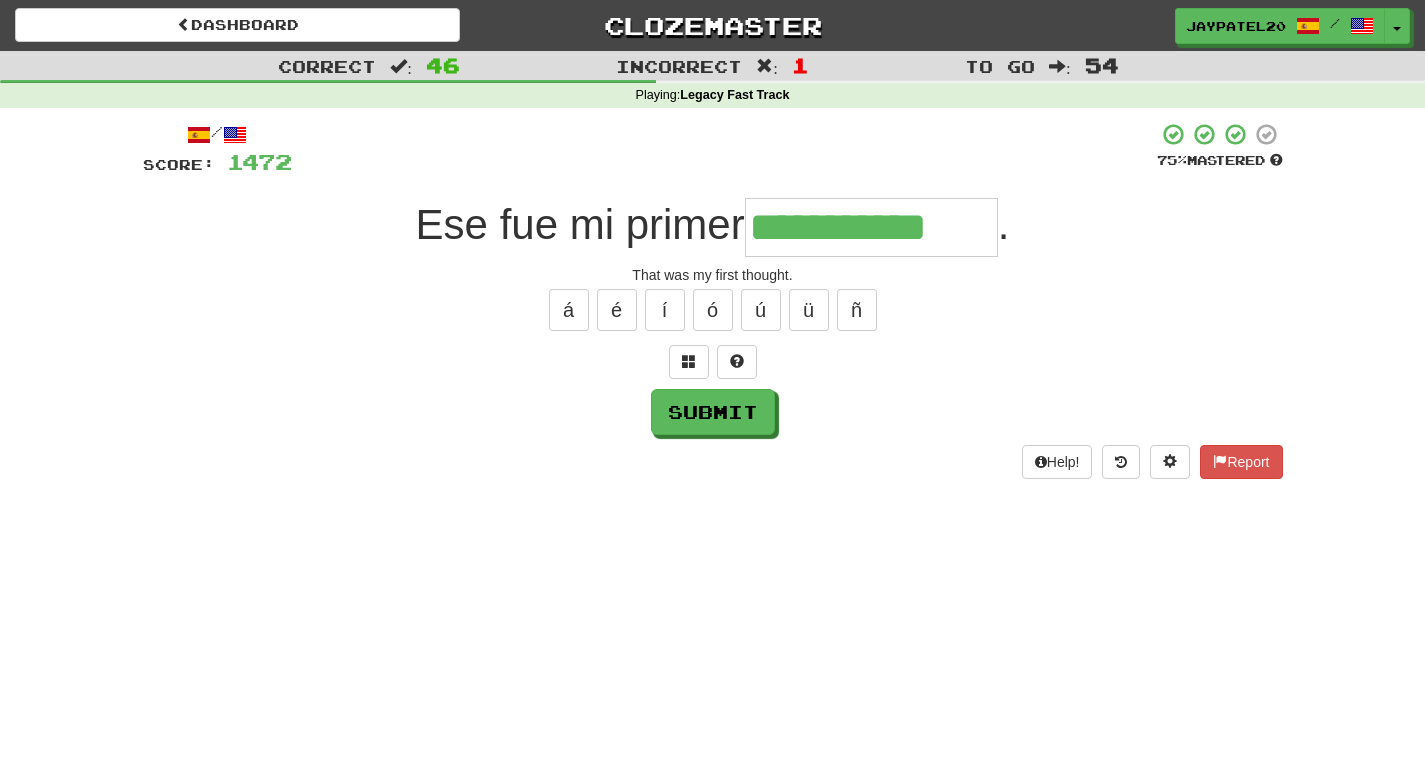 type on "**********" 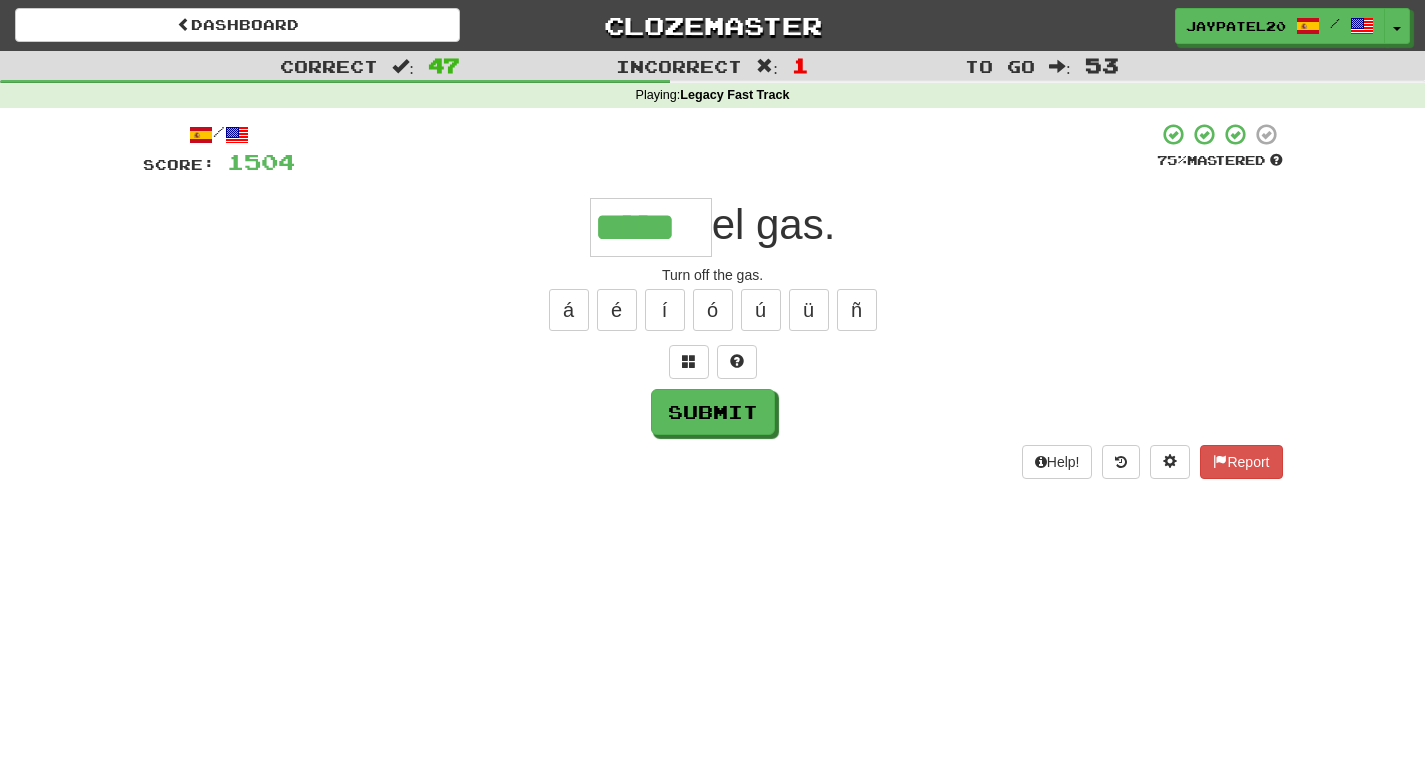 scroll, scrollTop: 0, scrollLeft: 2, axis: horizontal 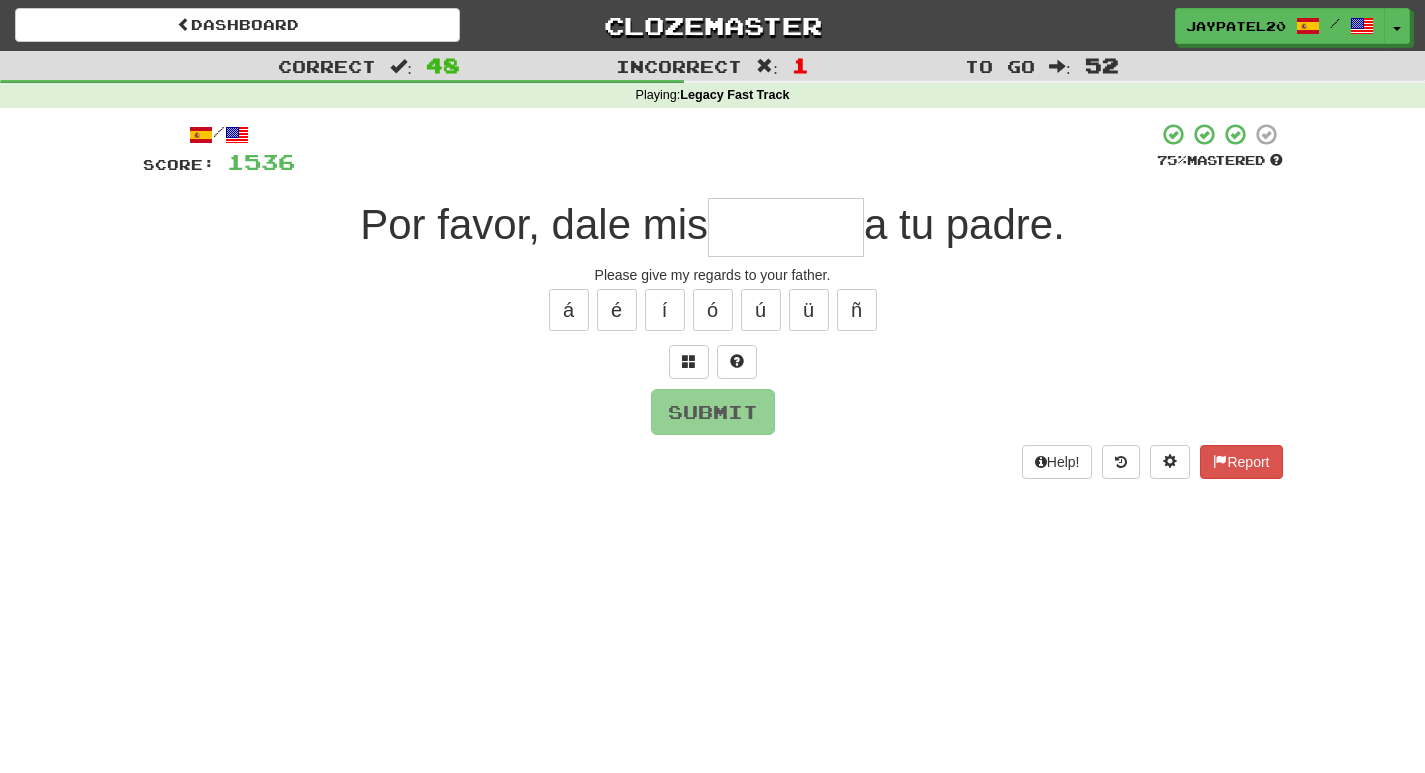 type on "*" 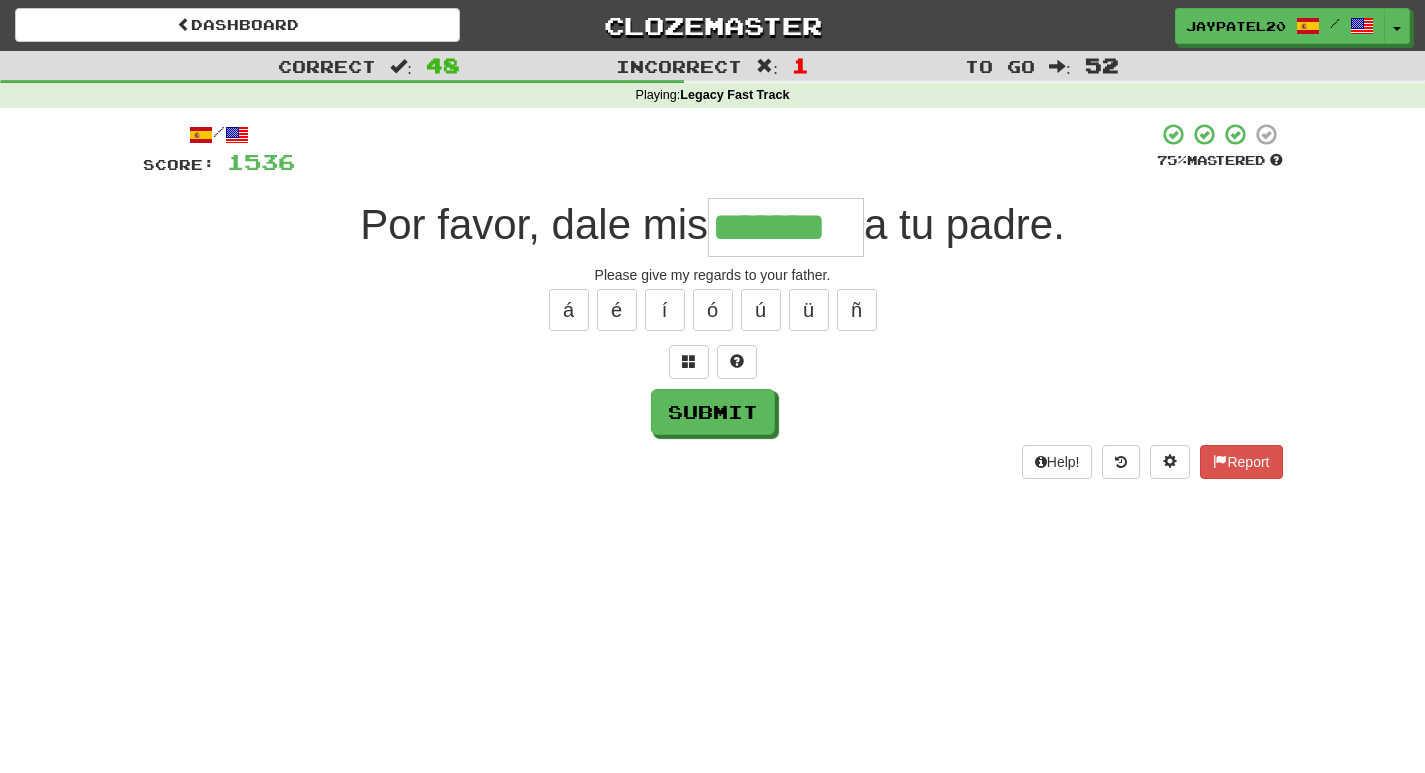 type on "*******" 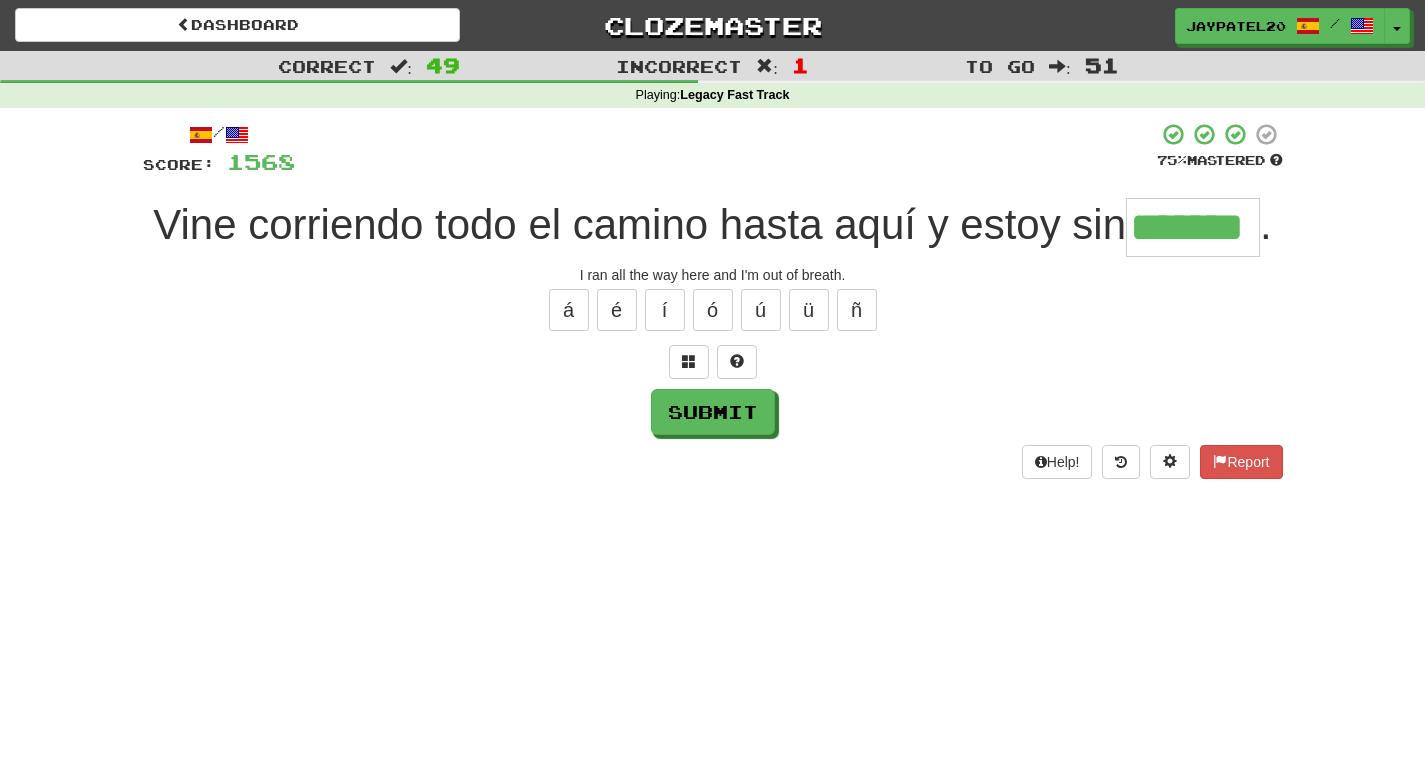type on "*******" 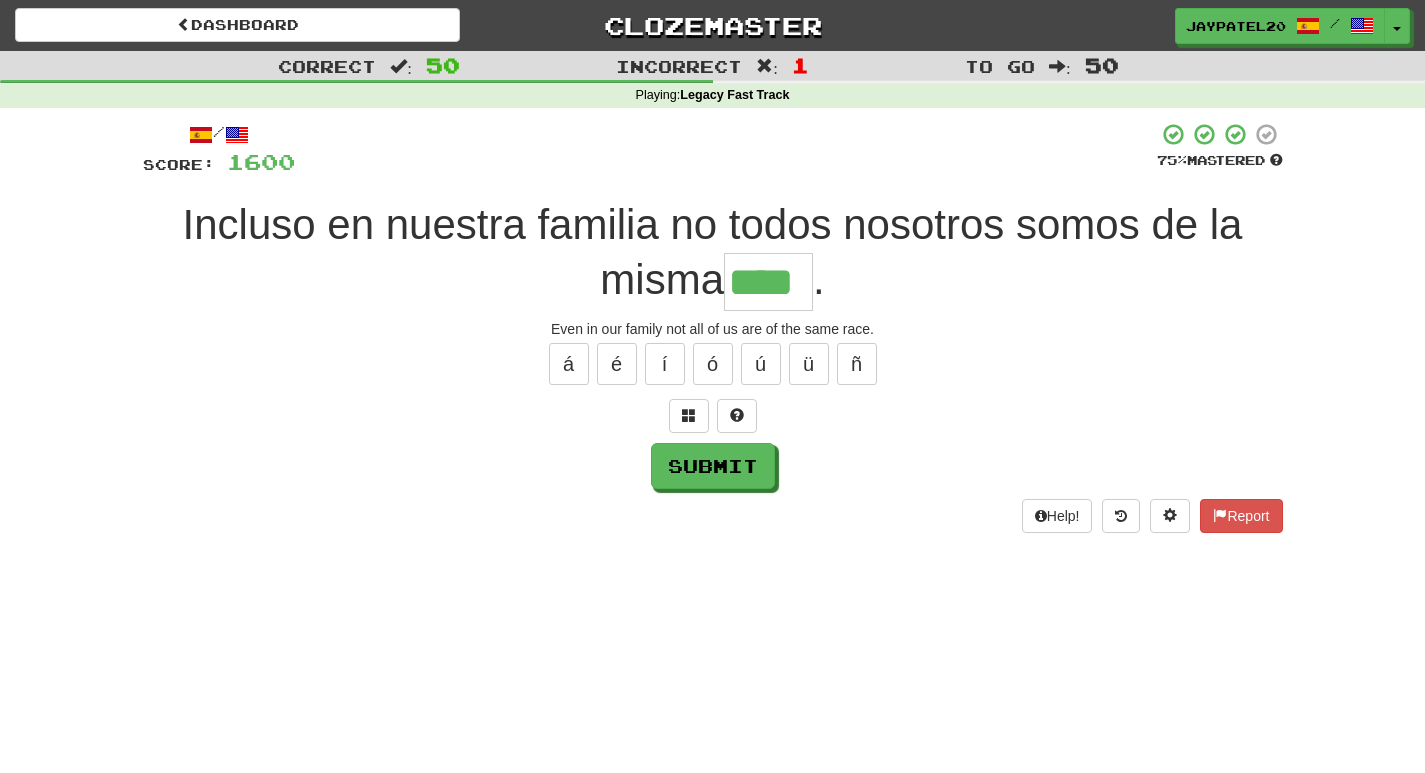 type on "****" 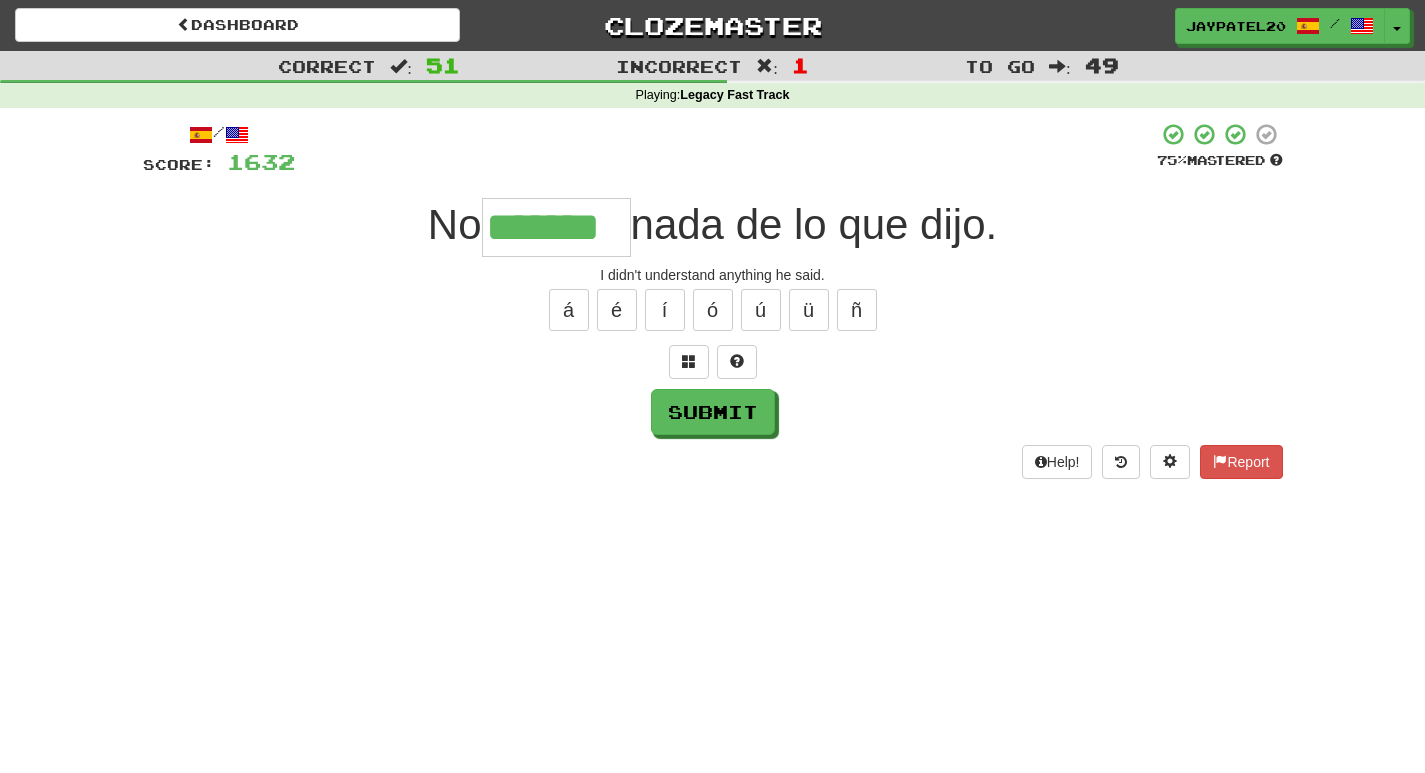 type on "*******" 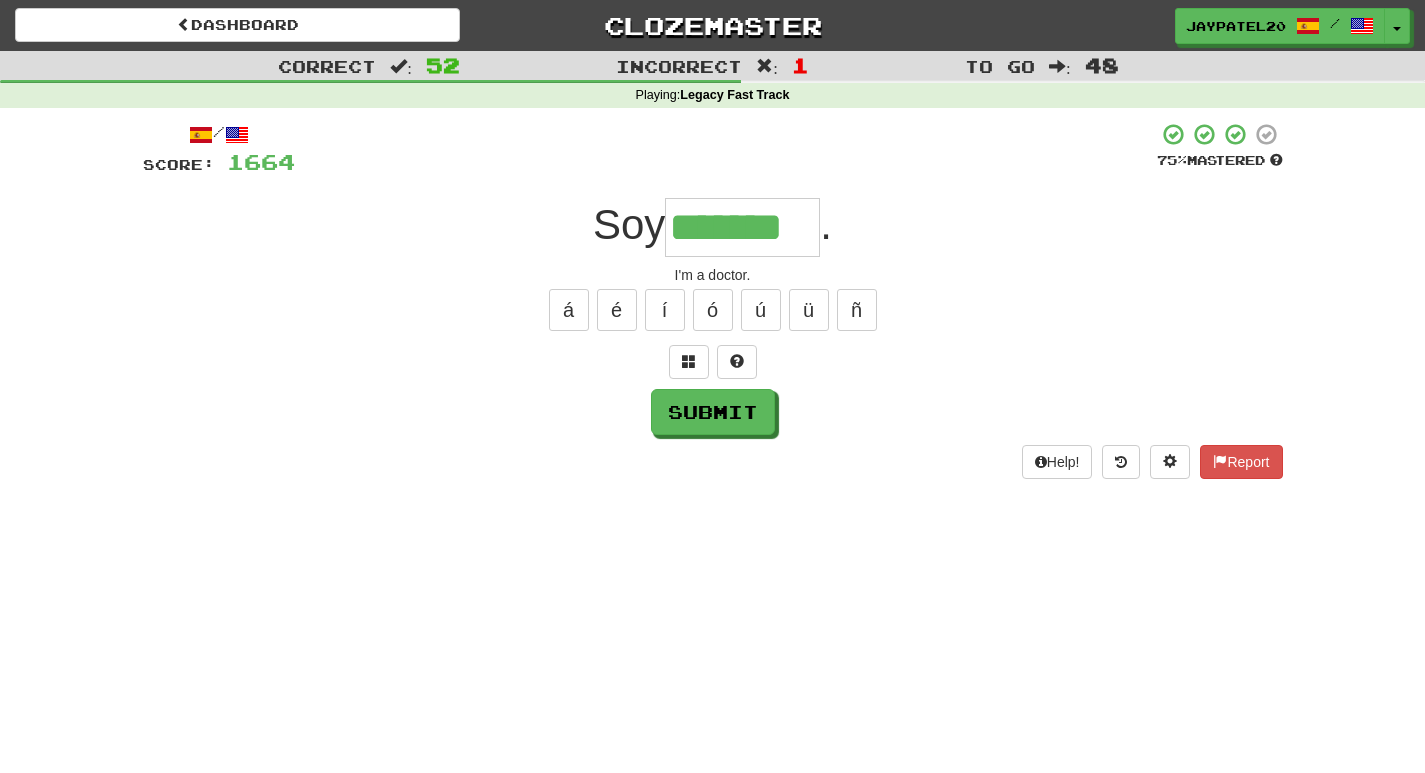 type on "*******" 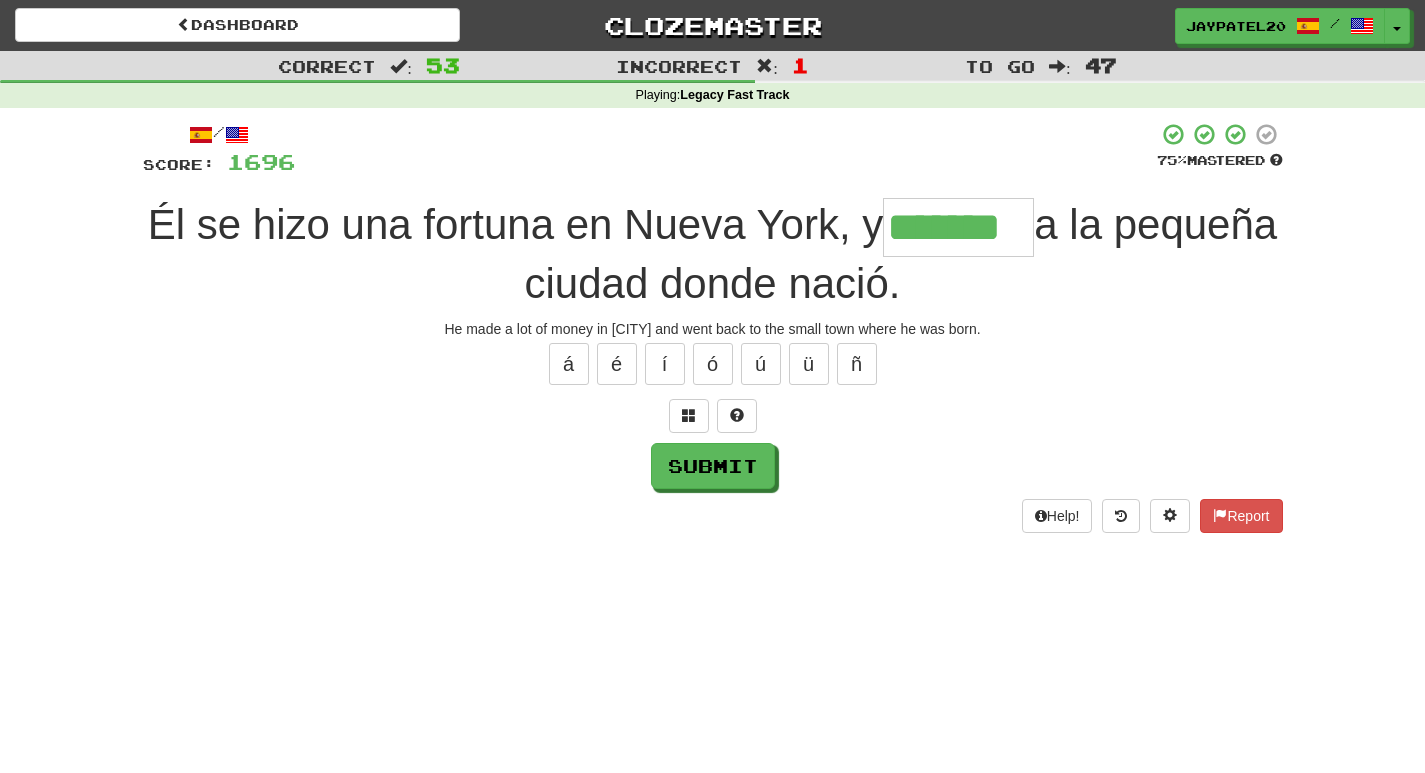 type on "*******" 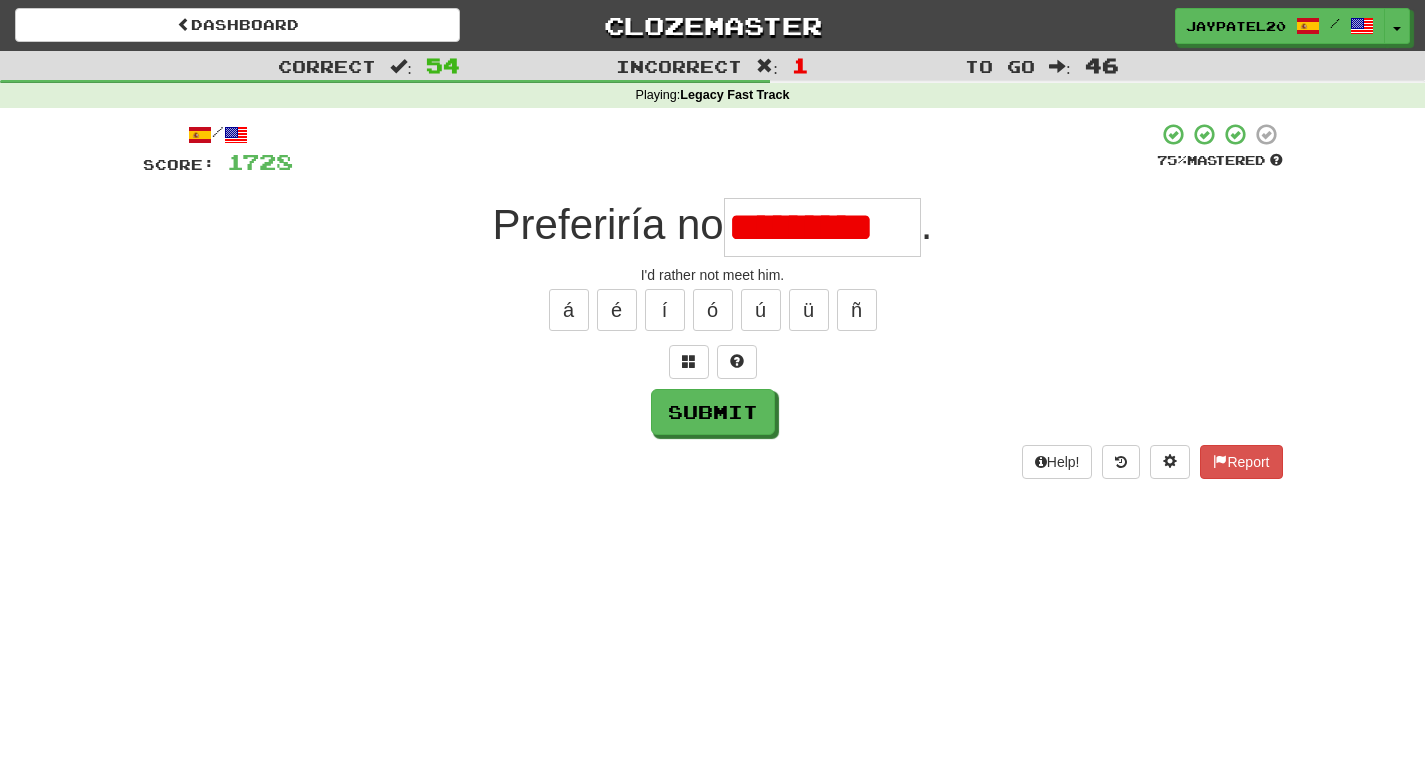 type on "*********" 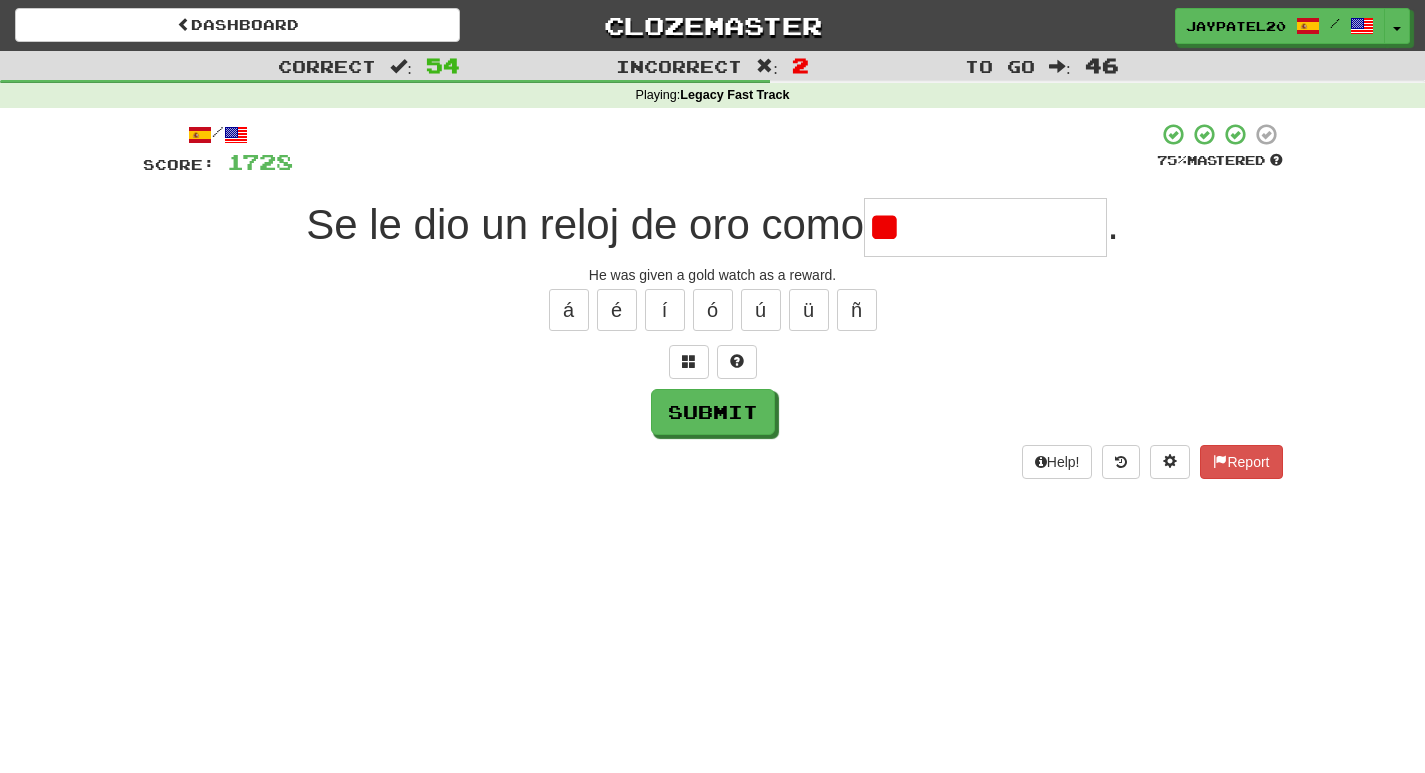 type on "*" 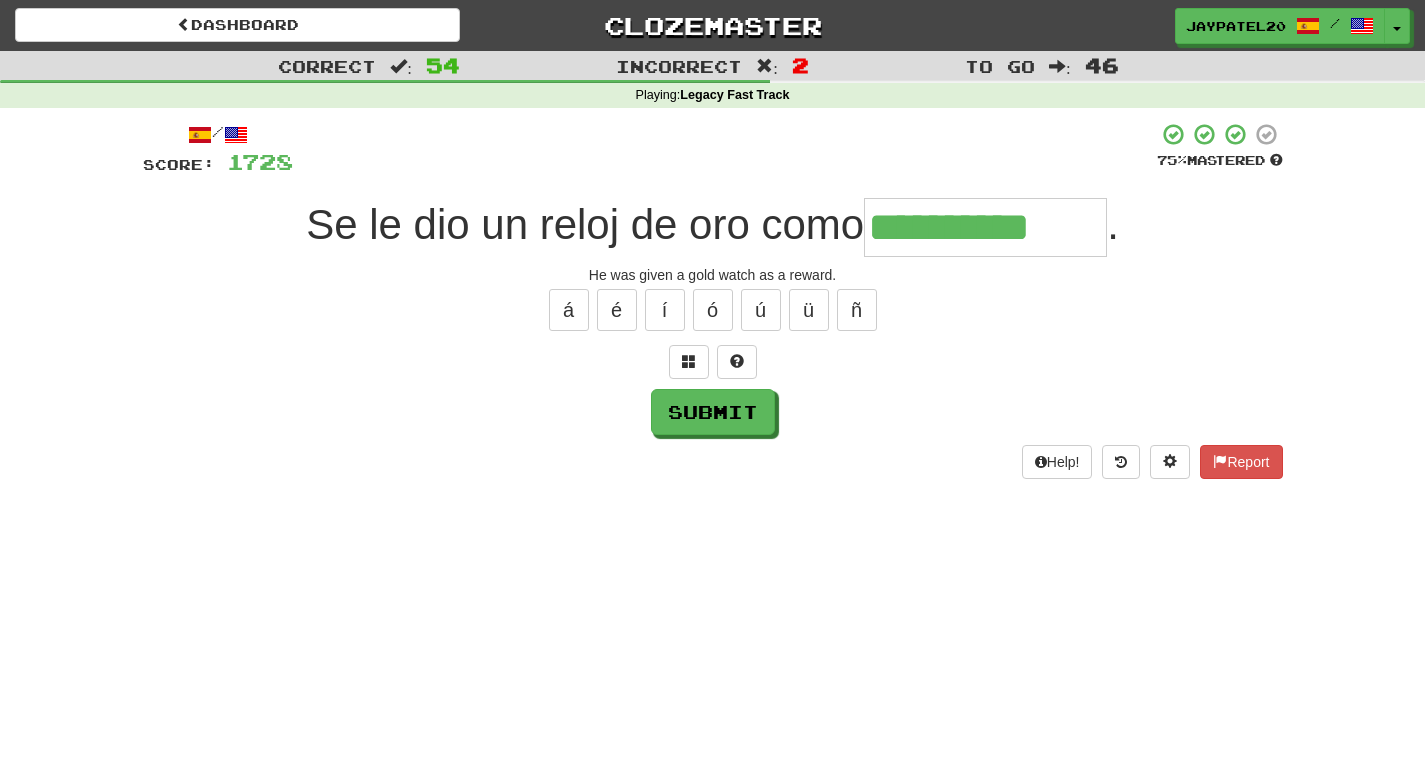 type on "**********" 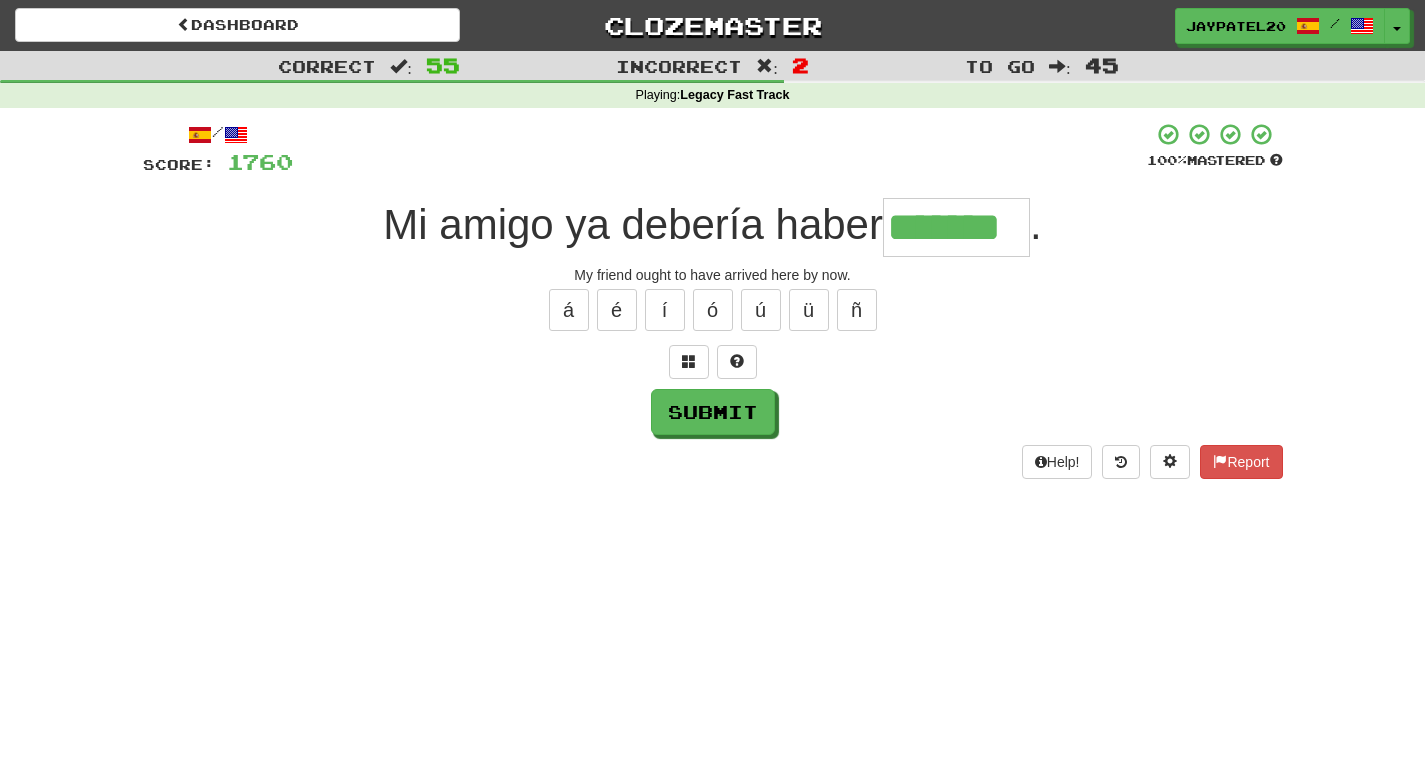 type on "*******" 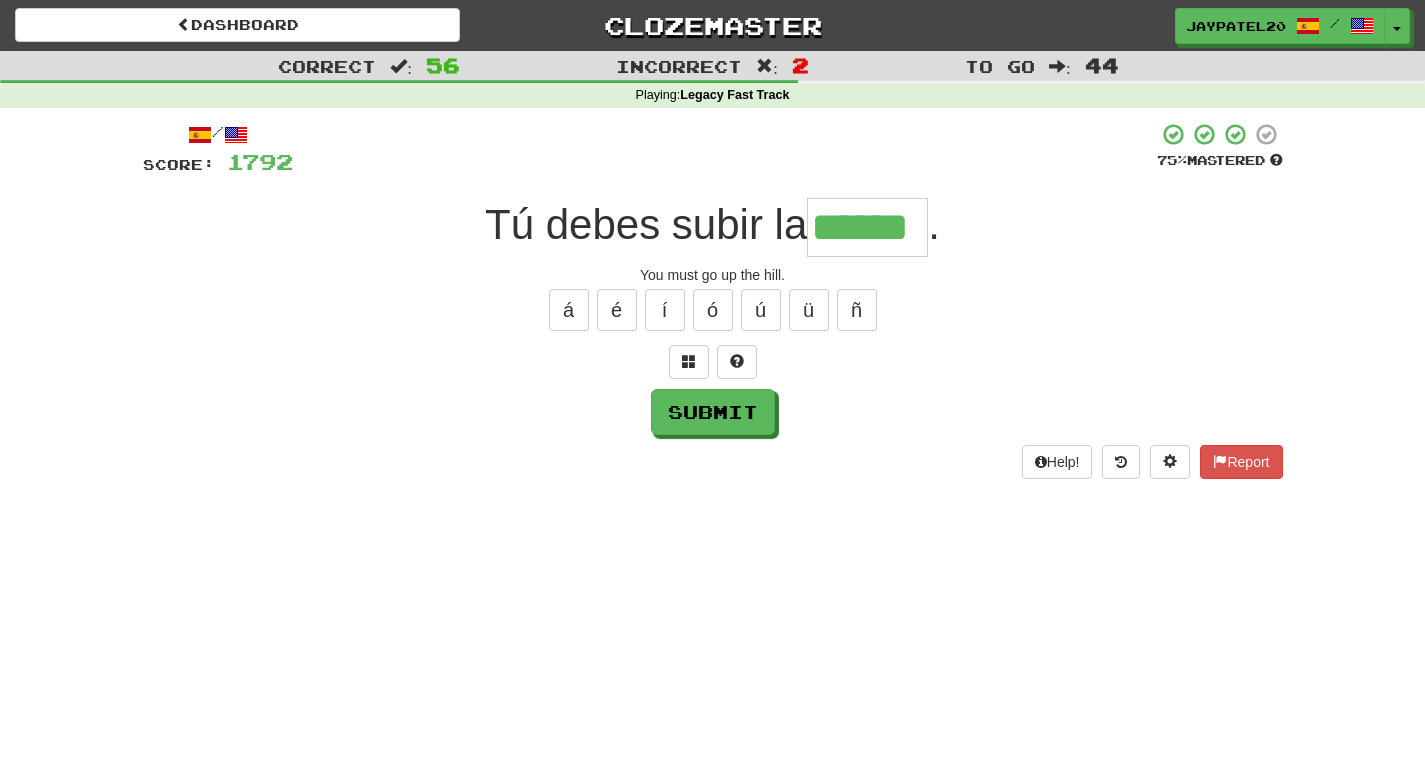 type on "******" 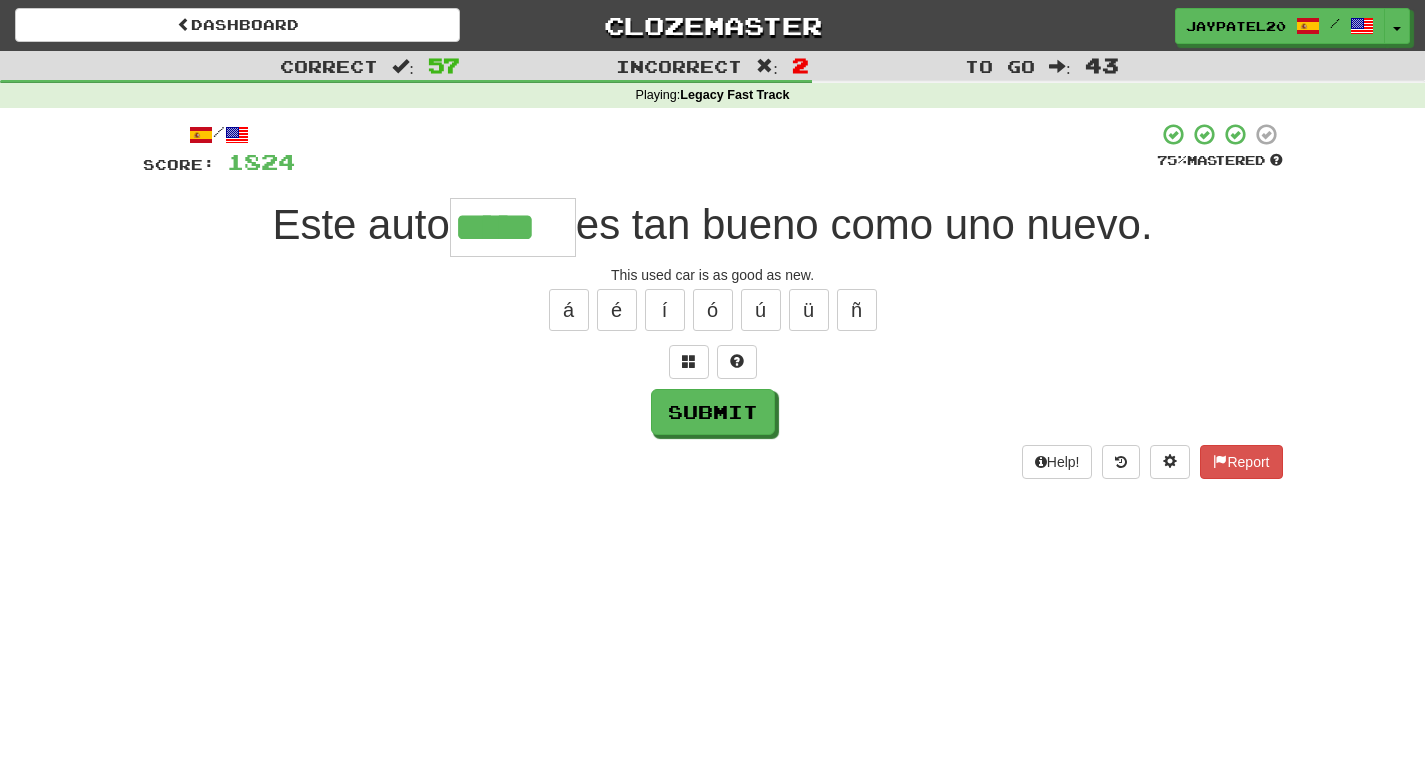type on "*****" 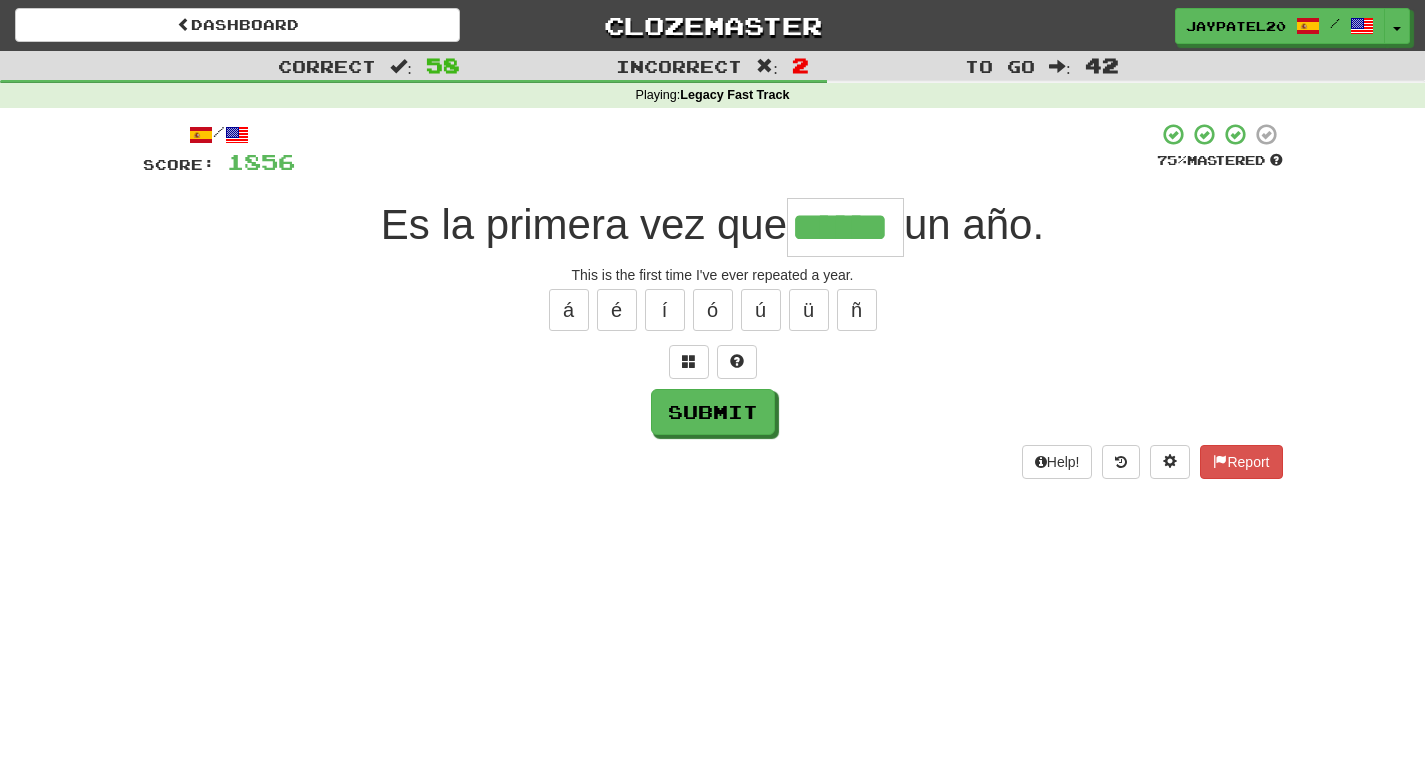 type on "******" 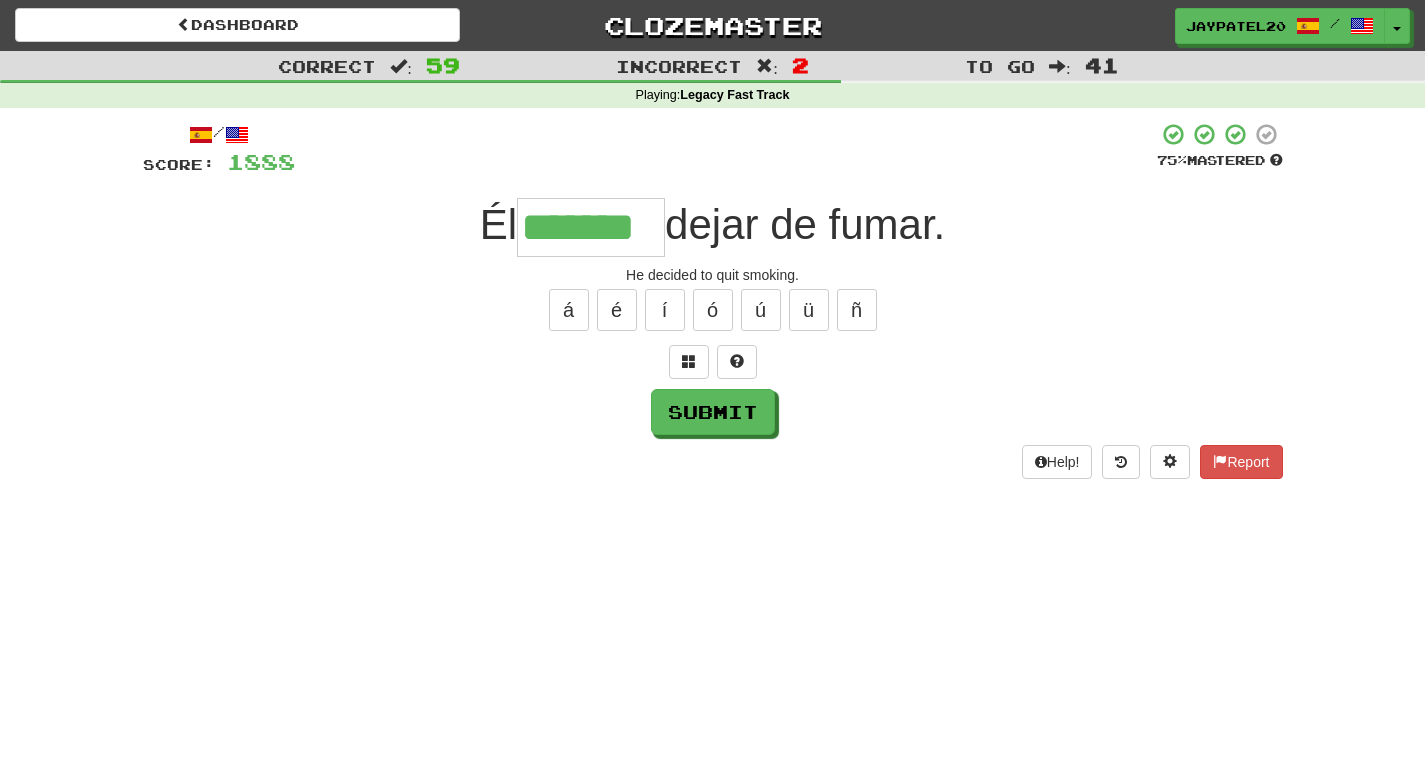 type on "*******" 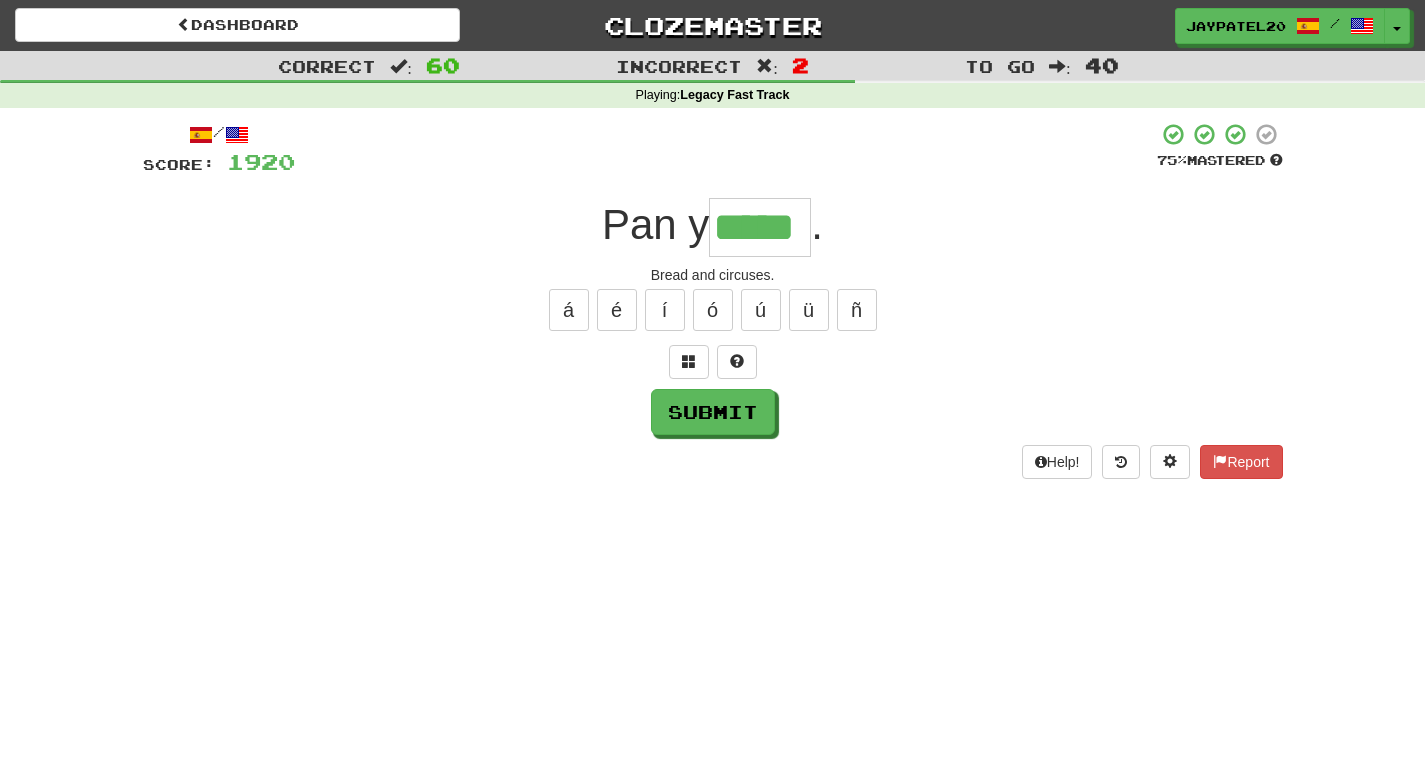 type on "*****" 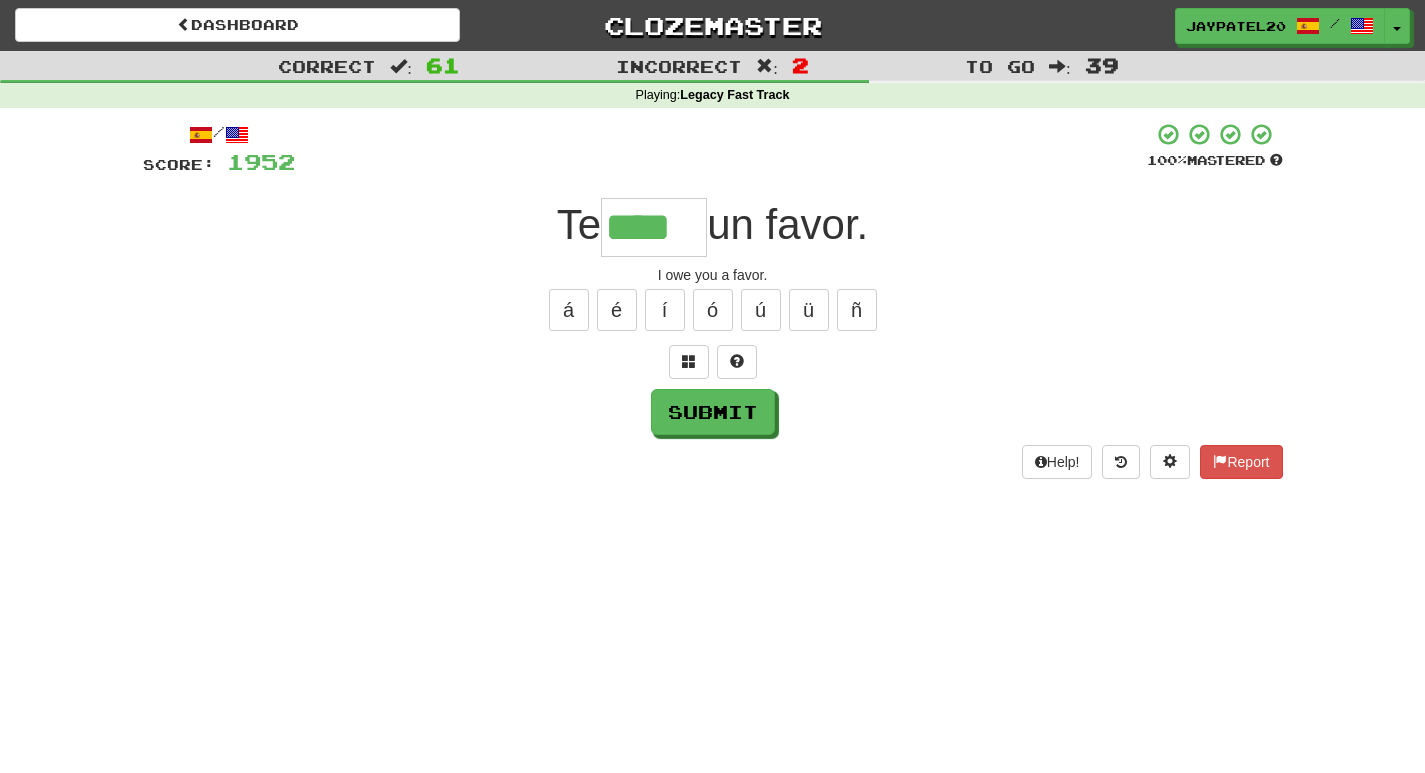 type on "****" 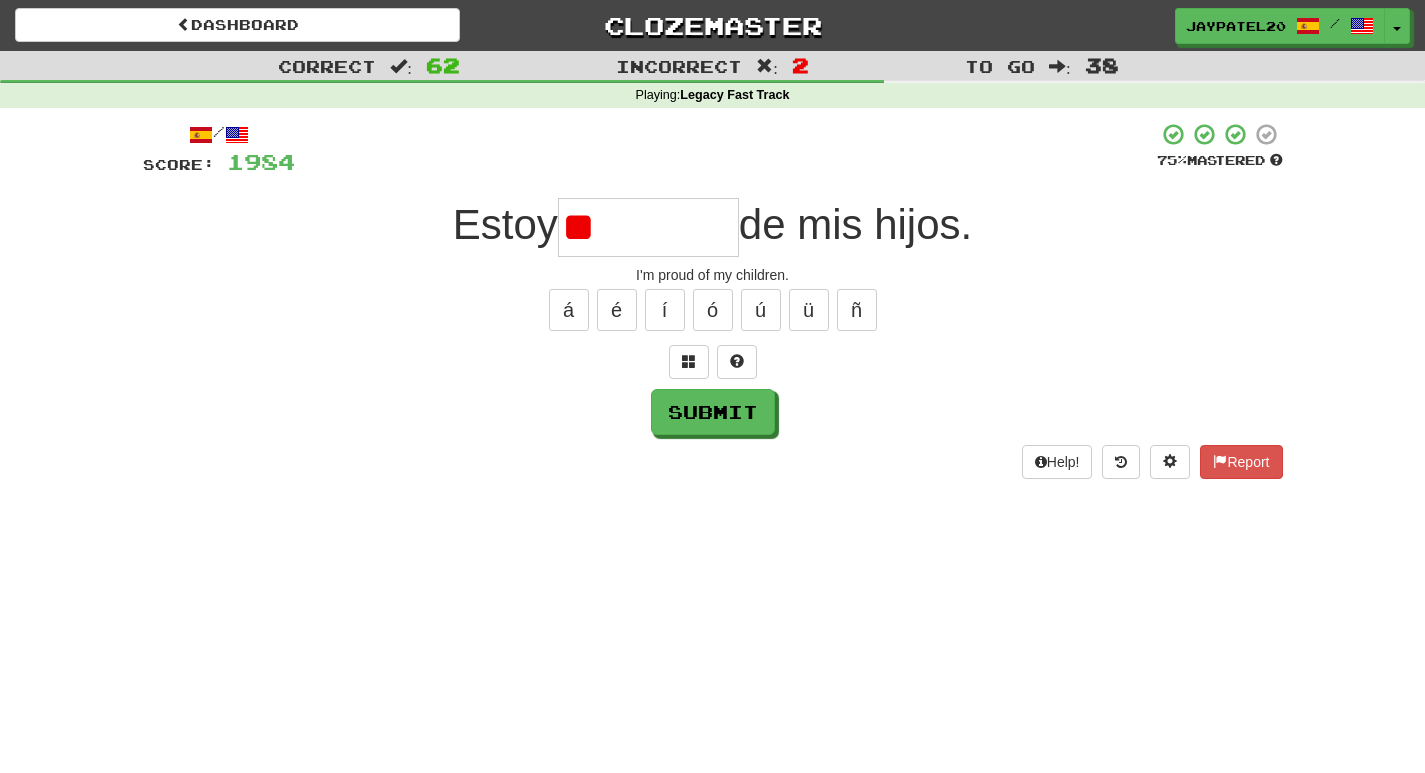 type on "*" 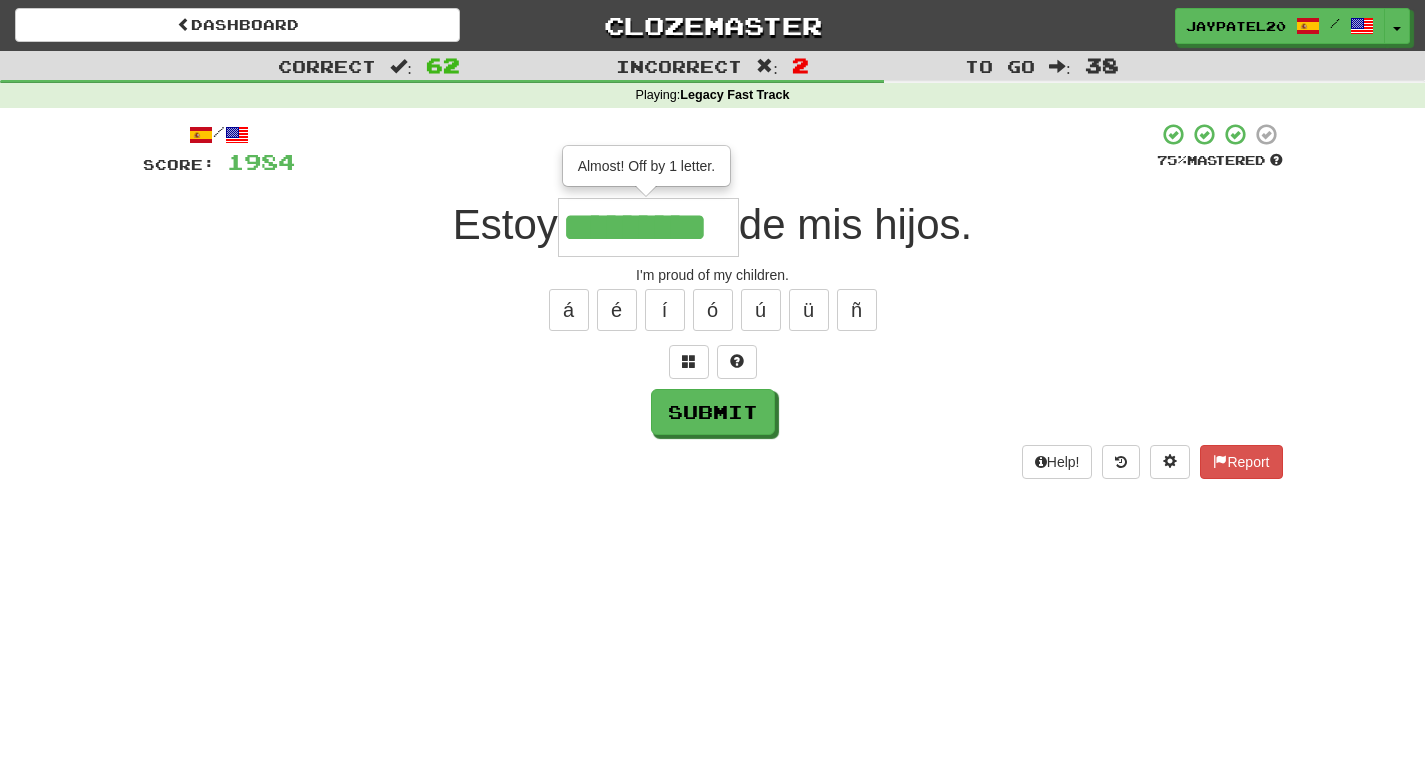 type on "*********" 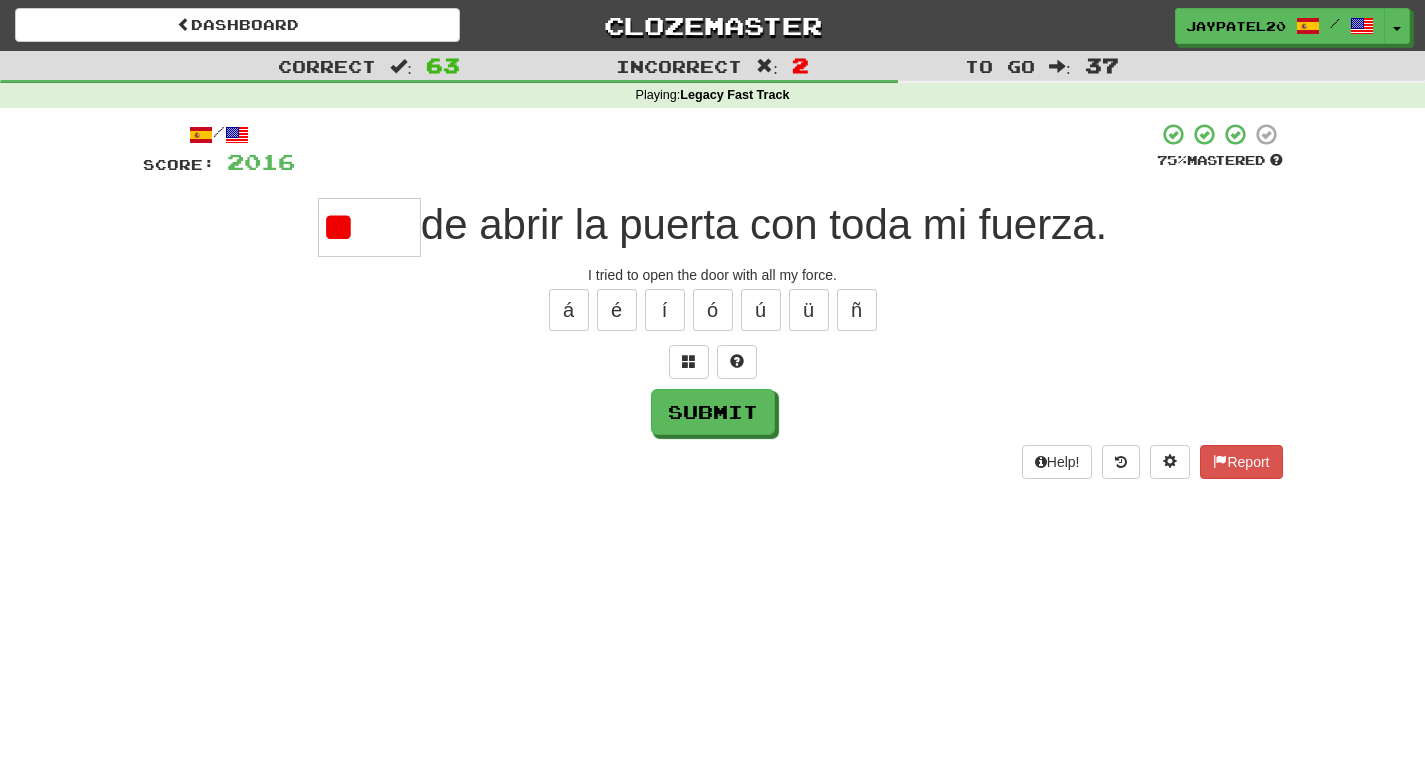 type on "*" 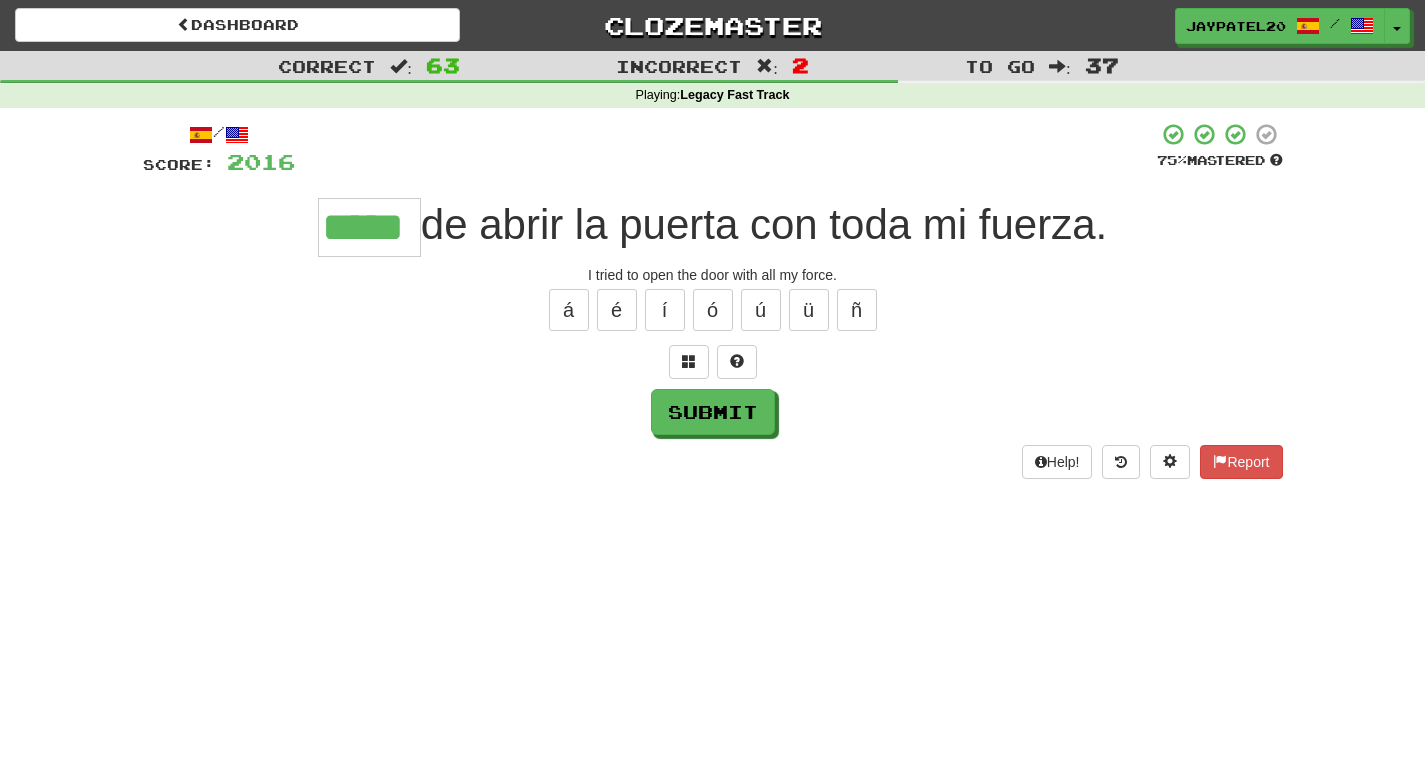 type on "*****" 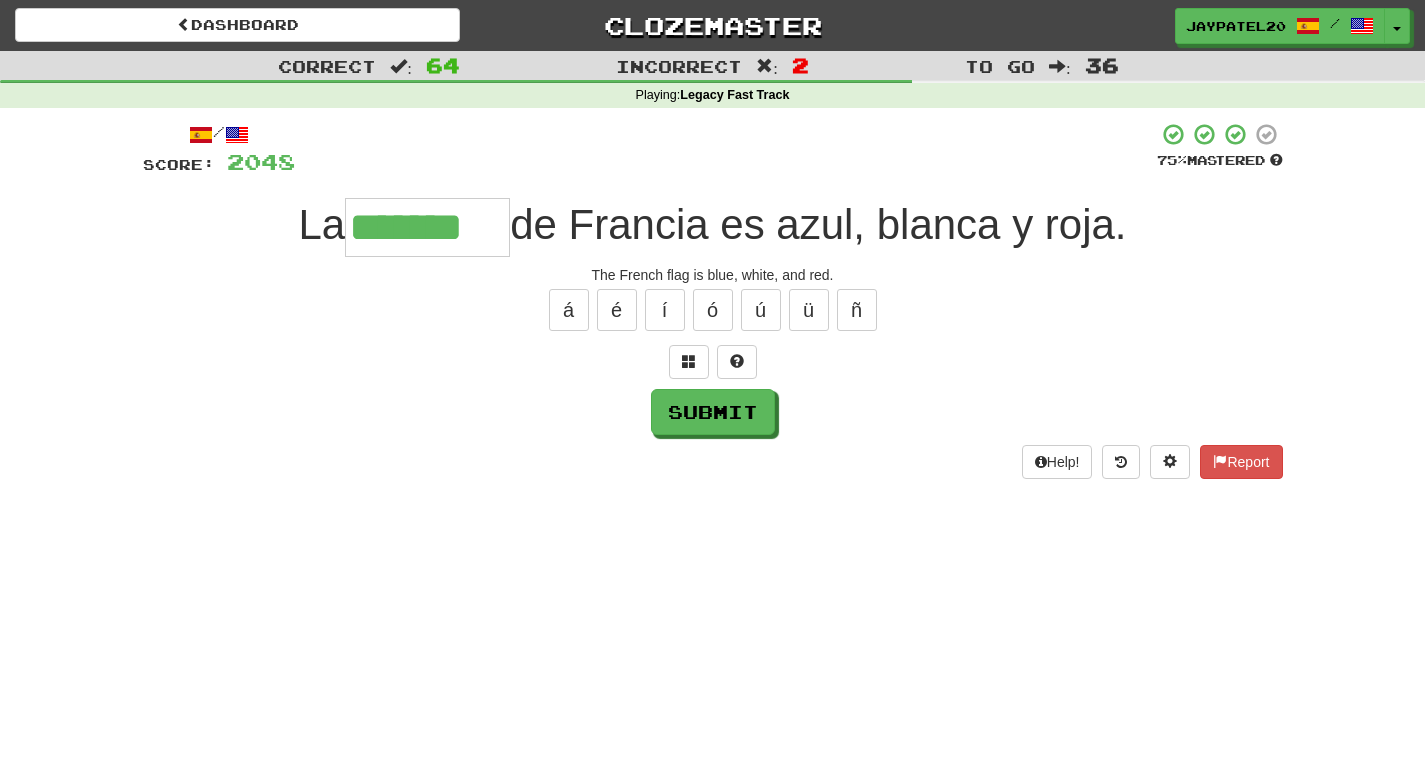 type on "*******" 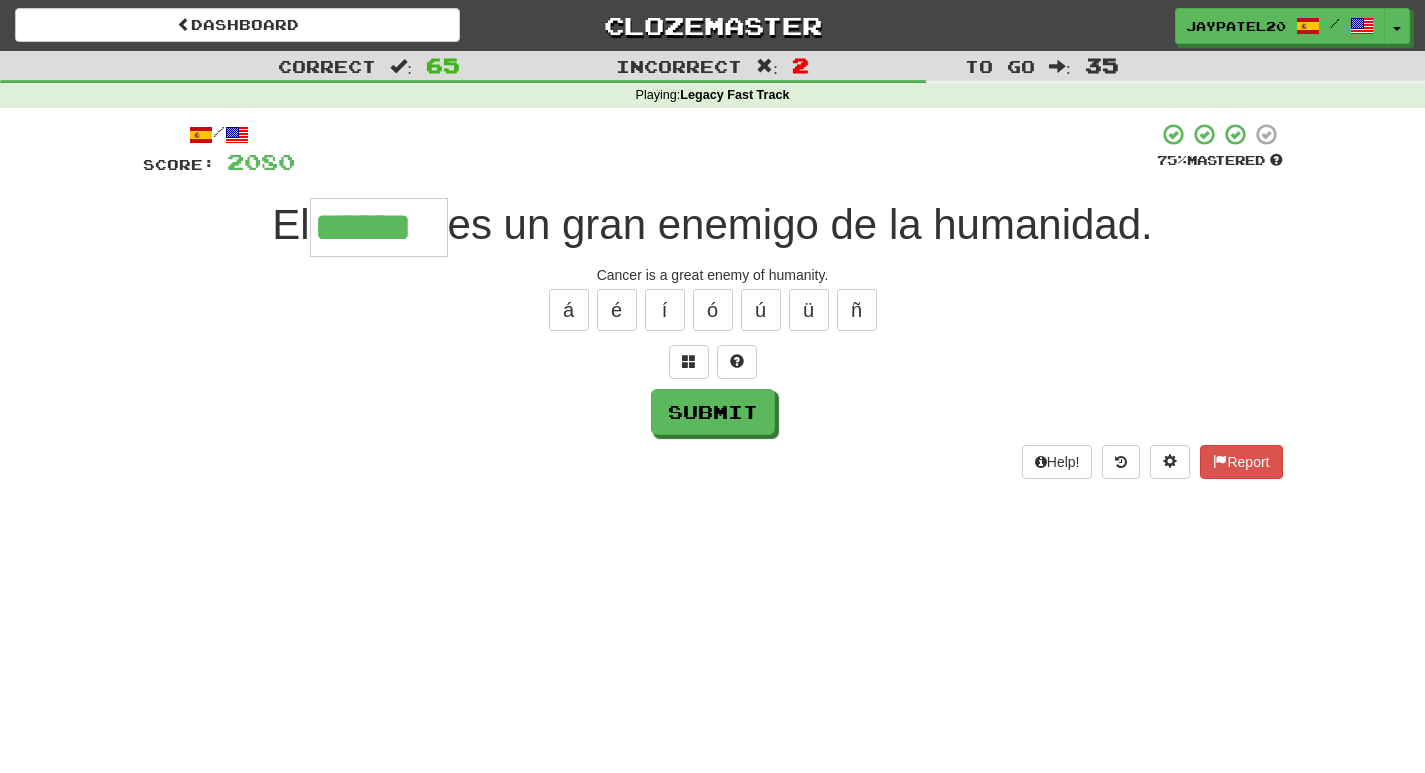 type on "******" 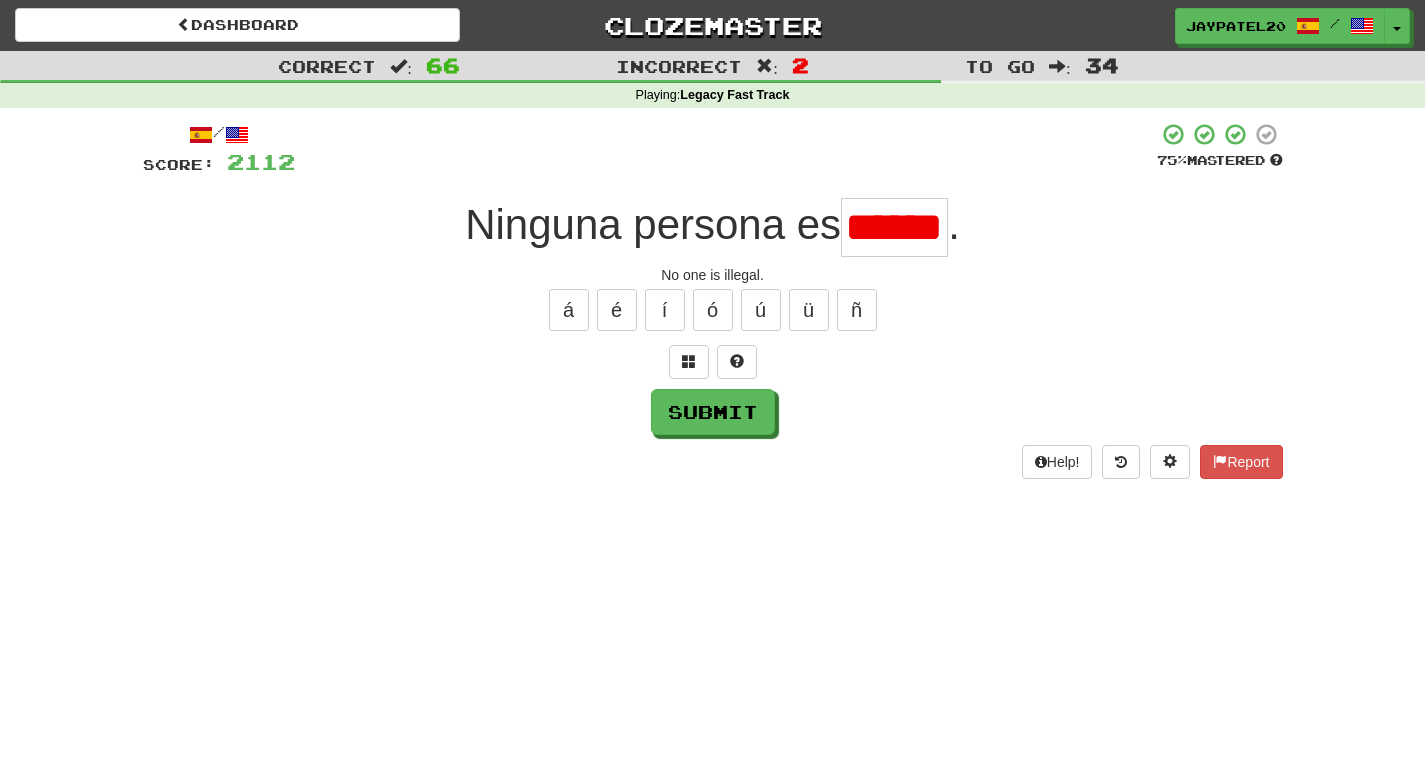 scroll, scrollTop: 0, scrollLeft: 0, axis: both 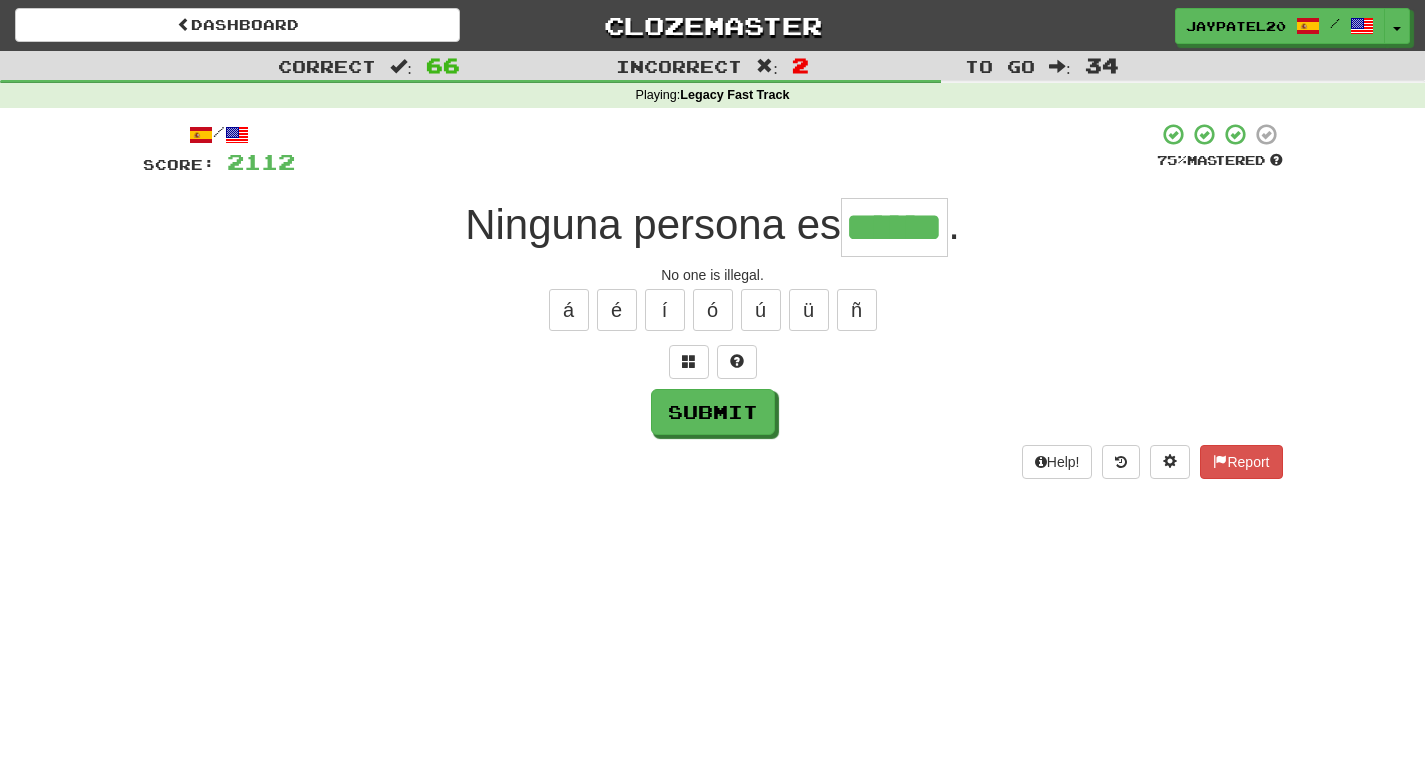 type on "******" 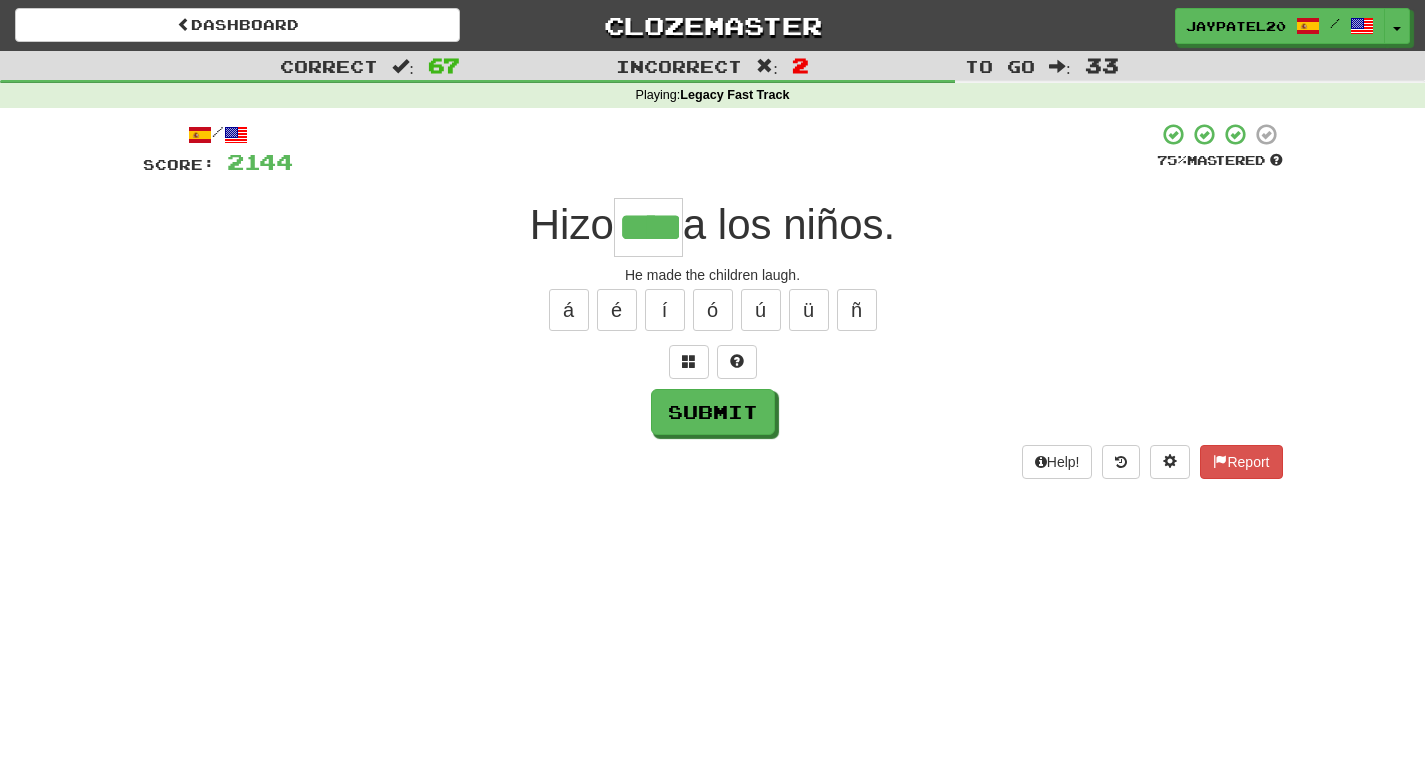 type on "****" 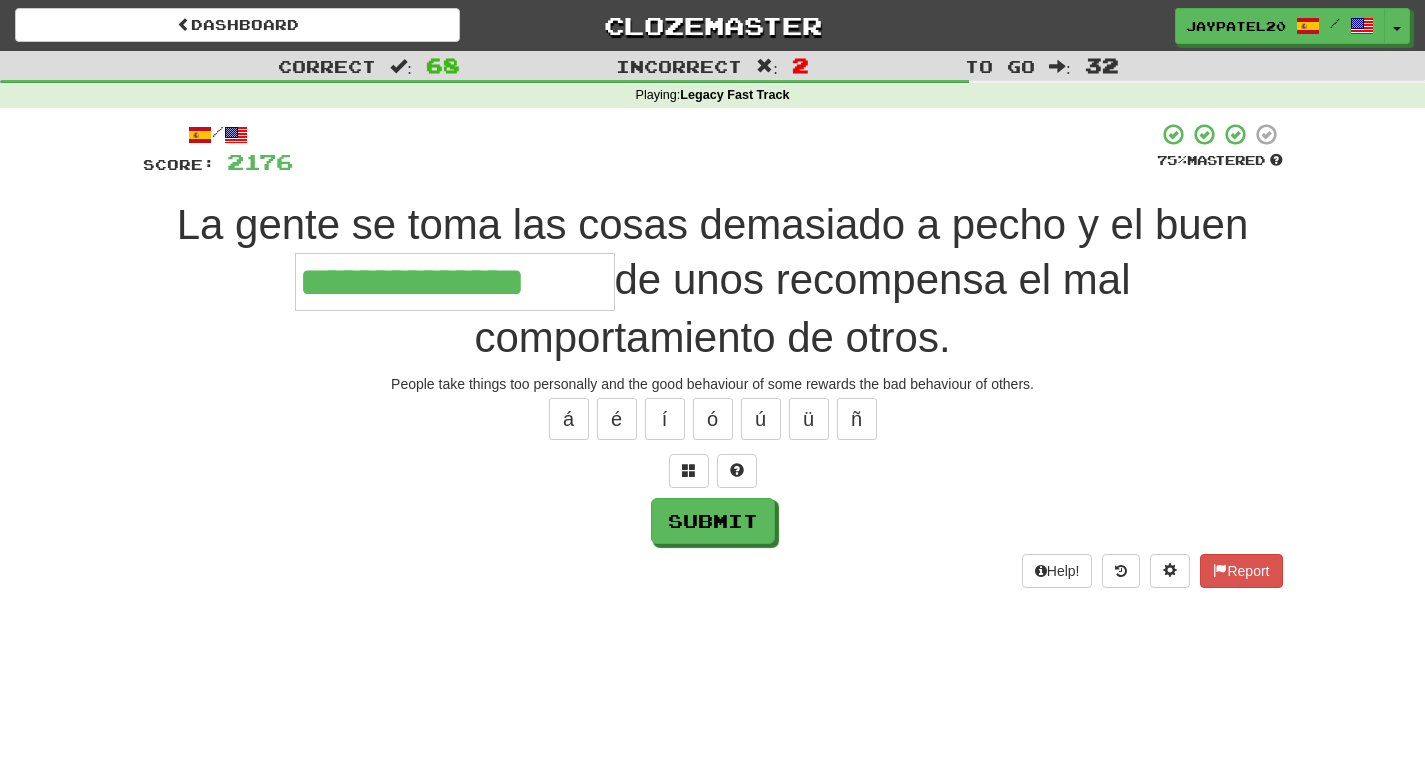 type on "**********" 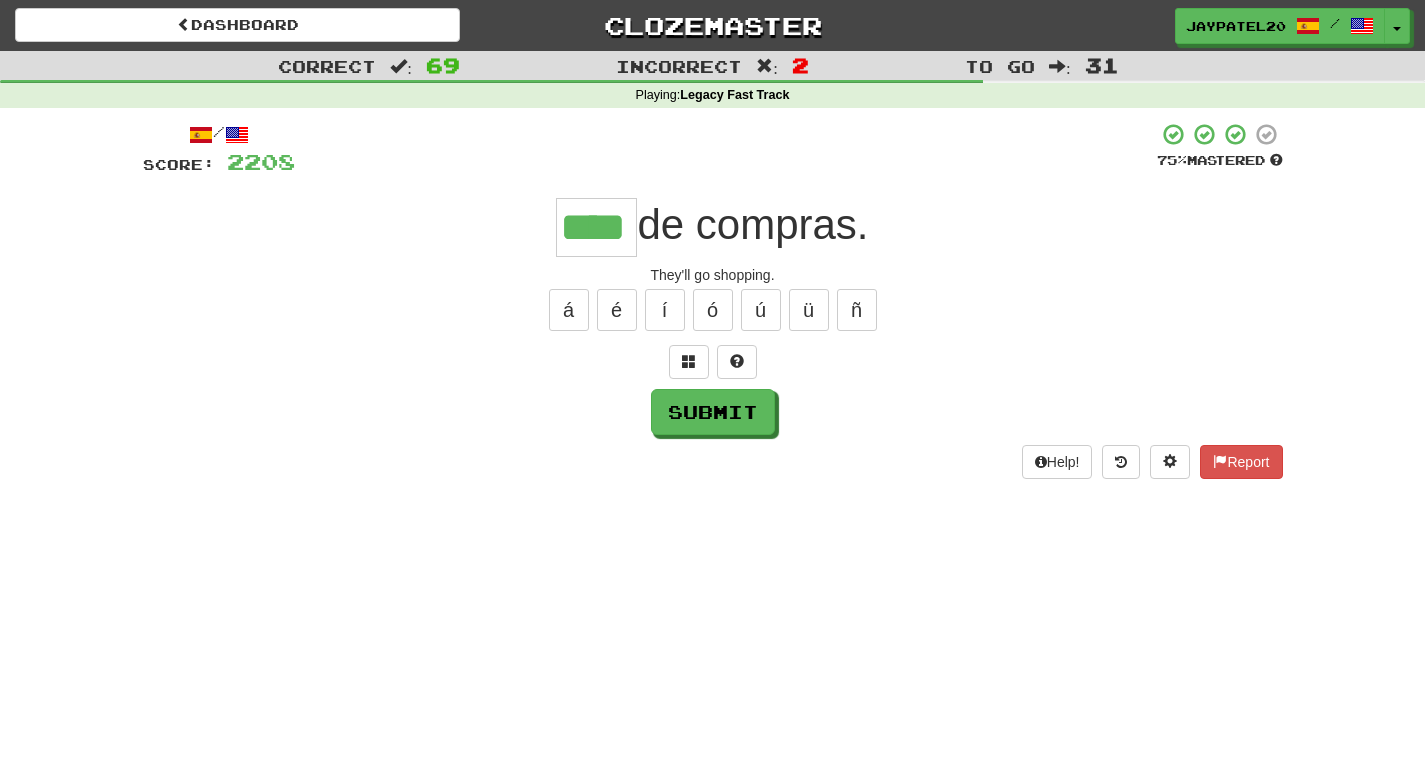 type on "****" 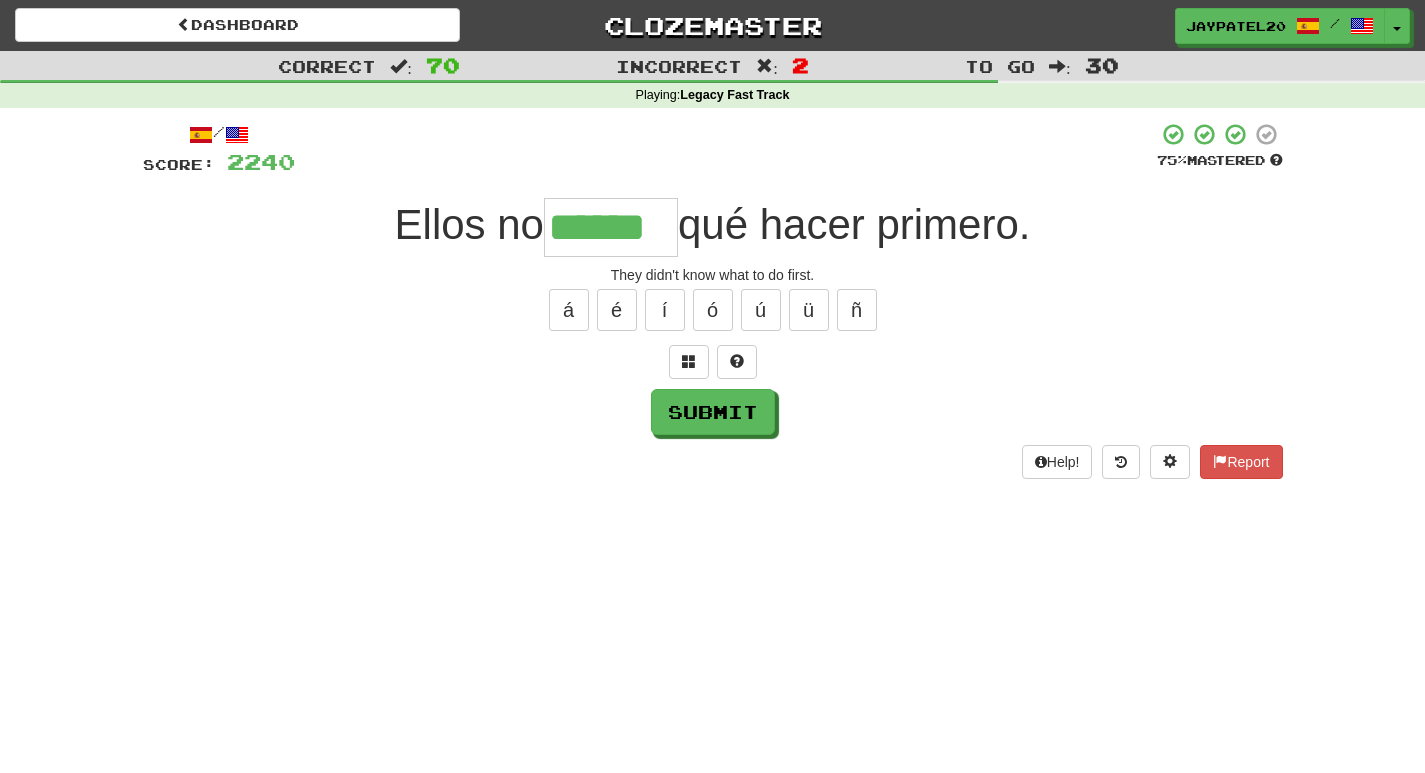 type on "******" 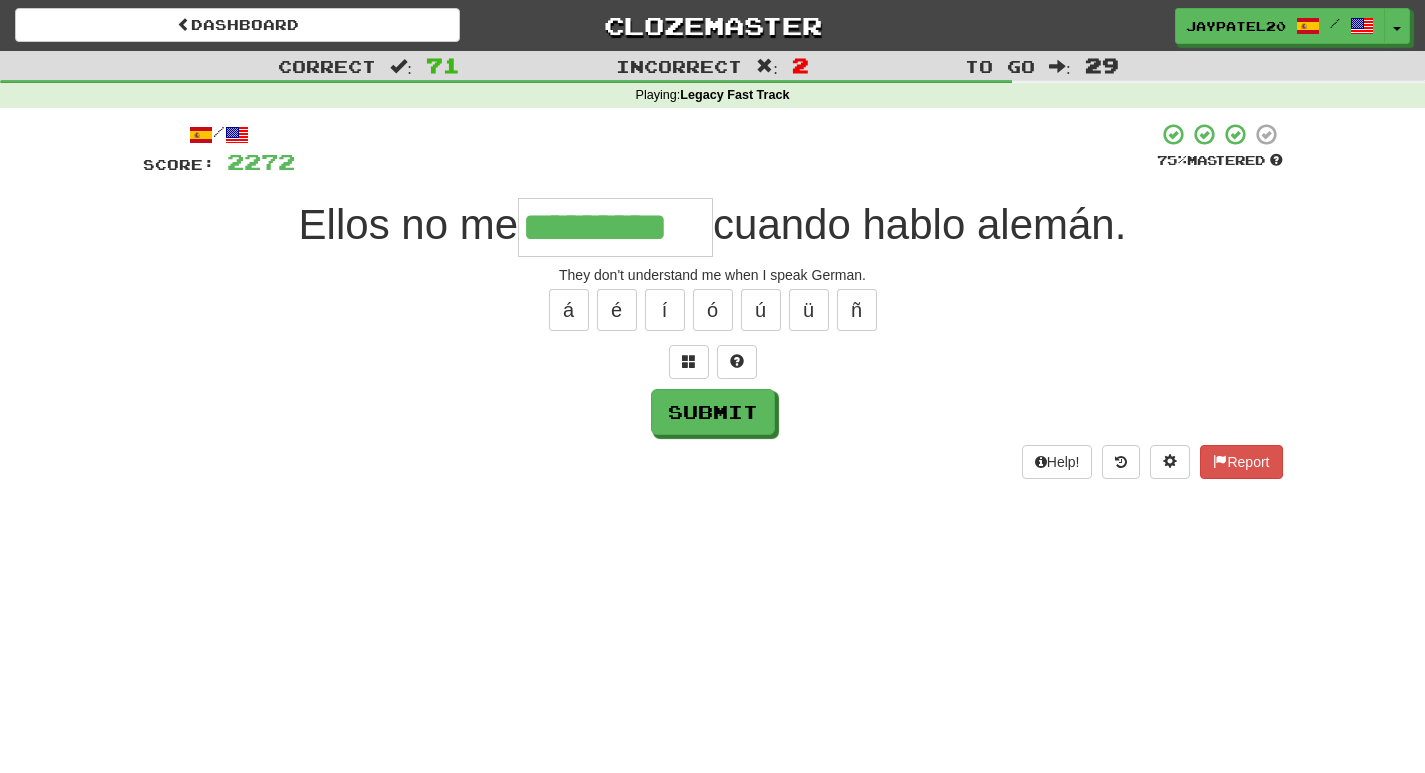 type on "*********" 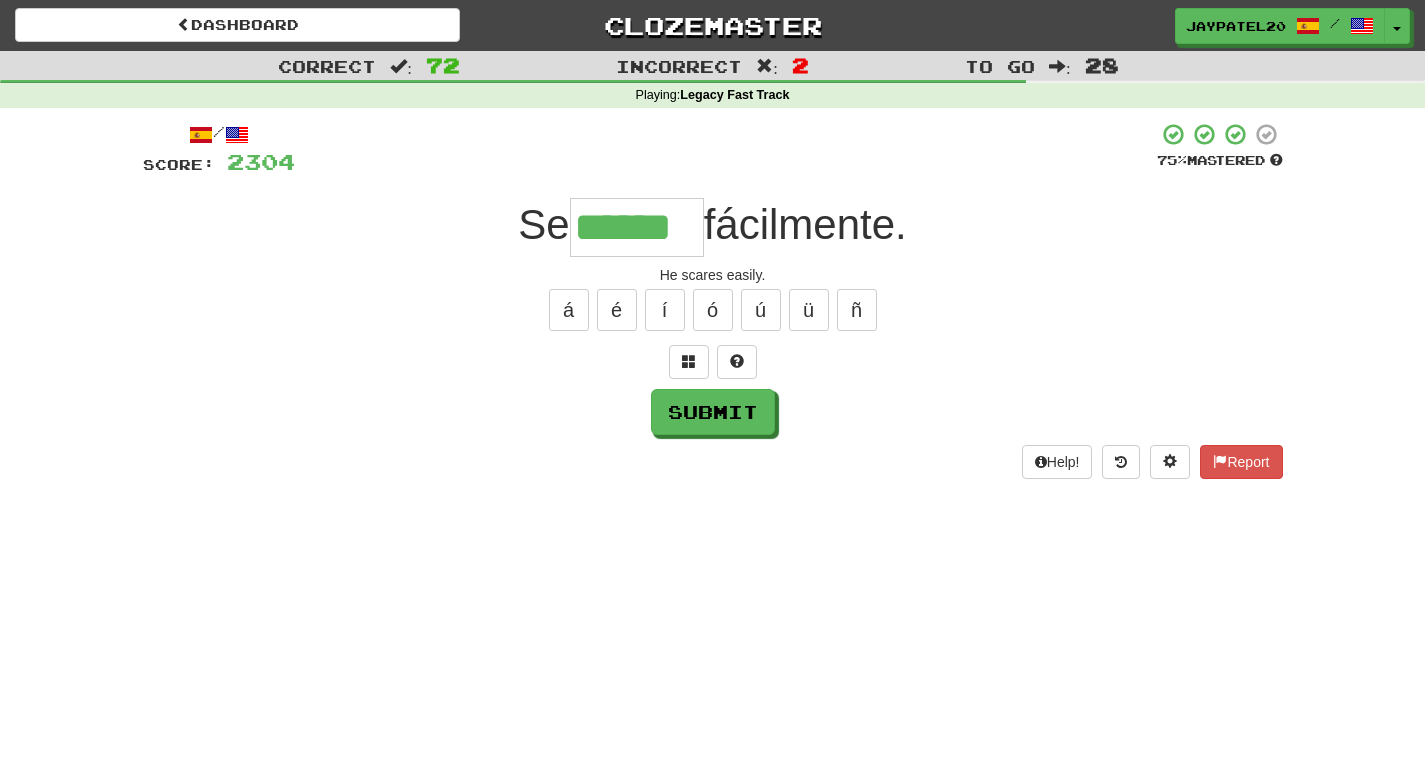type on "******" 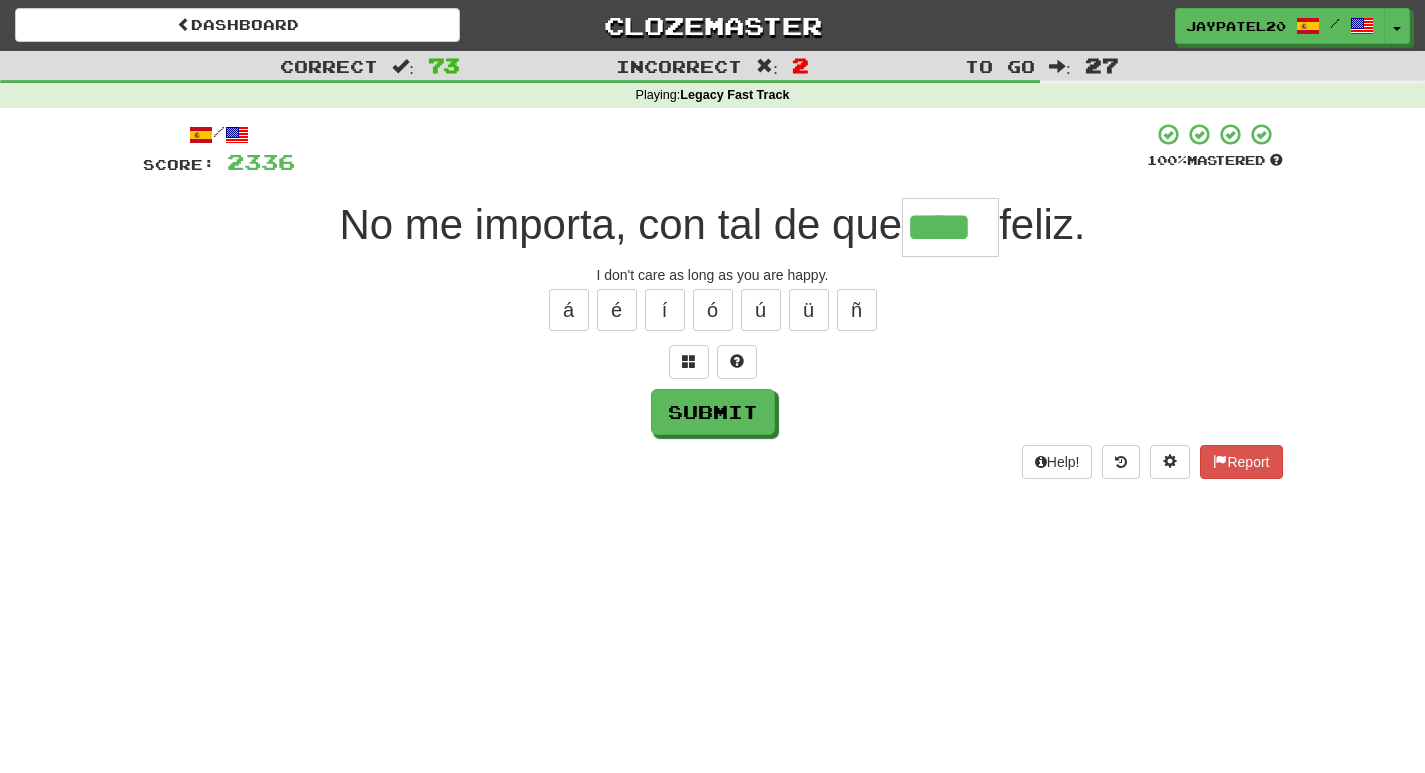 type on "****" 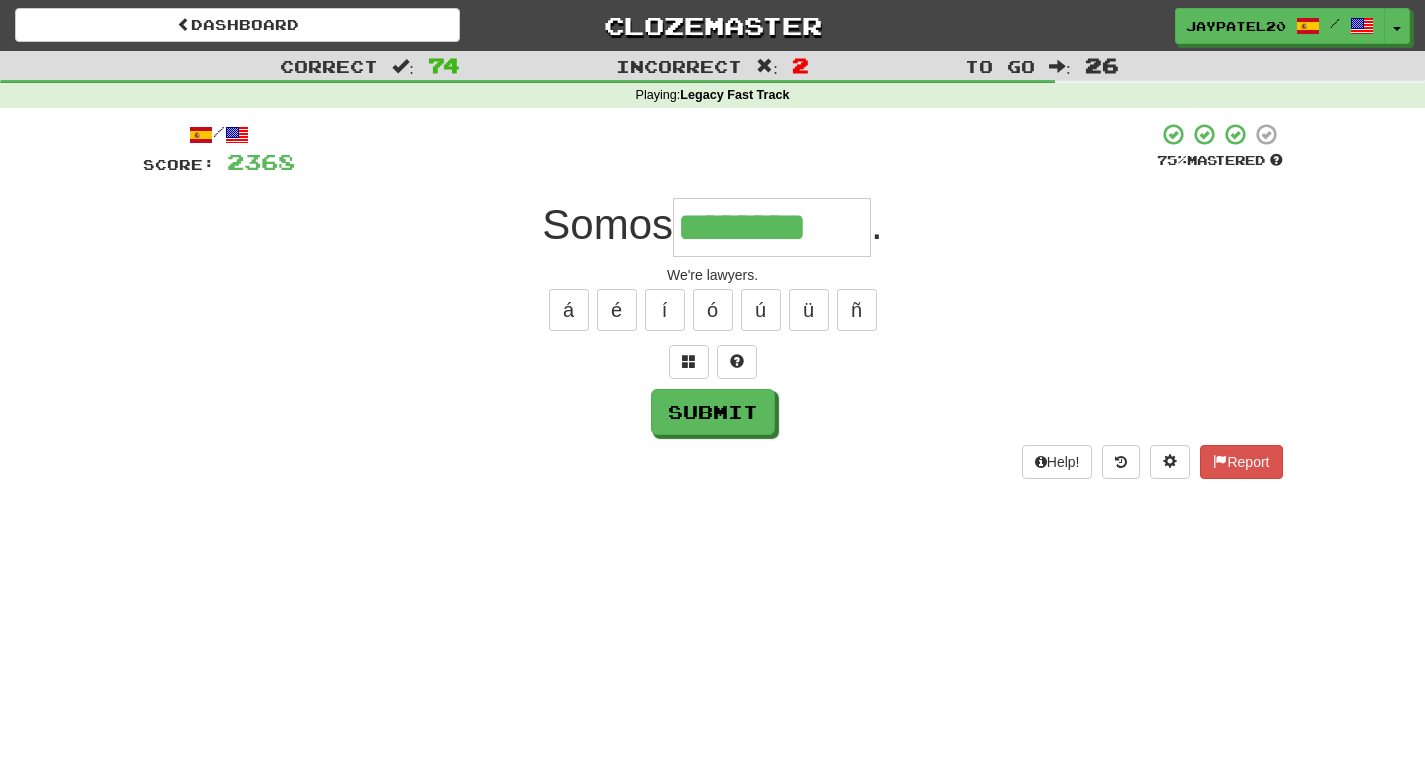 type on "********" 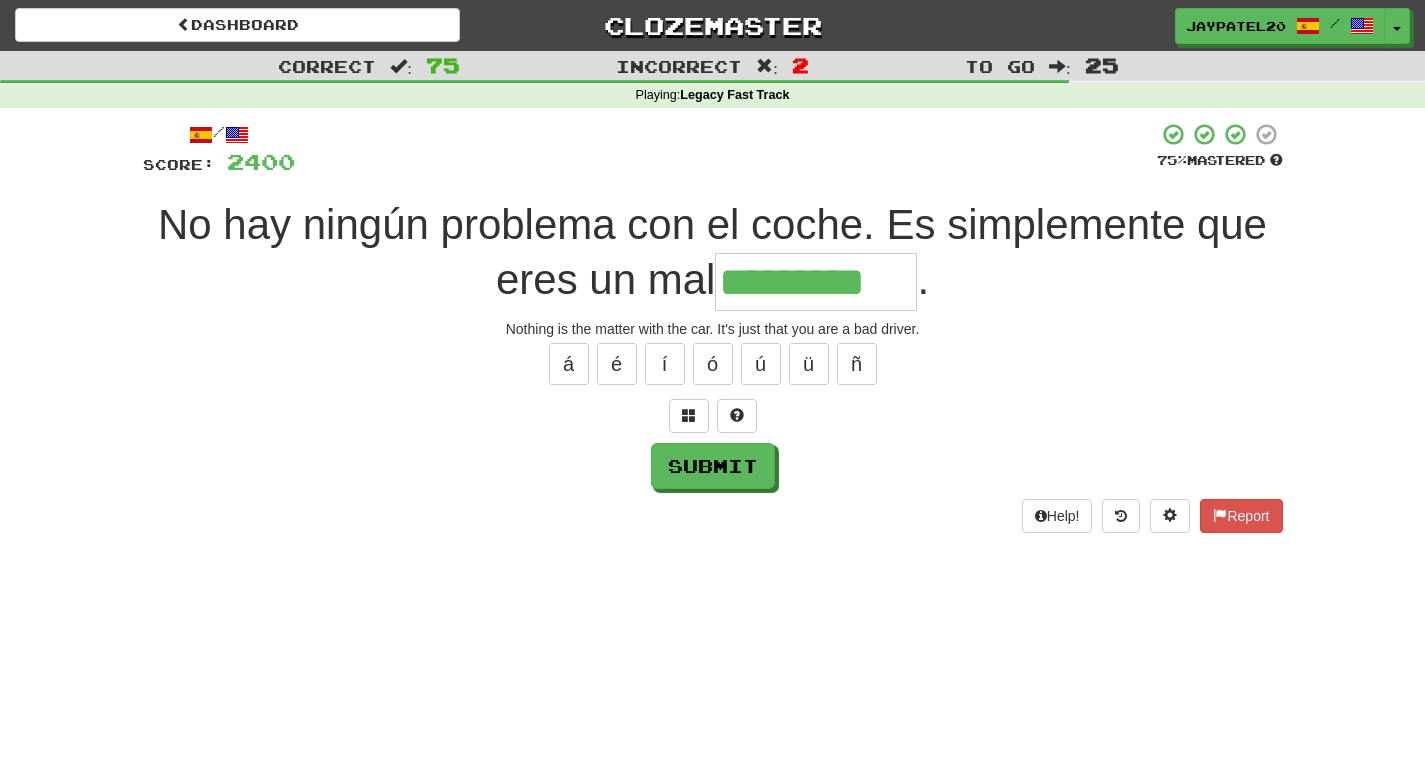type on "*********" 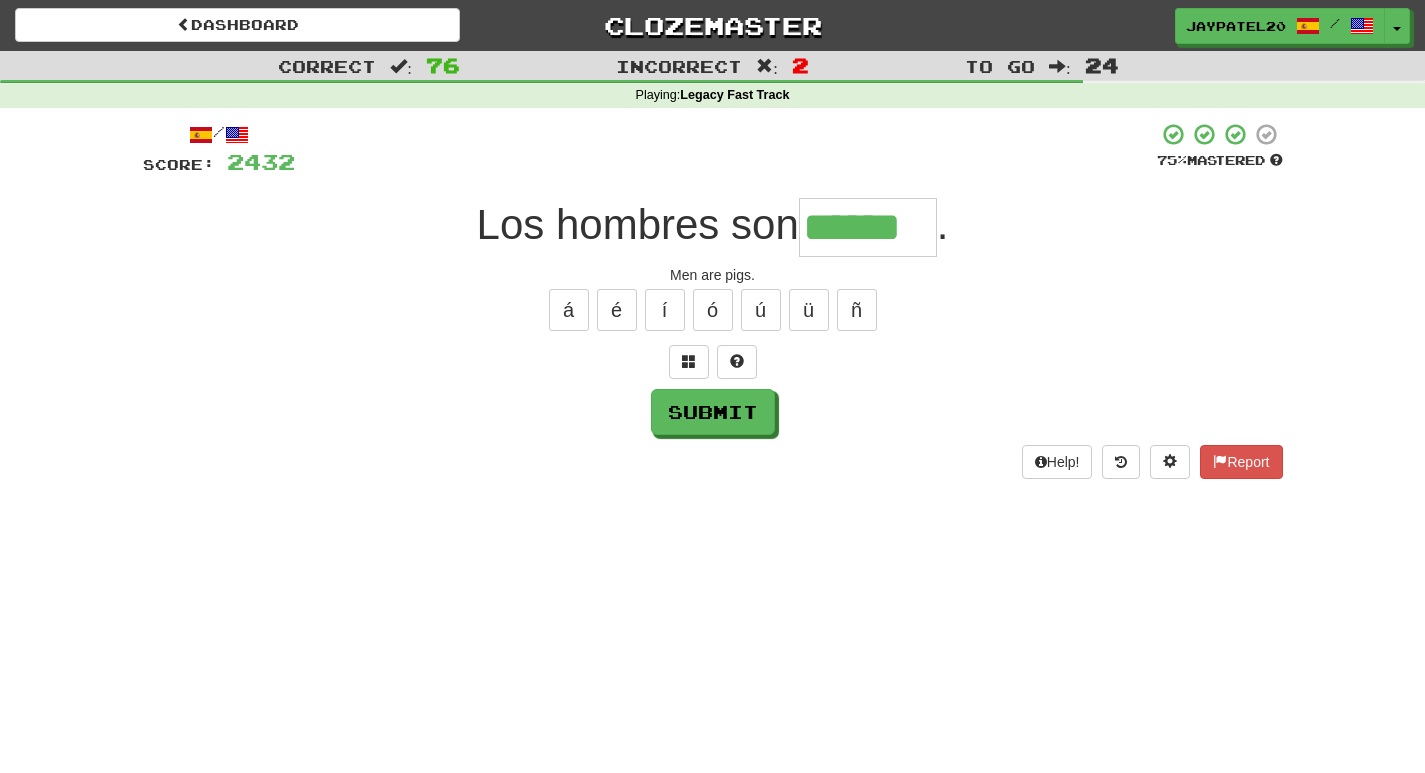 type on "******" 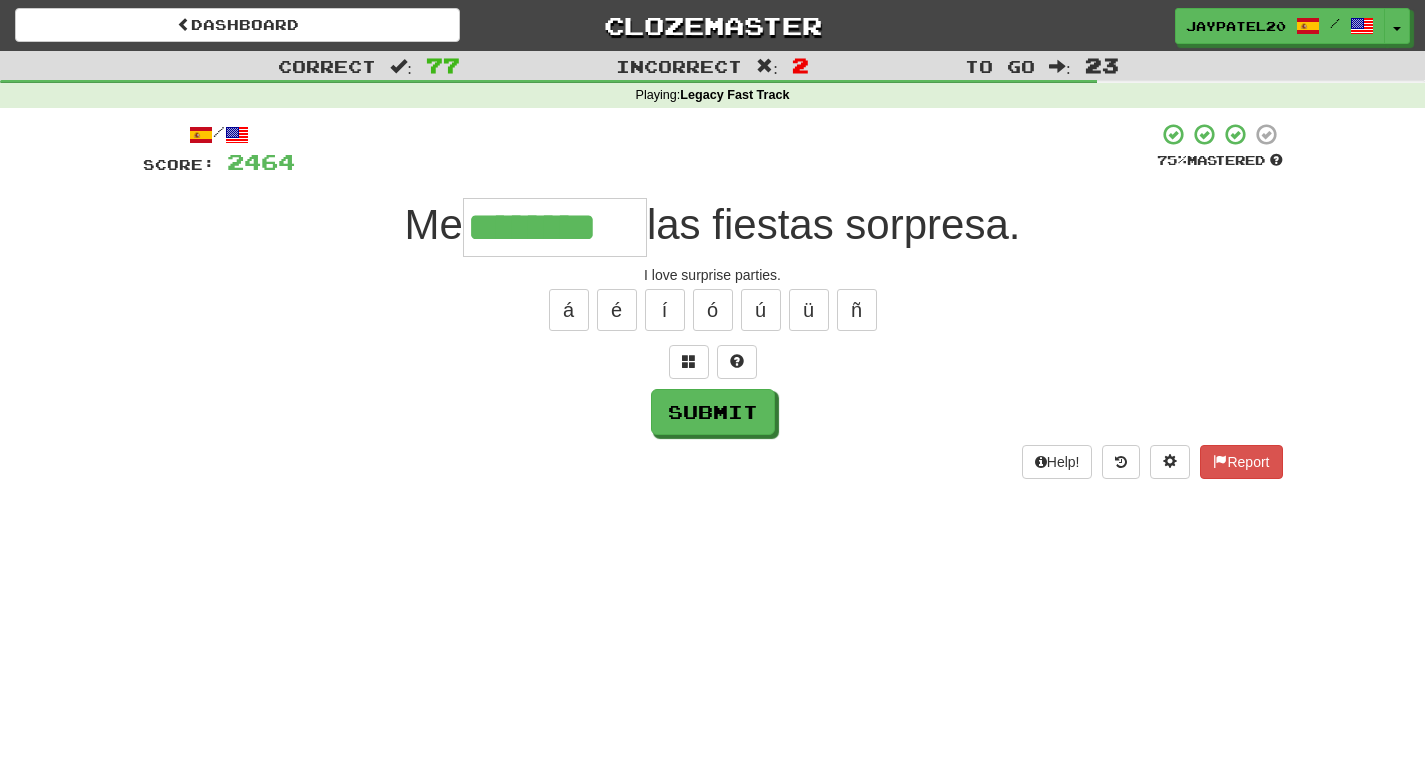 type on "********" 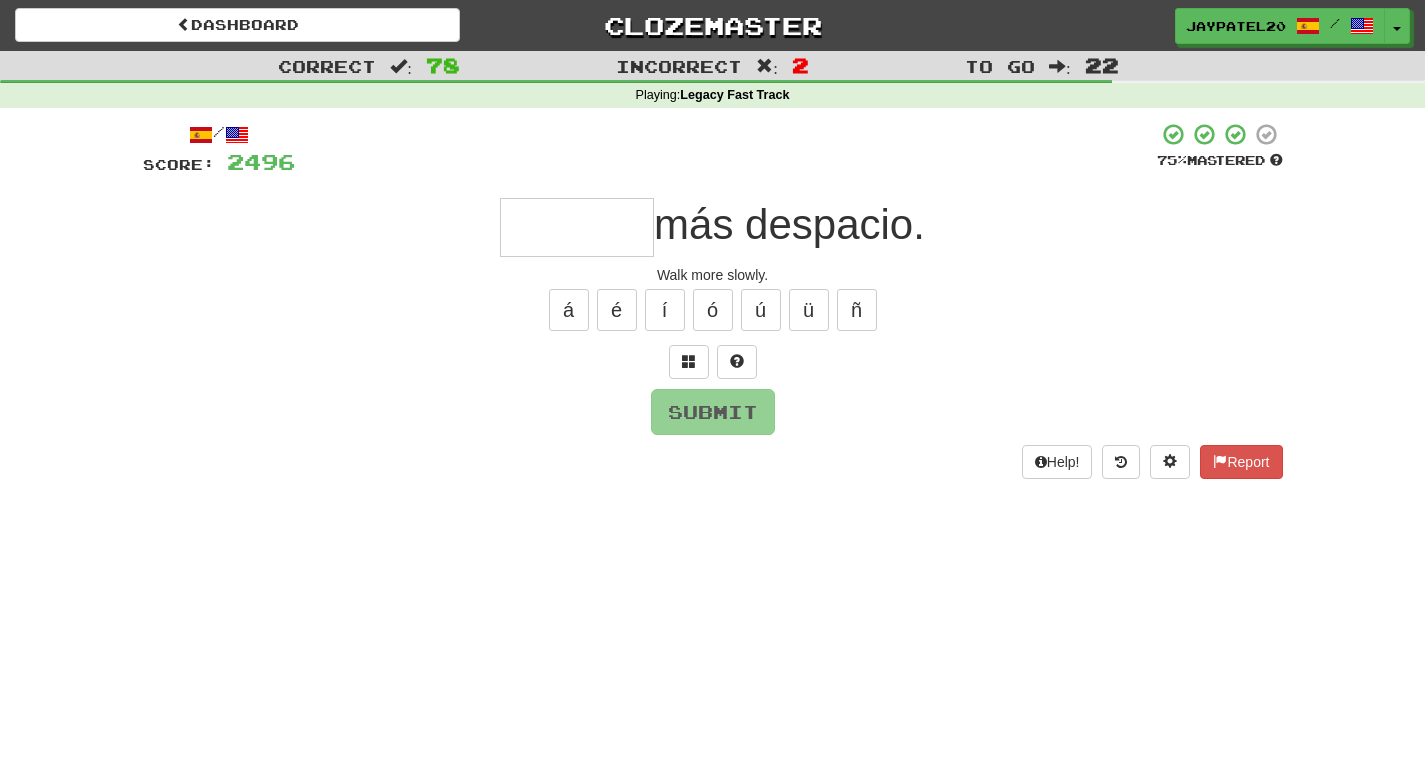 type on "*" 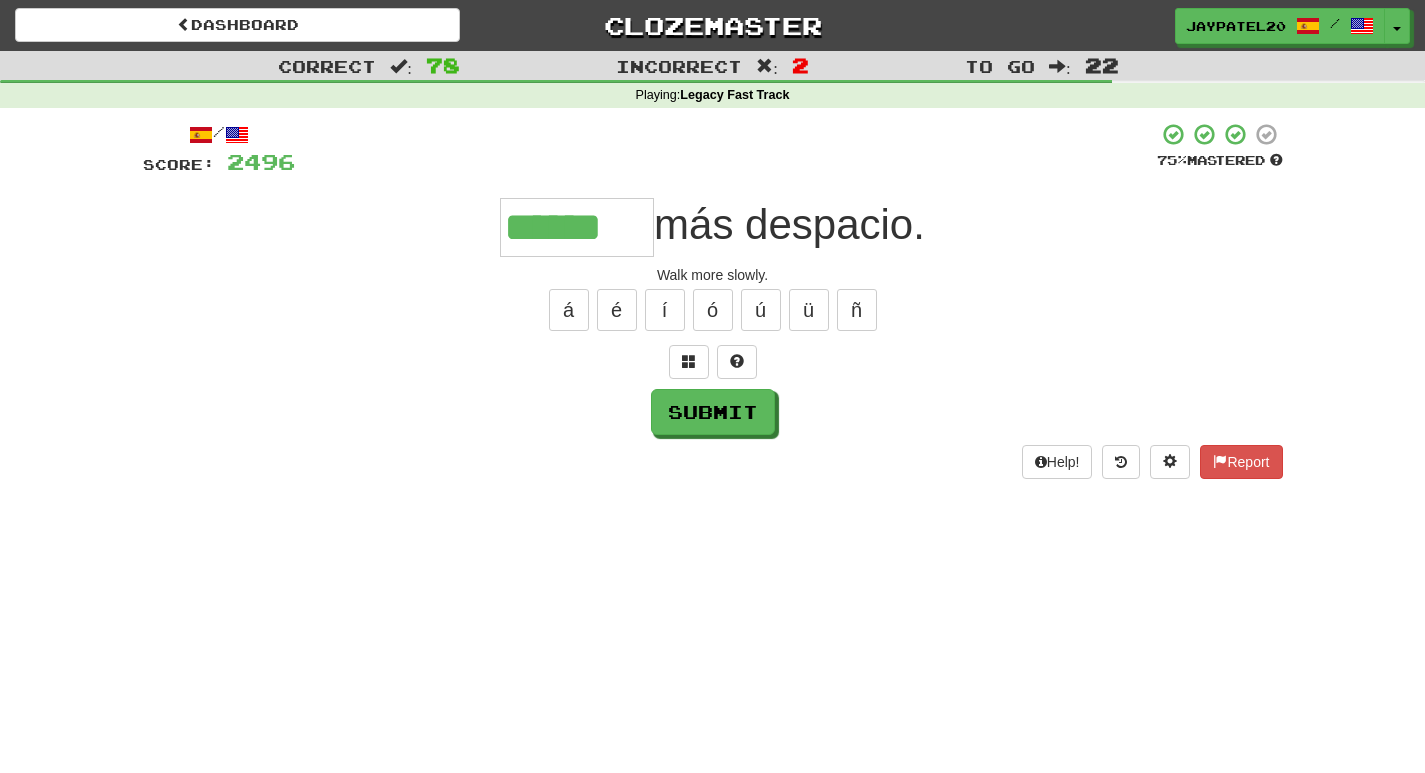 type on "******" 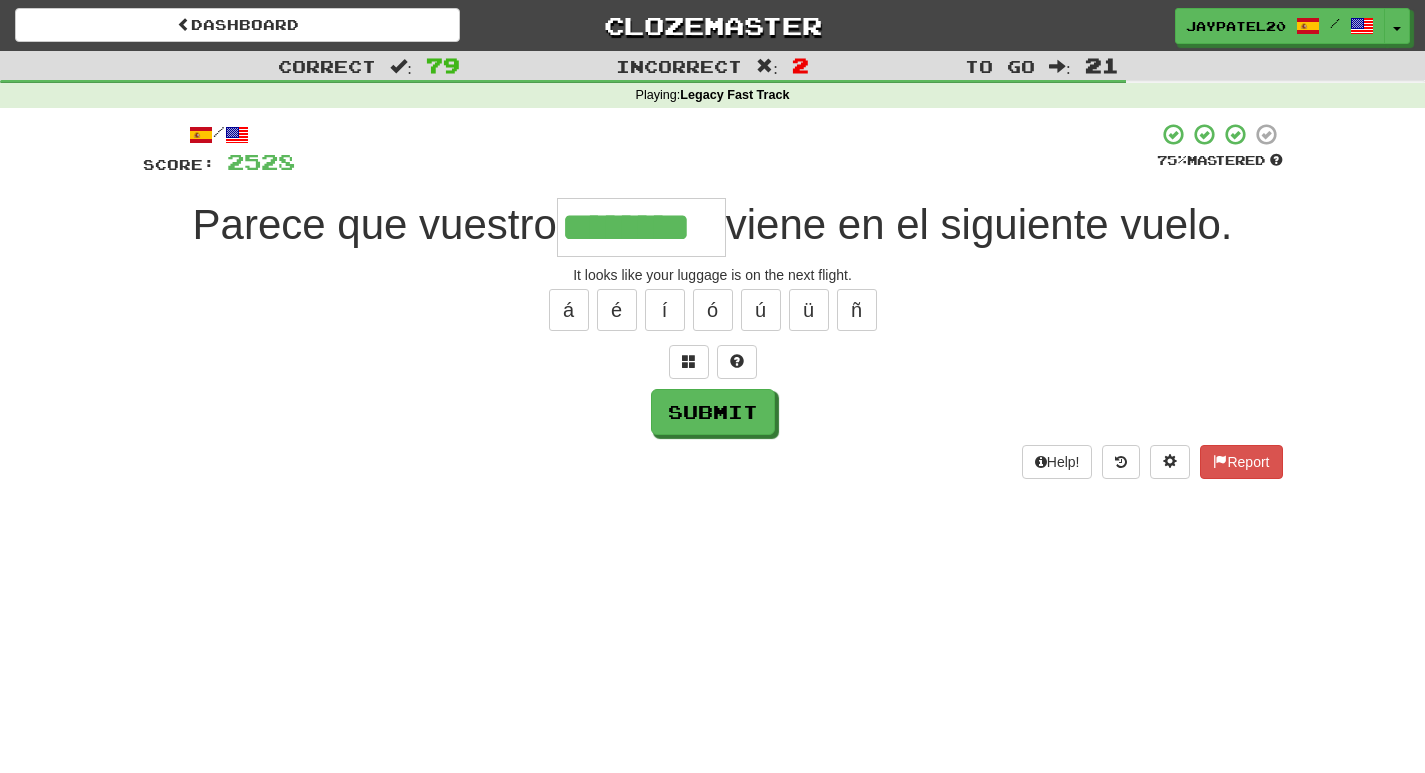 type on "********" 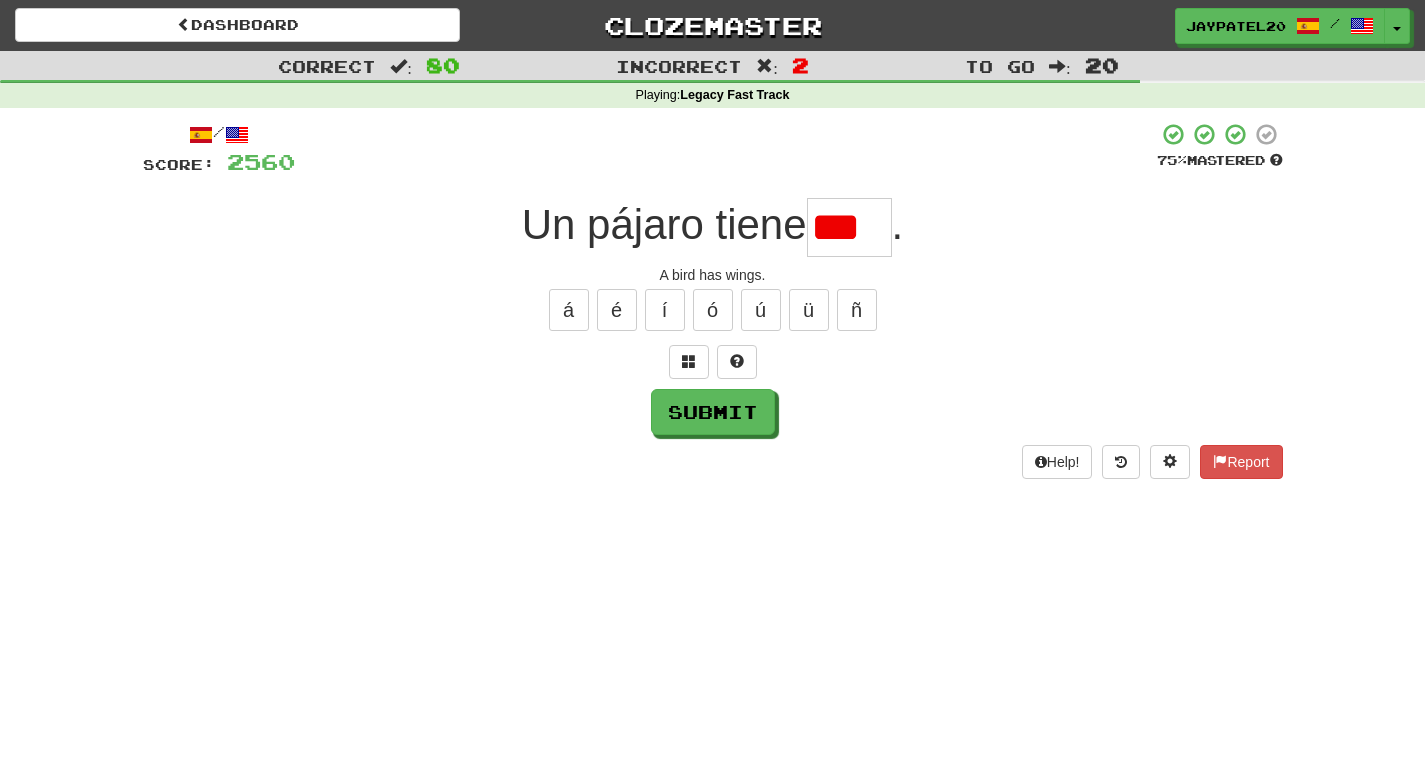 scroll, scrollTop: 0, scrollLeft: 0, axis: both 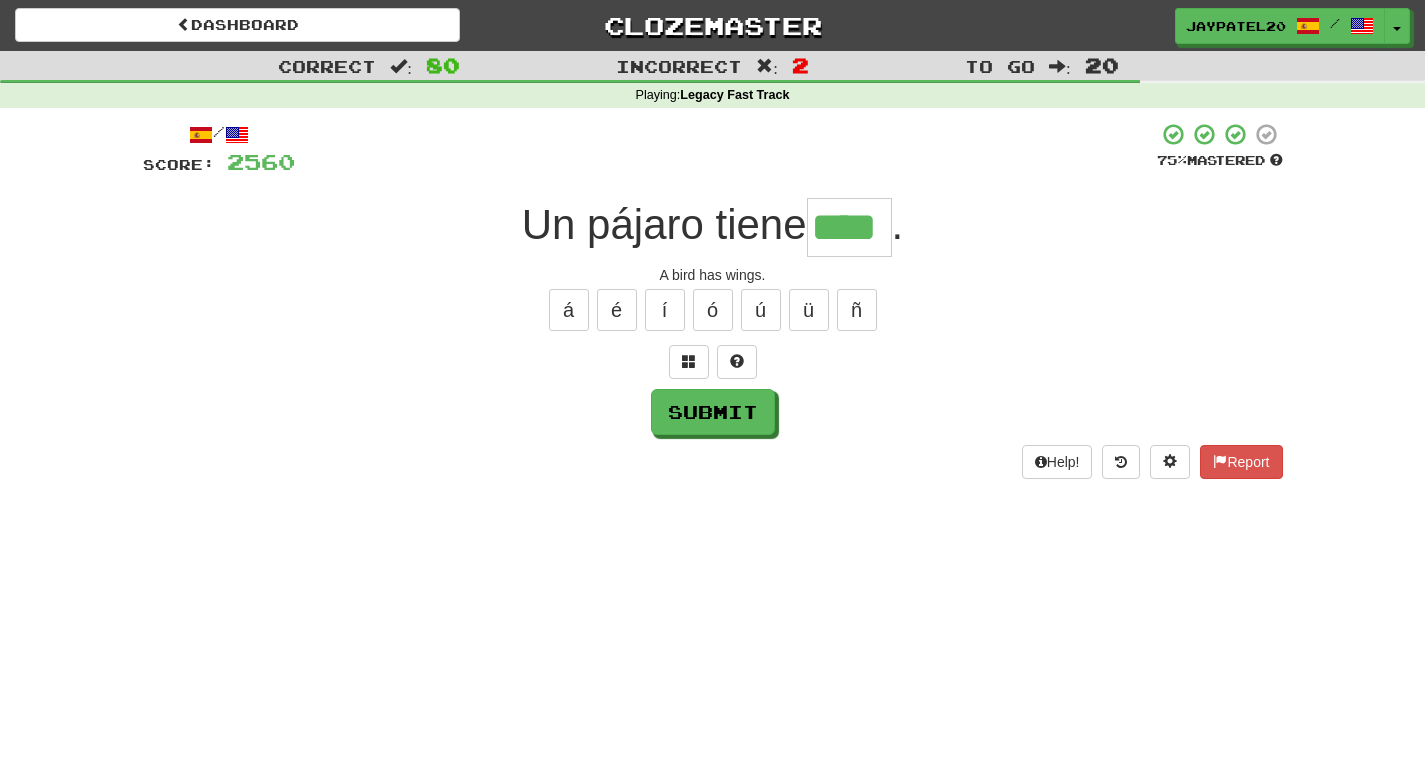 type on "****" 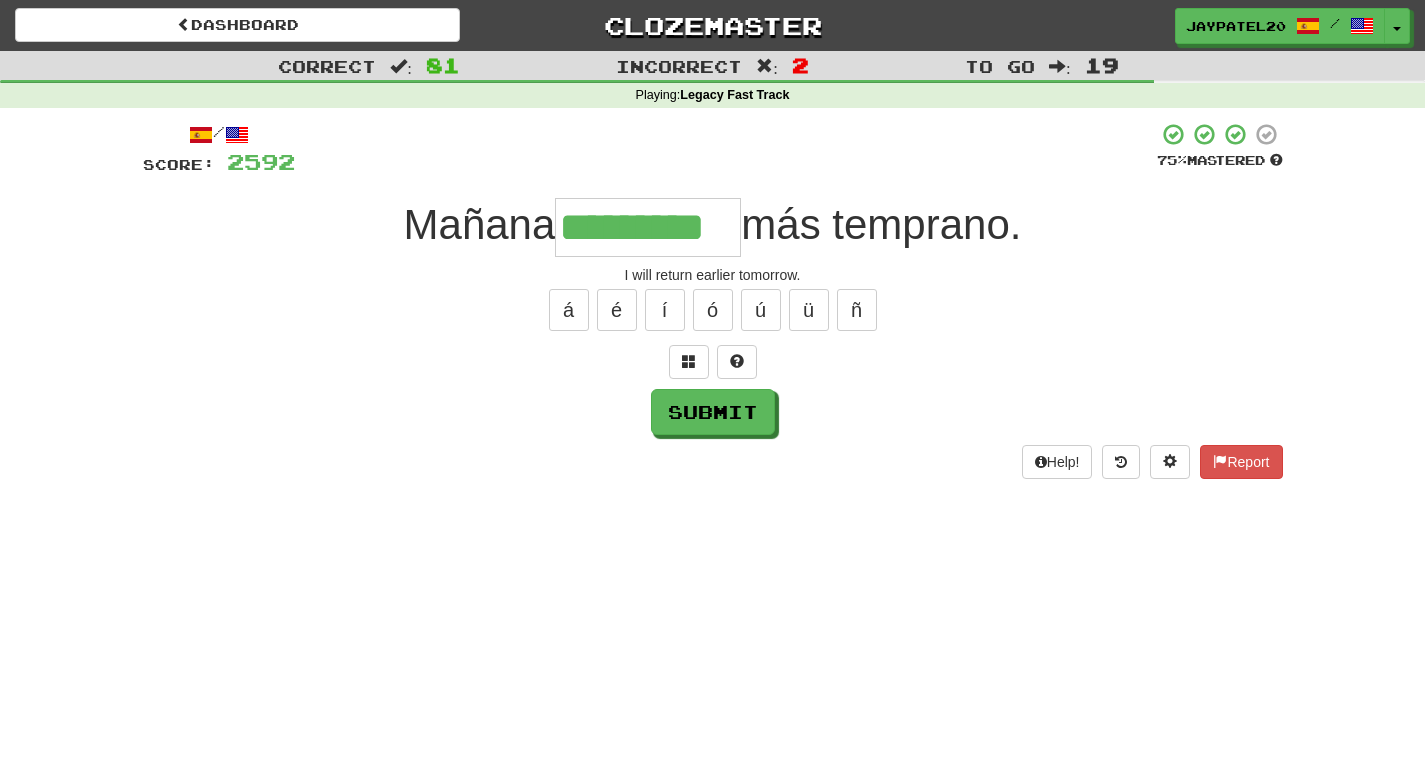 type on "*********" 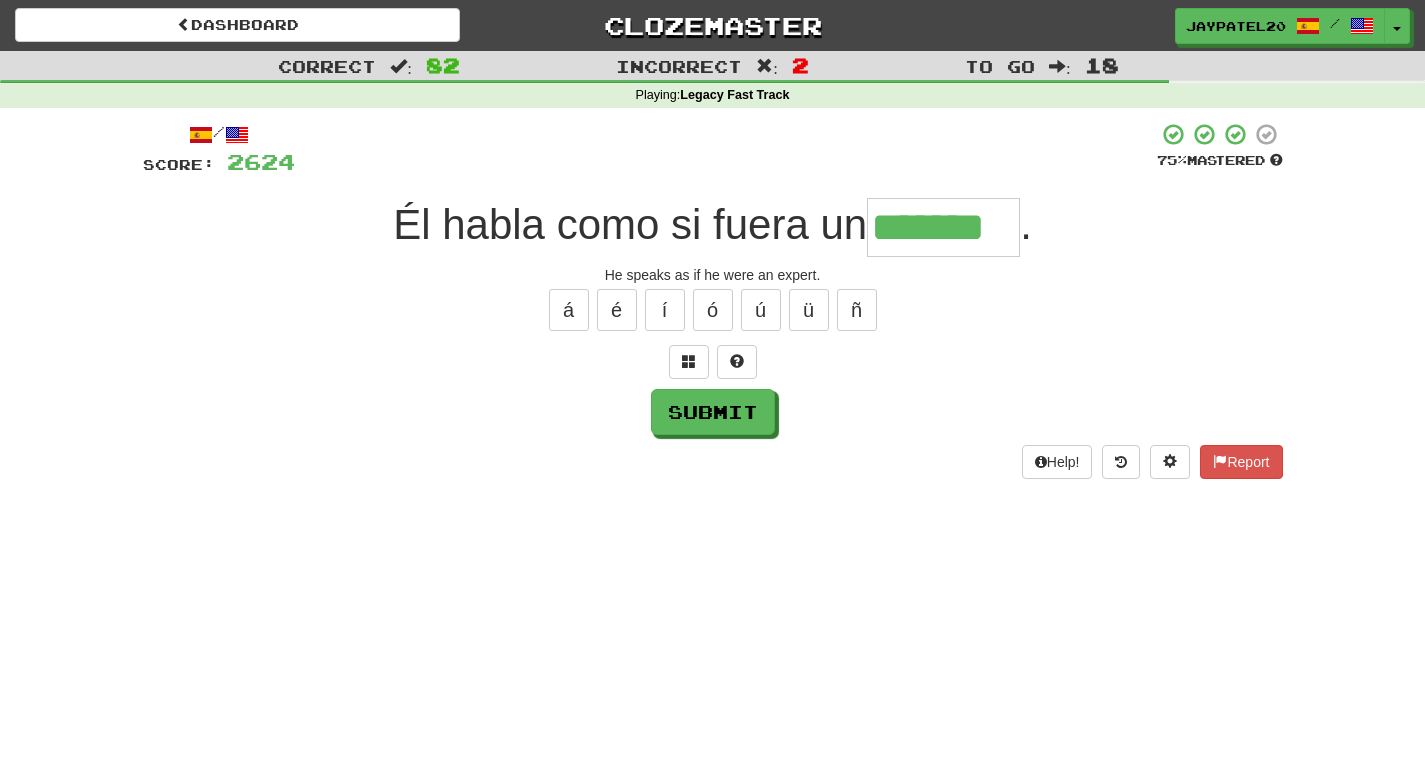 type on "*******" 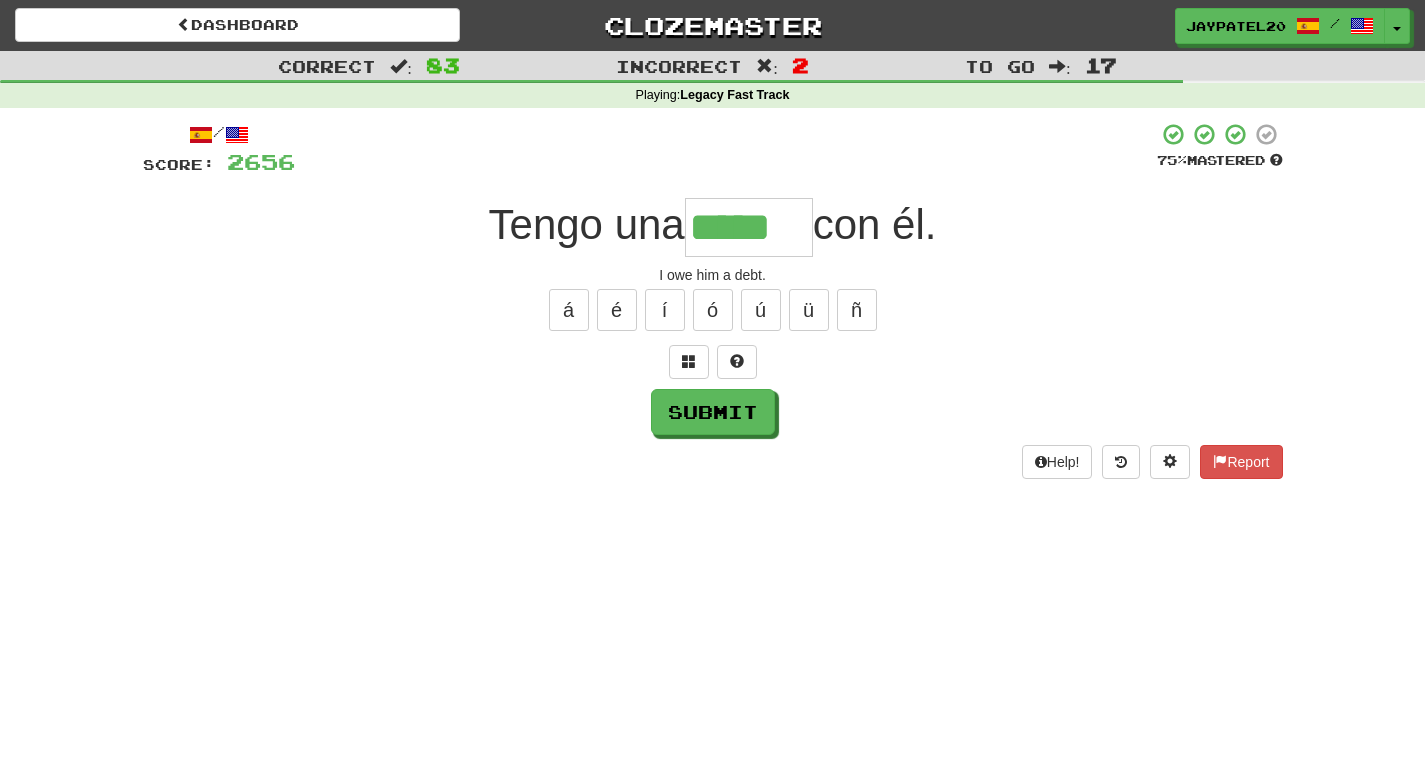 type on "*****" 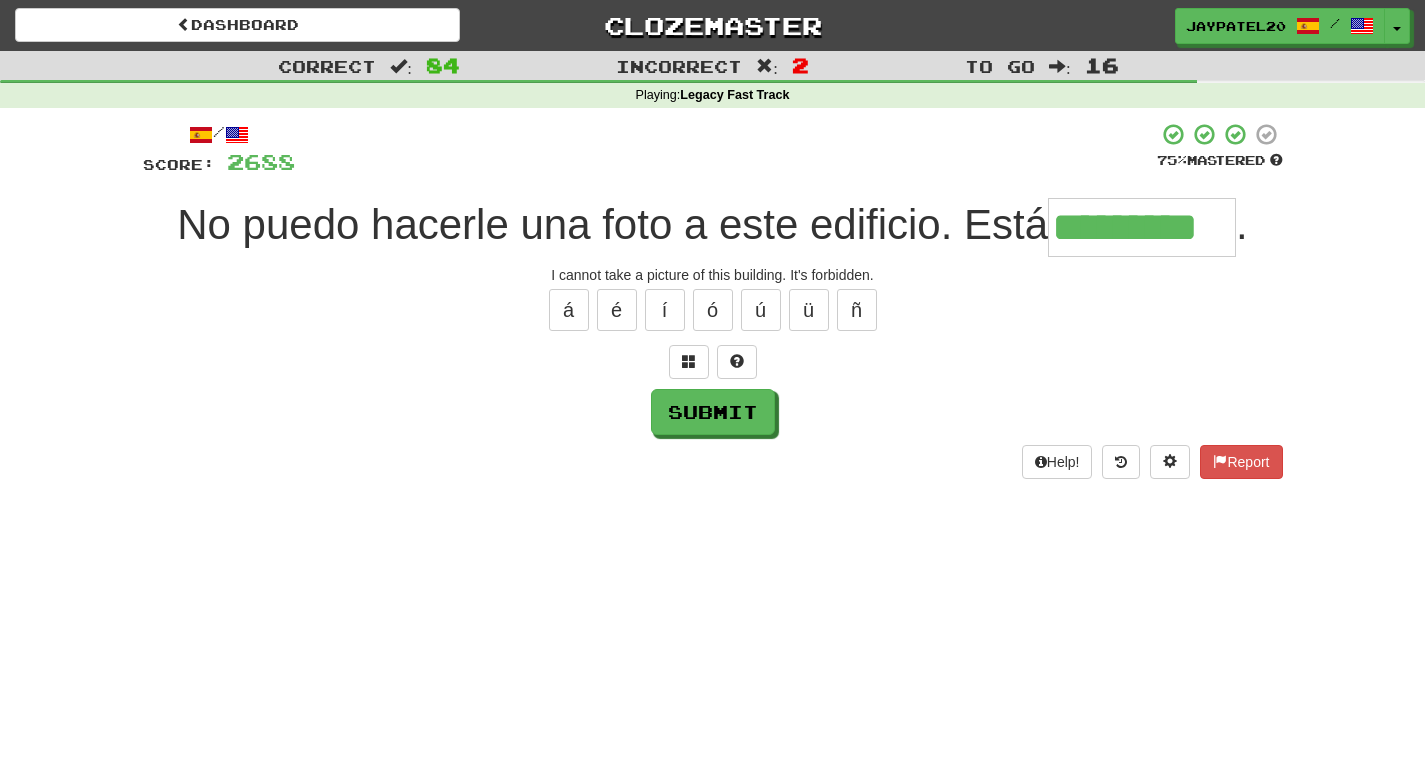 type on "*********" 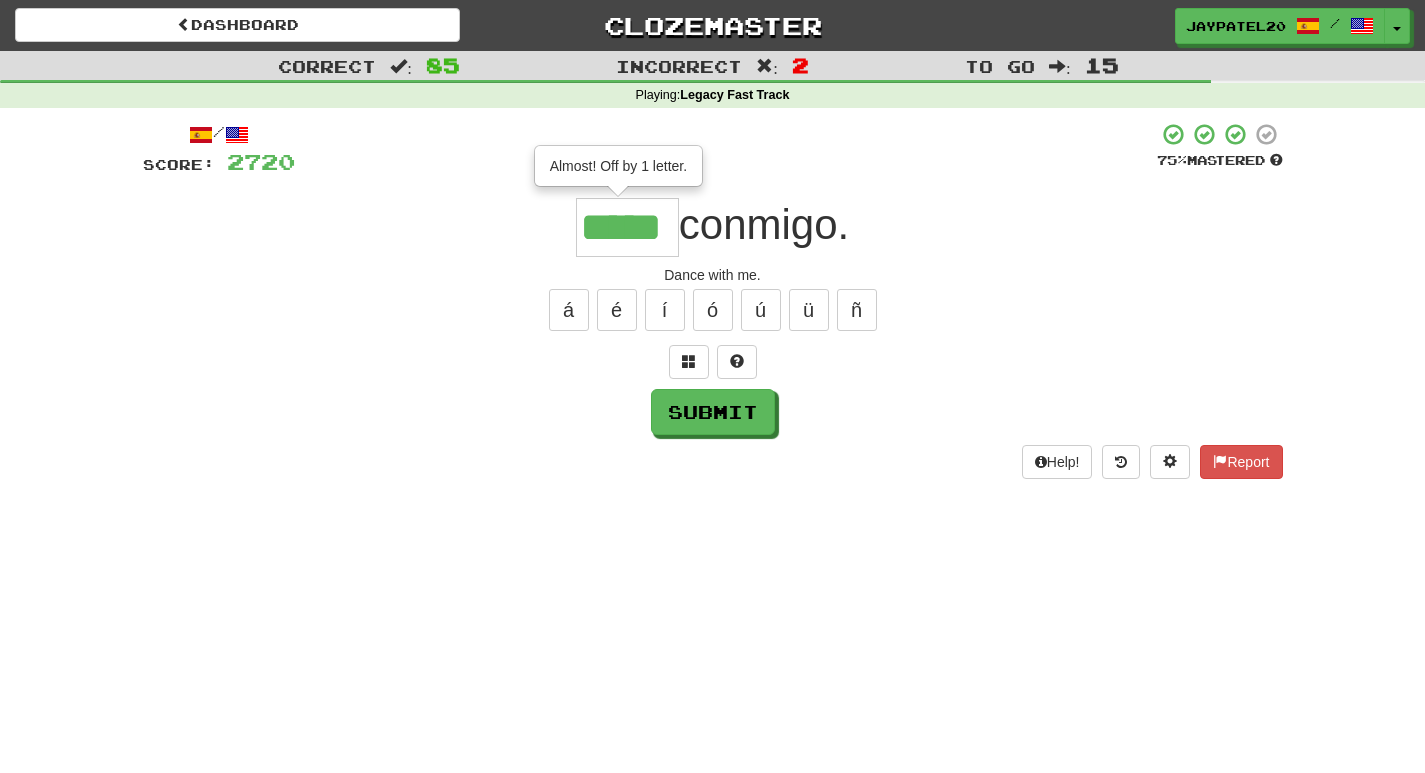 type on "*****" 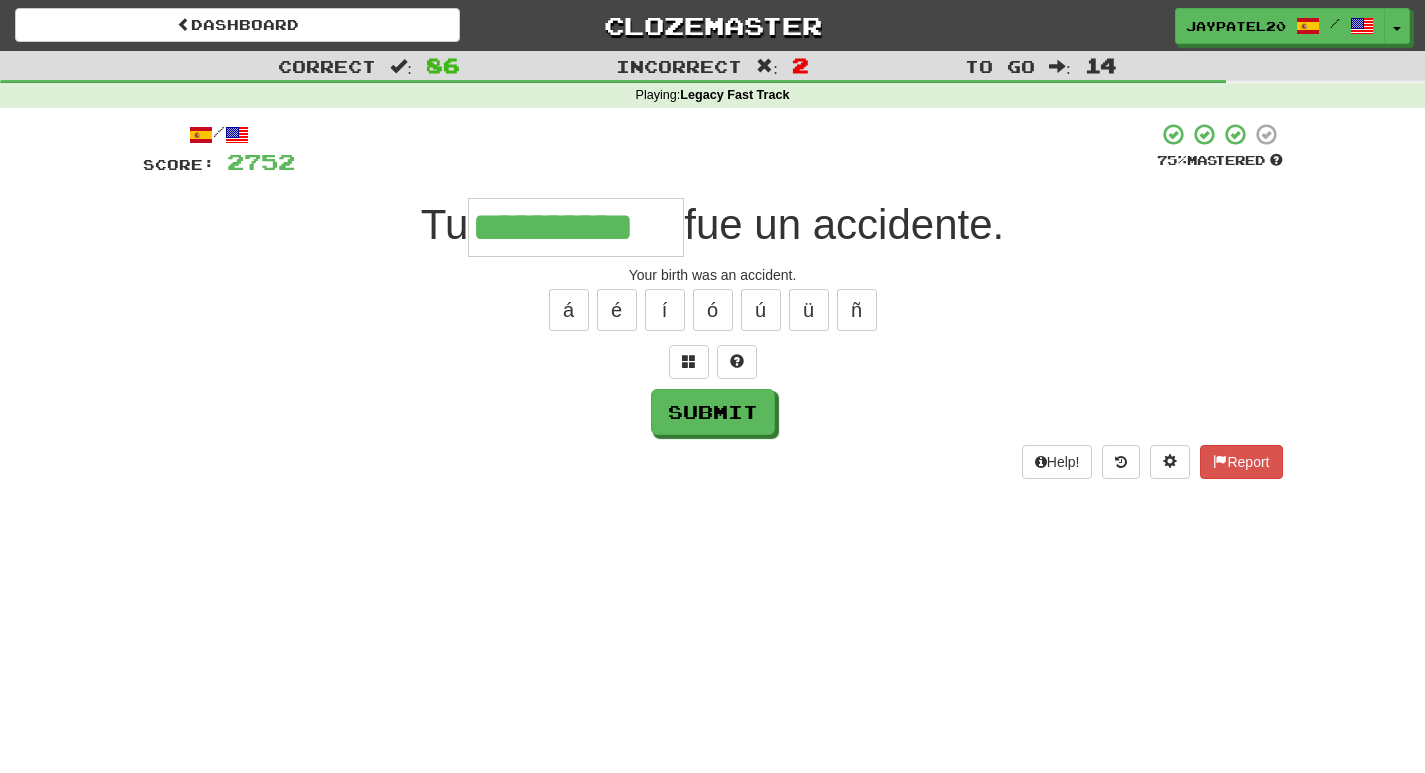type on "**********" 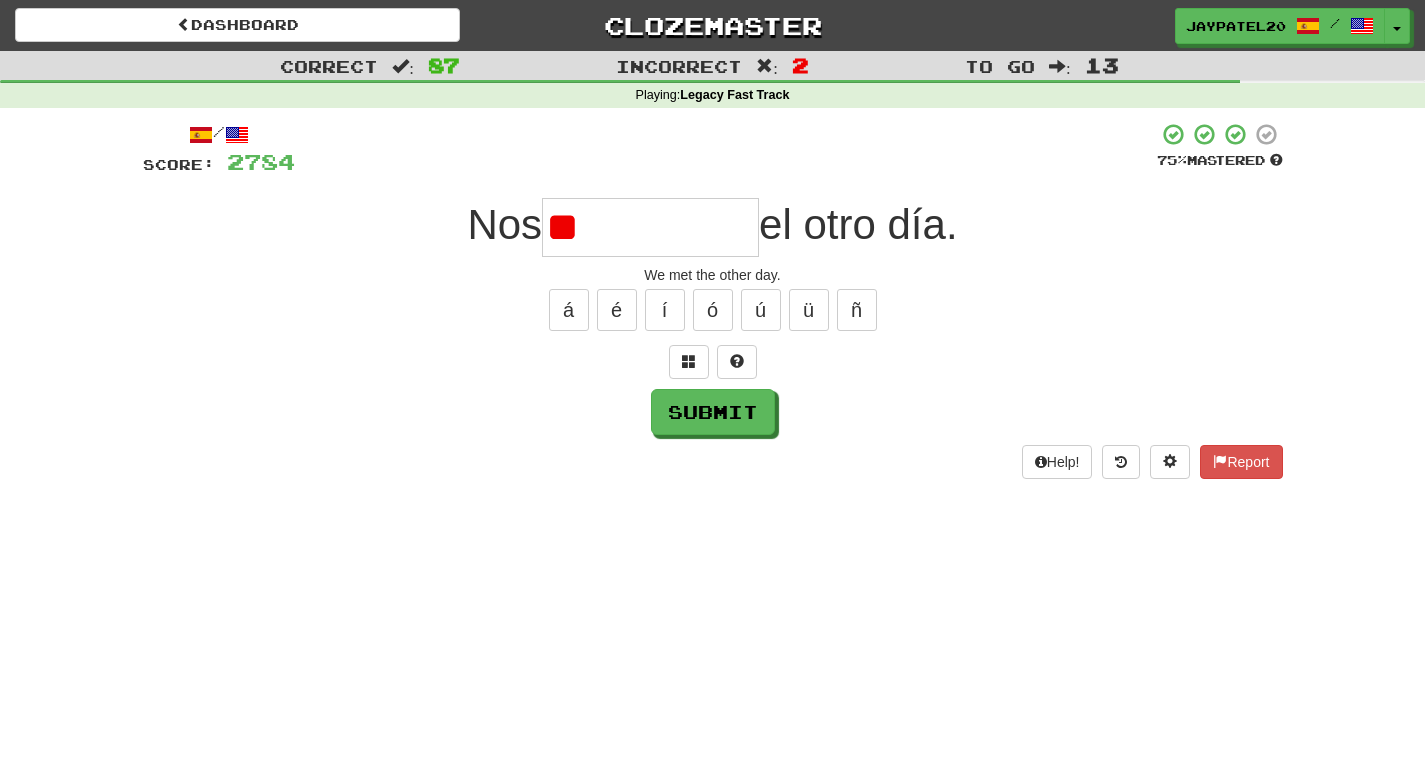 type on "*" 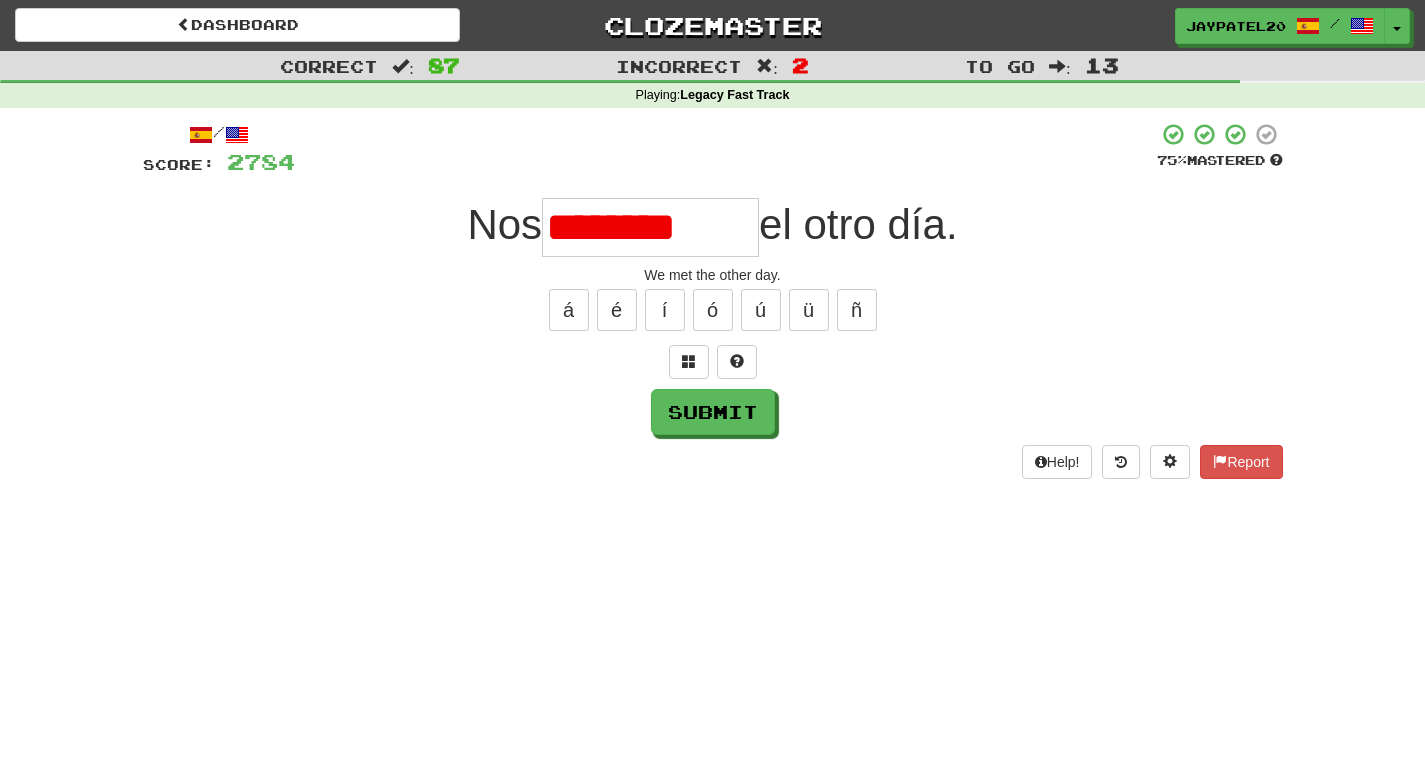 scroll, scrollTop: 0, scrollLeft: 0, axis: both 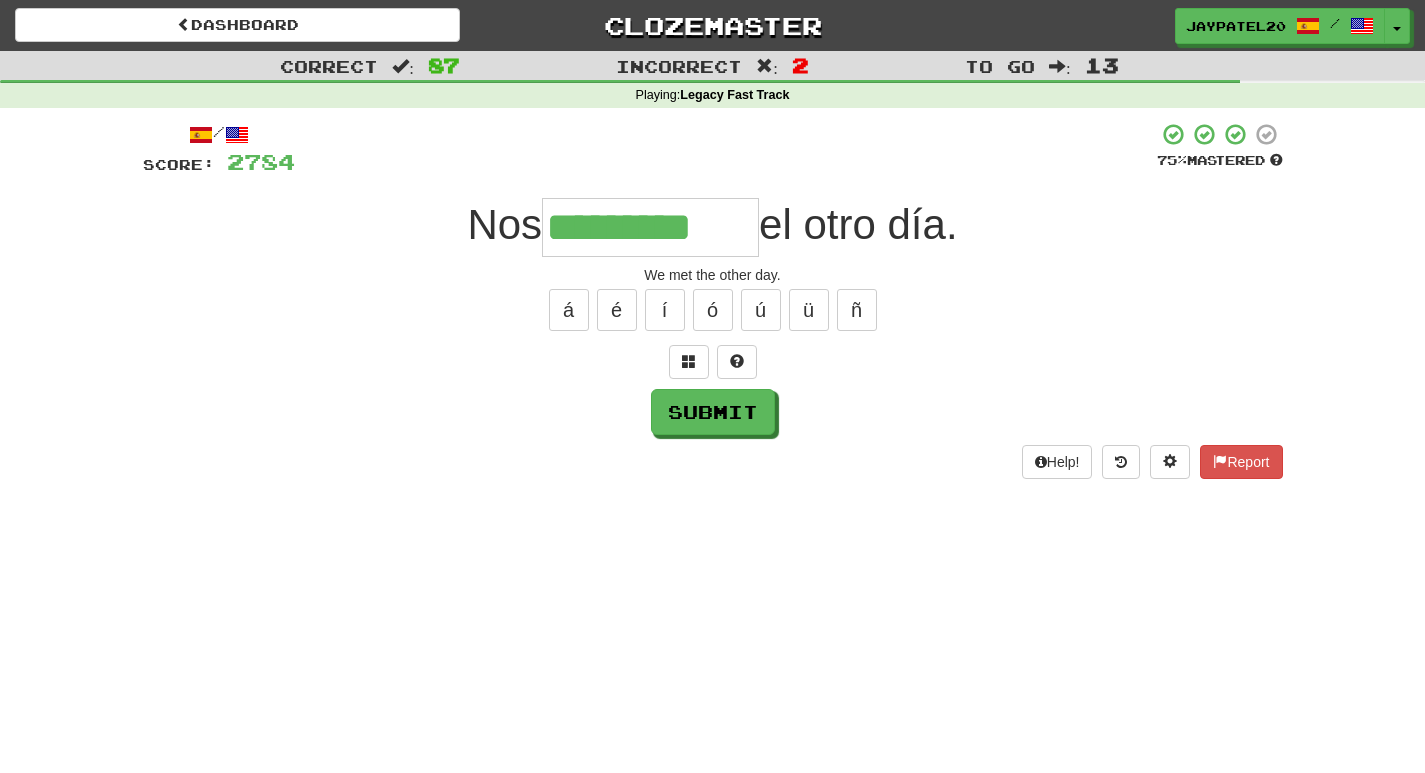 type on "*********" 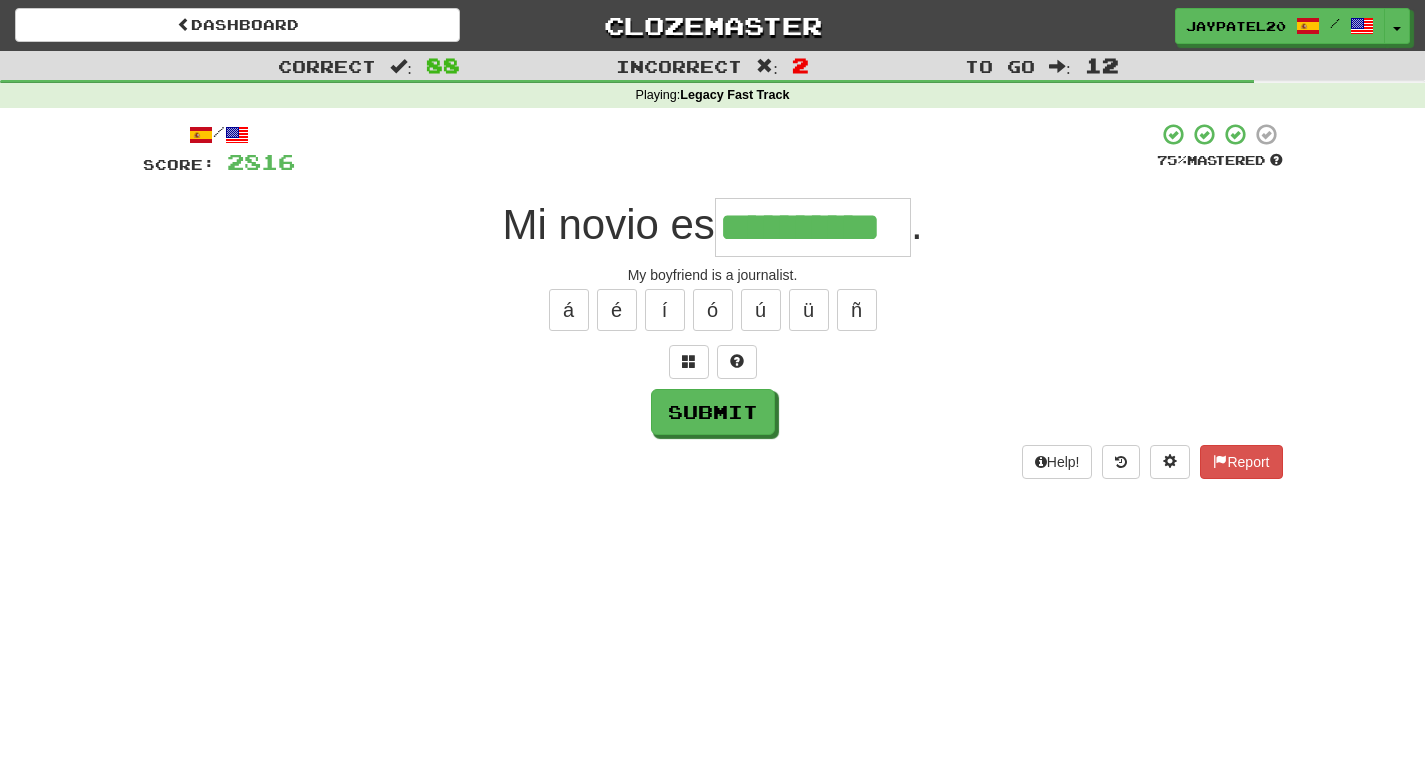 type on "**********" 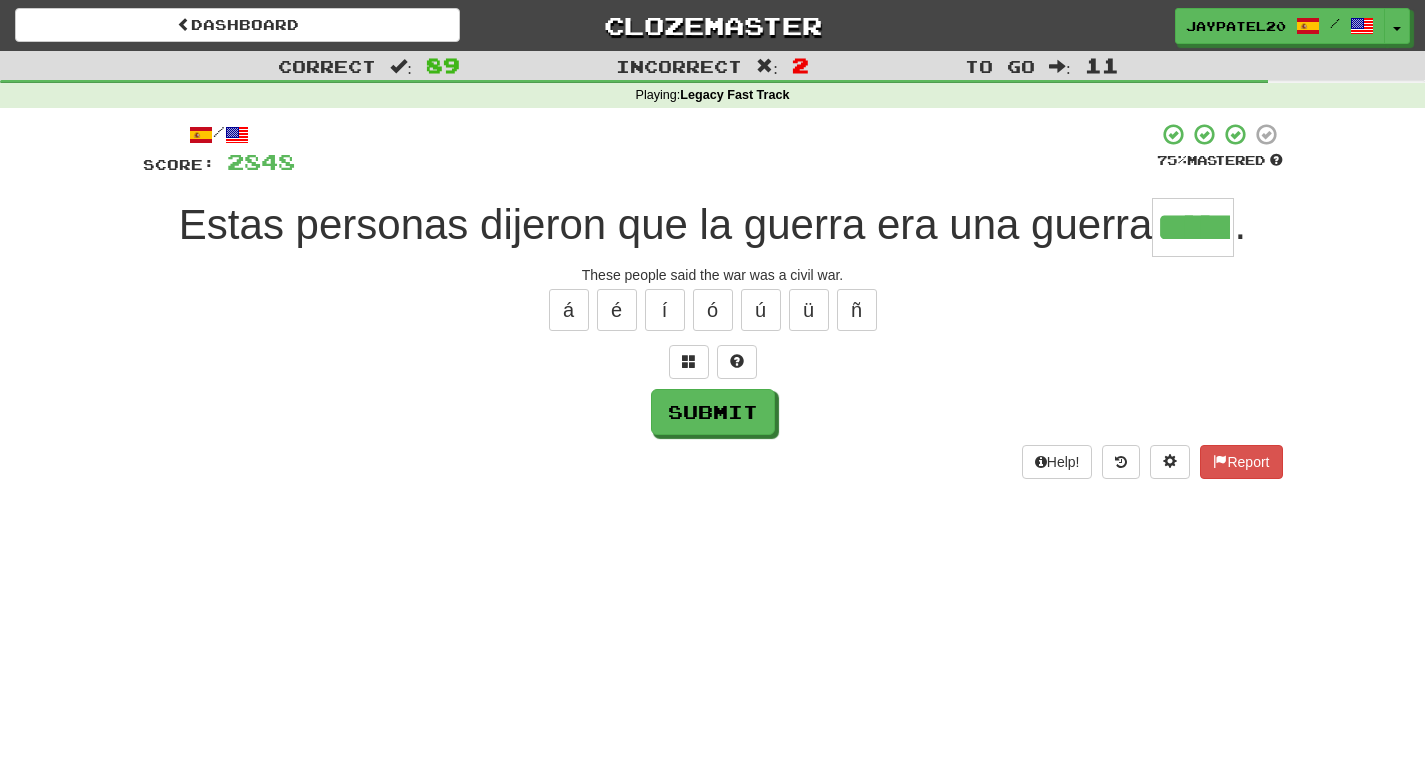 type on "*****" 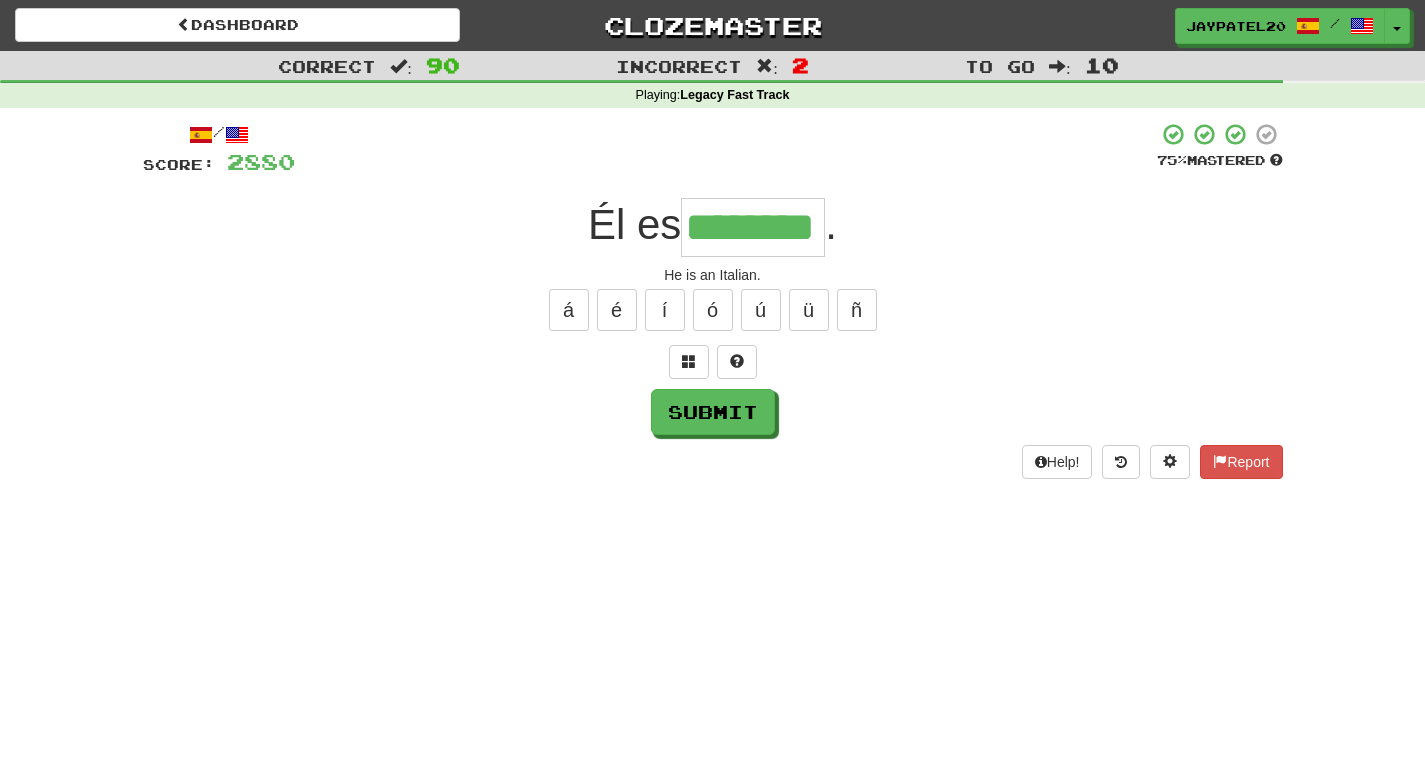 type on "********" 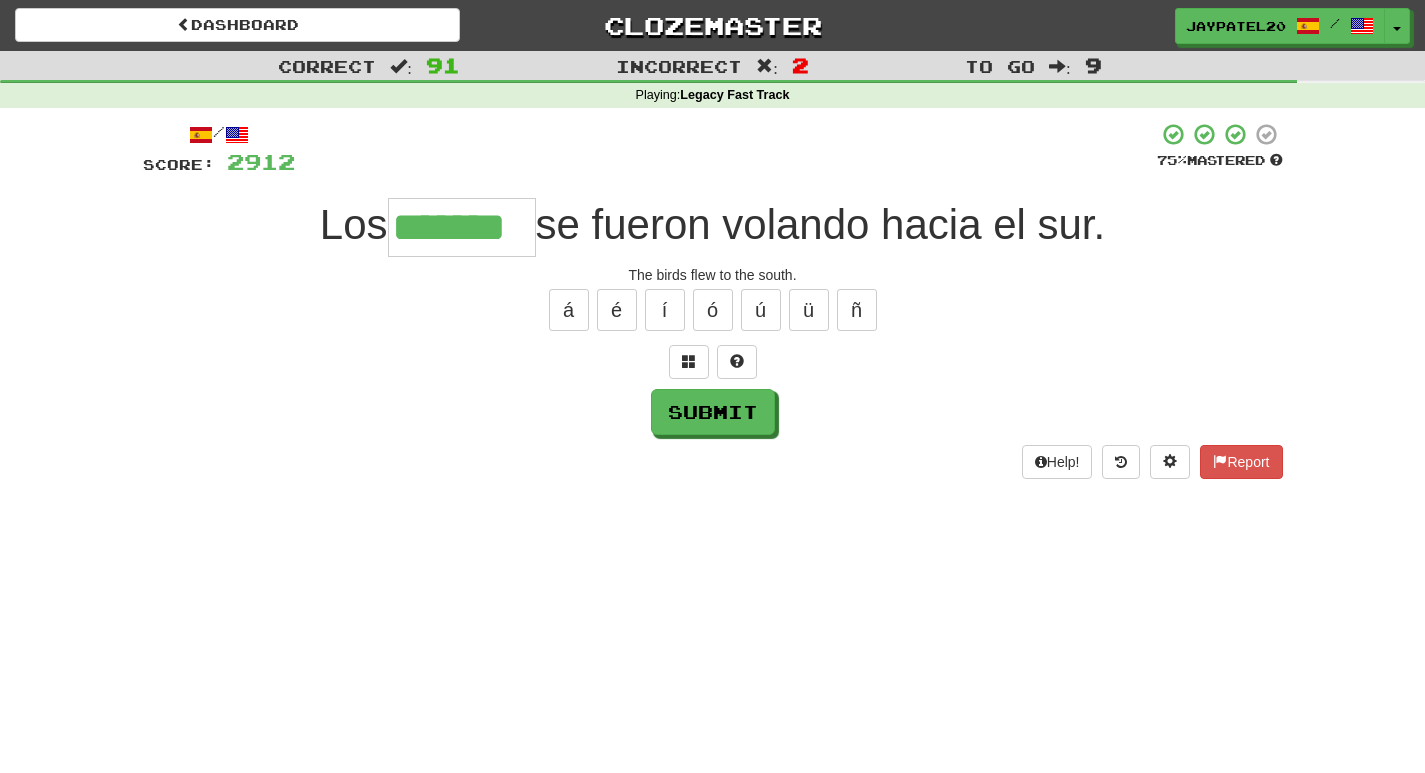 type on "*******" 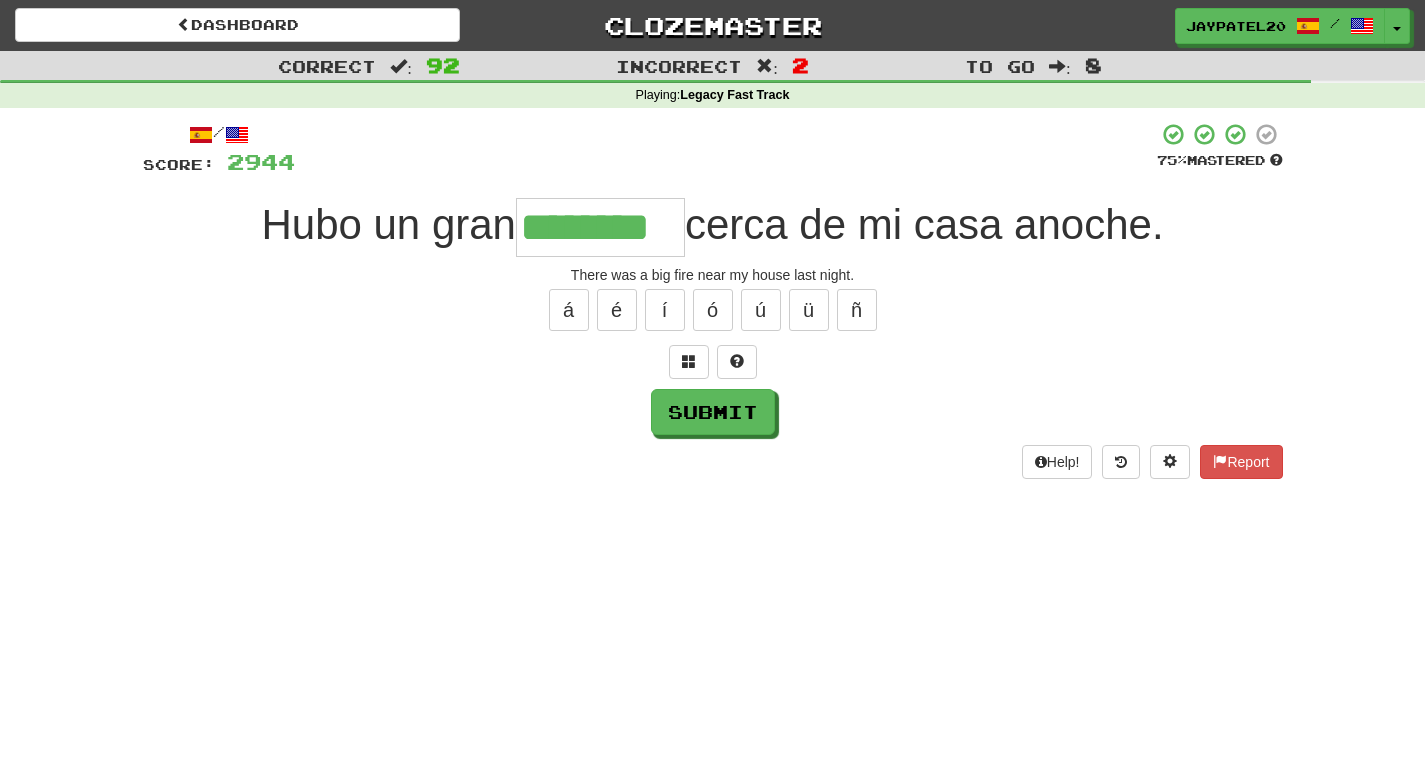 type on "********" 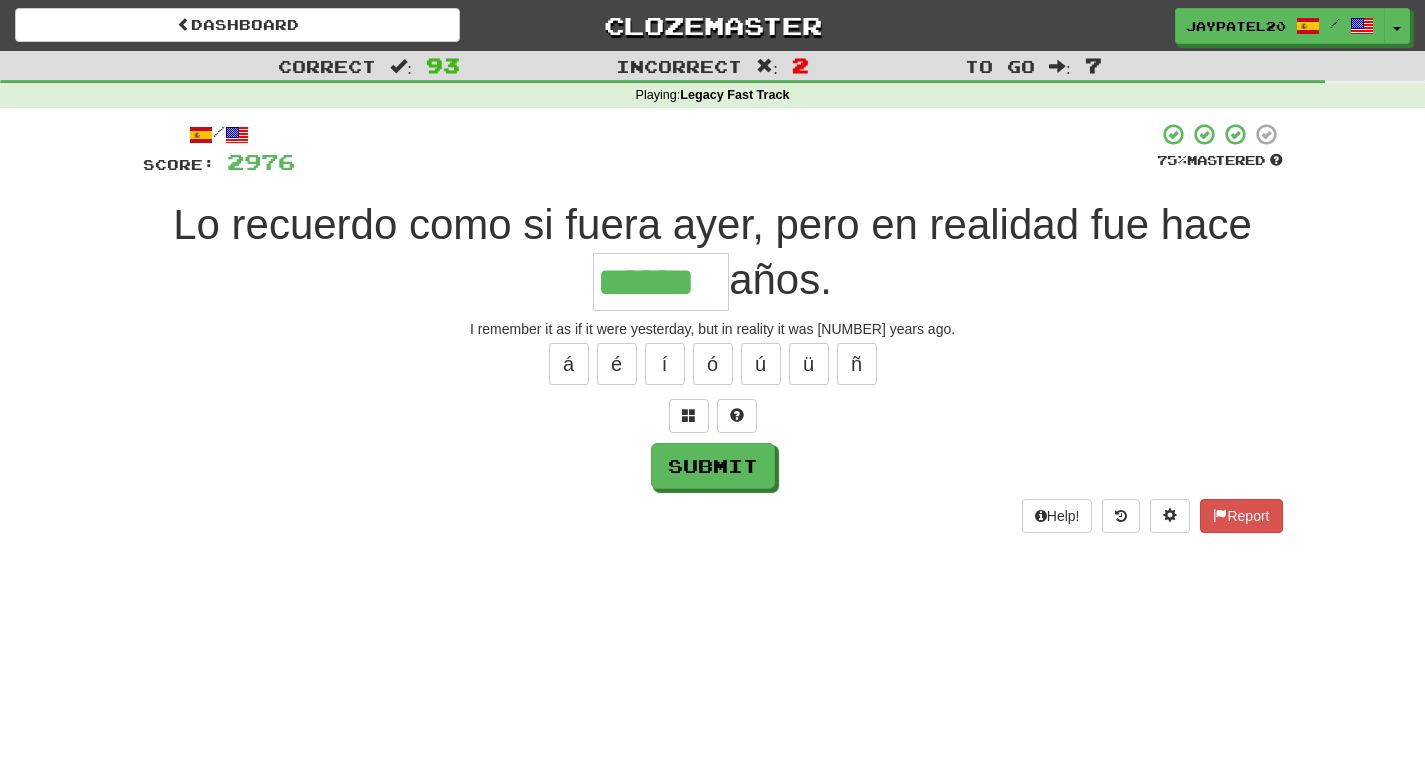 type on "******" 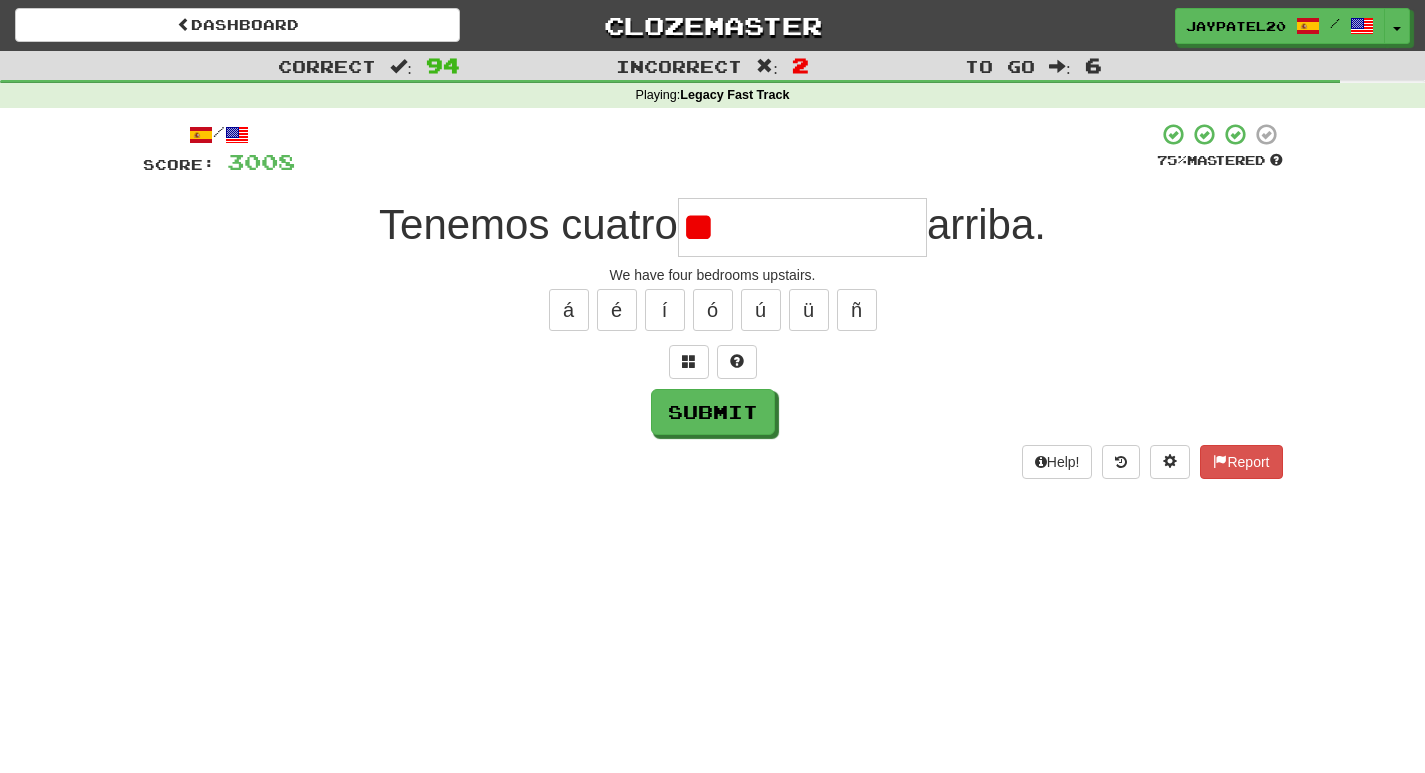 type on "*" 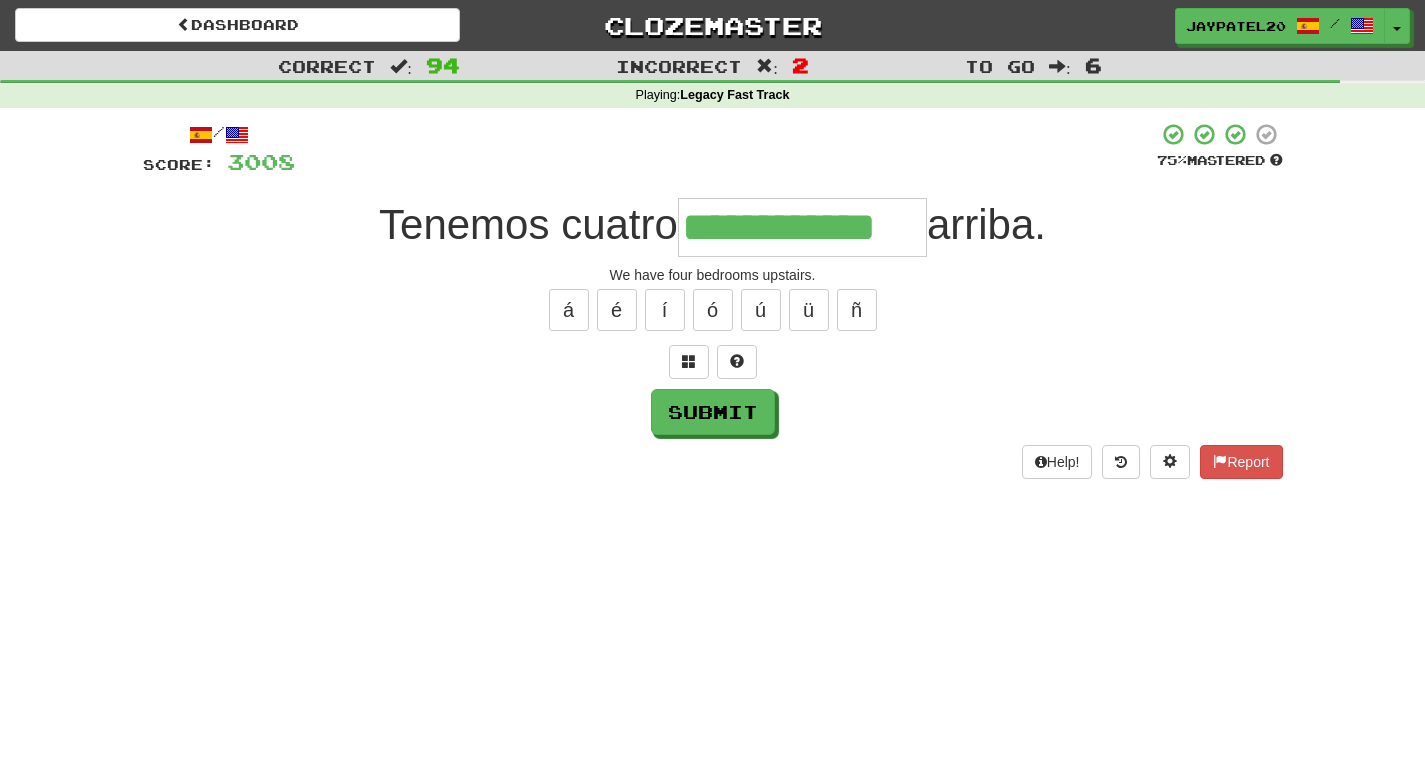 type on "**********" 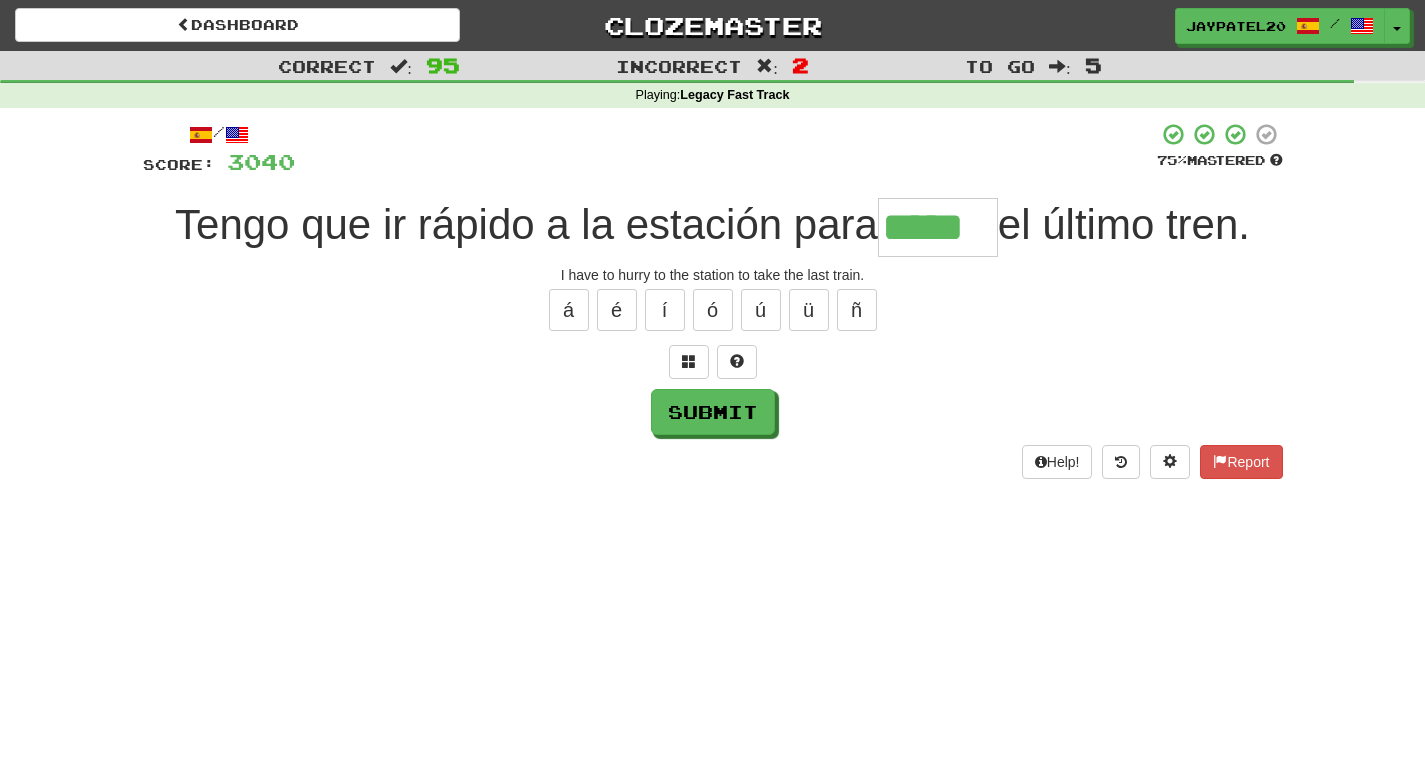 type on "*****" 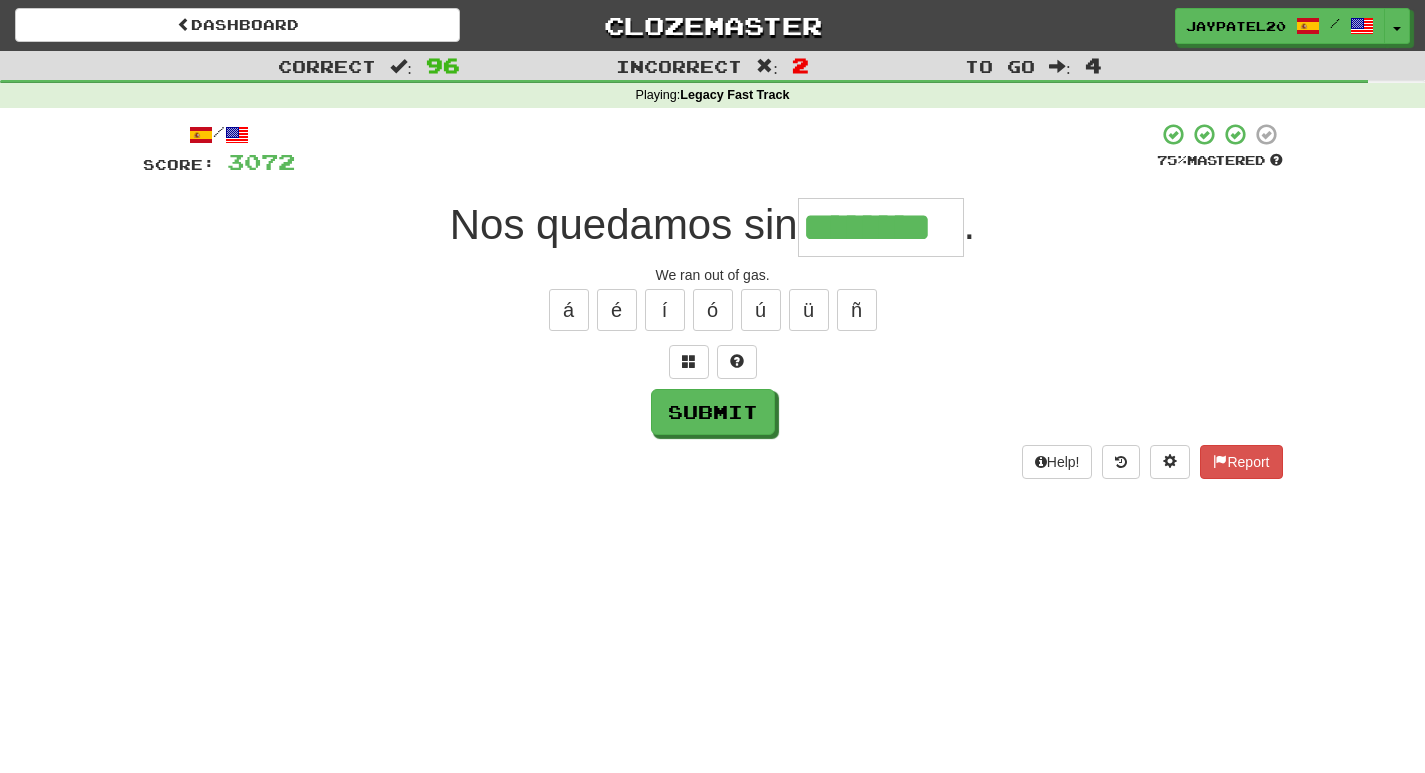 type on "********" 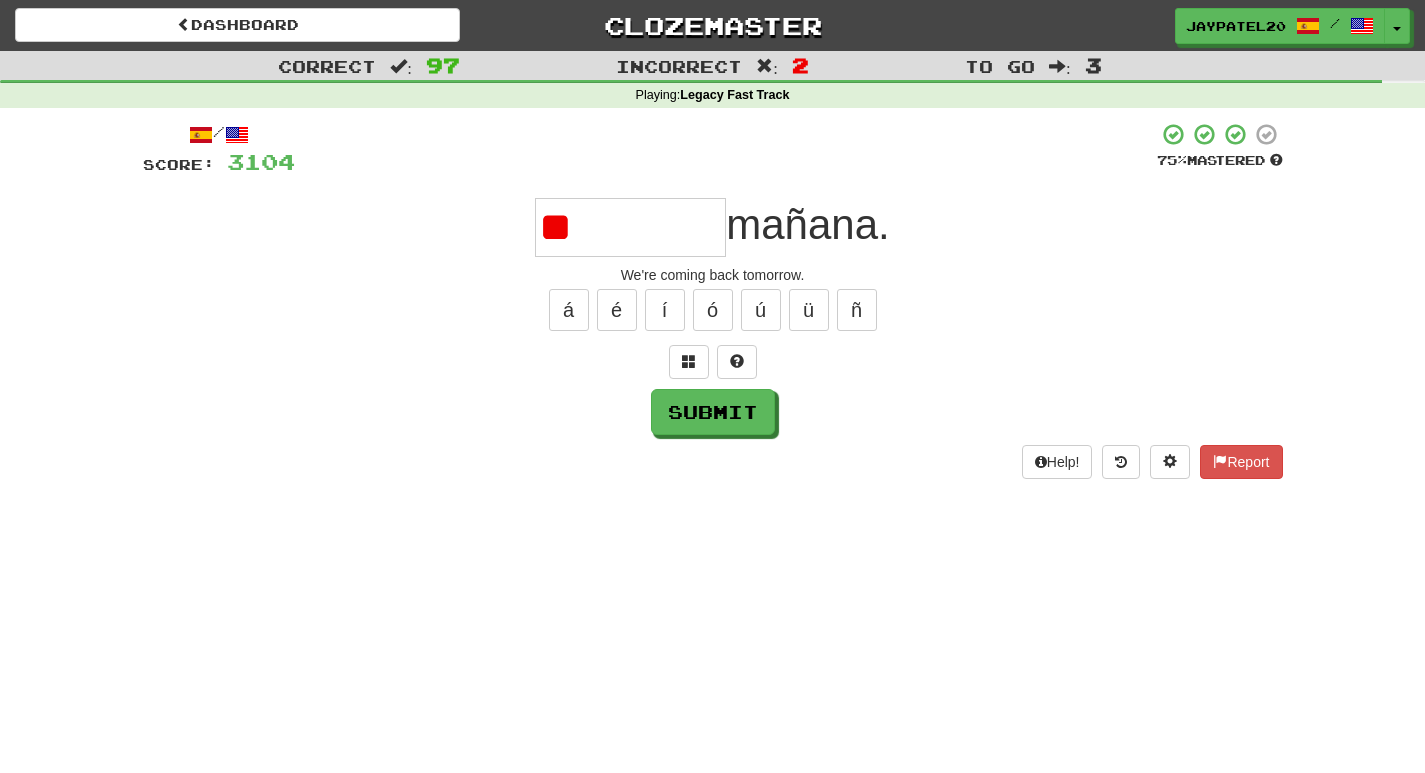 type on "*" 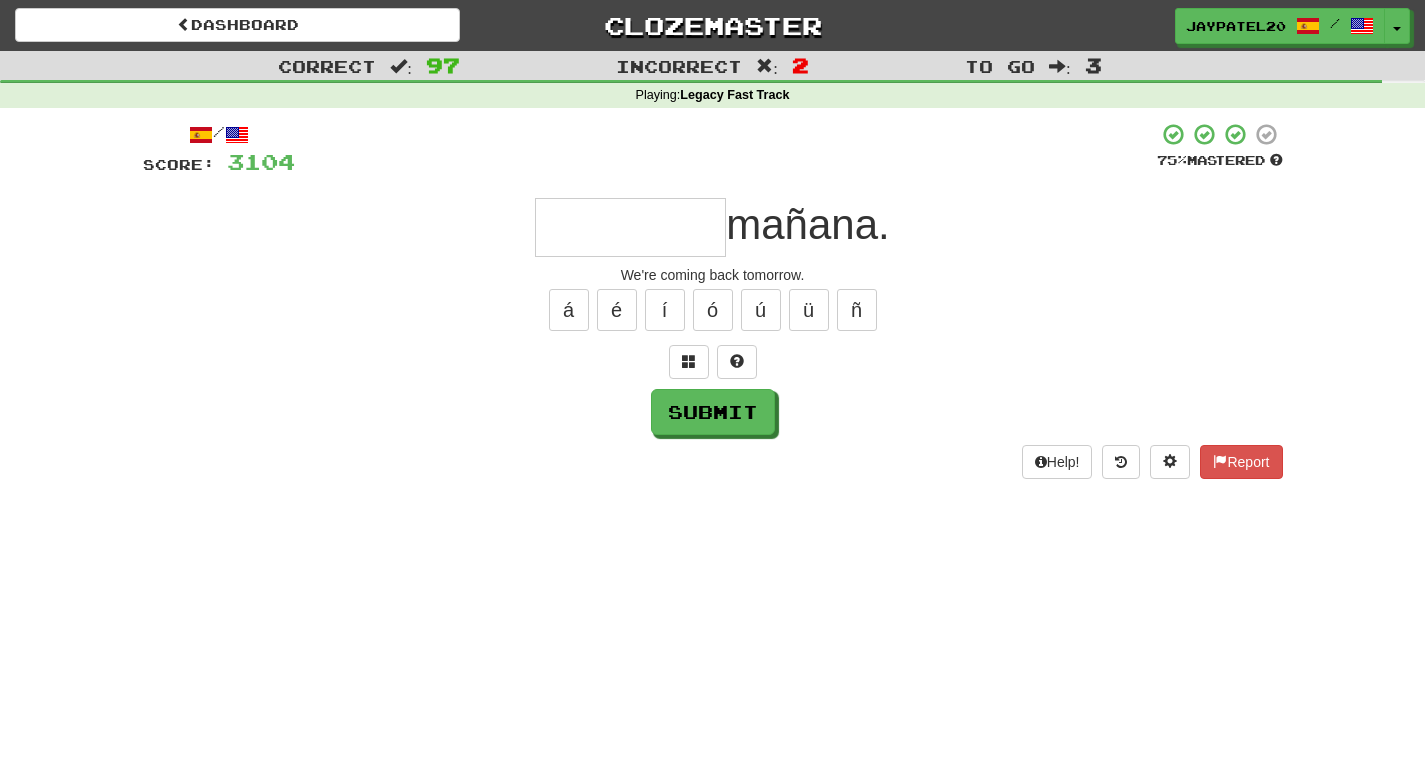 type on "*" 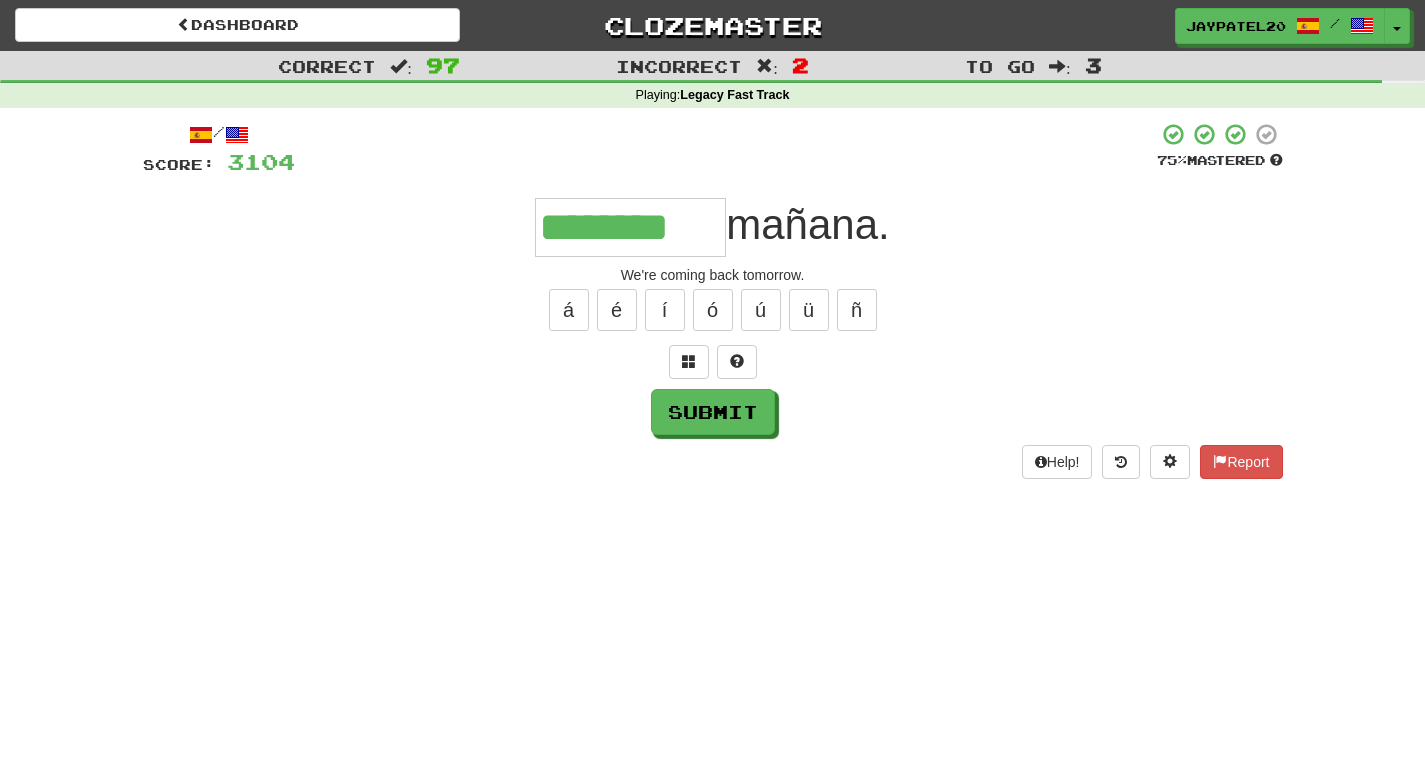 type on "********" 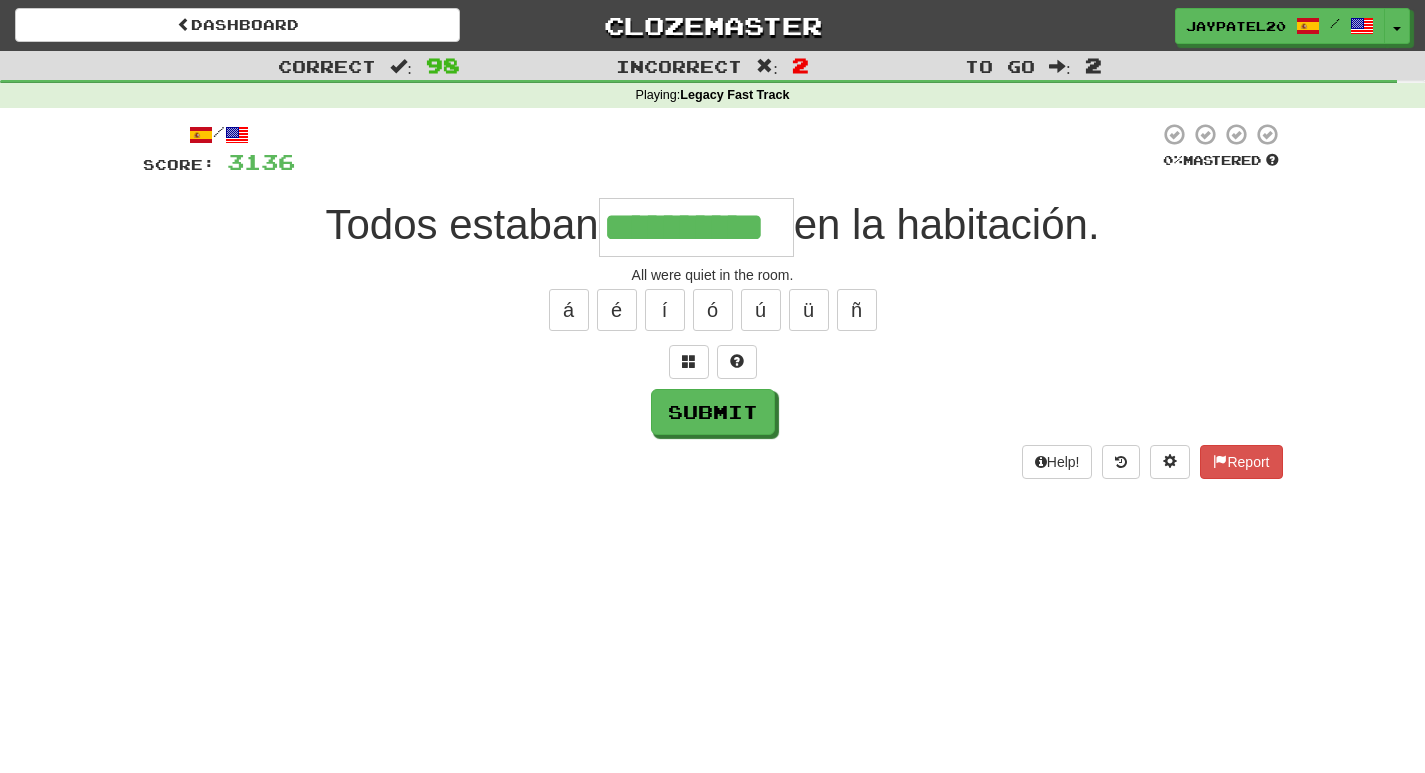 type on "**********" 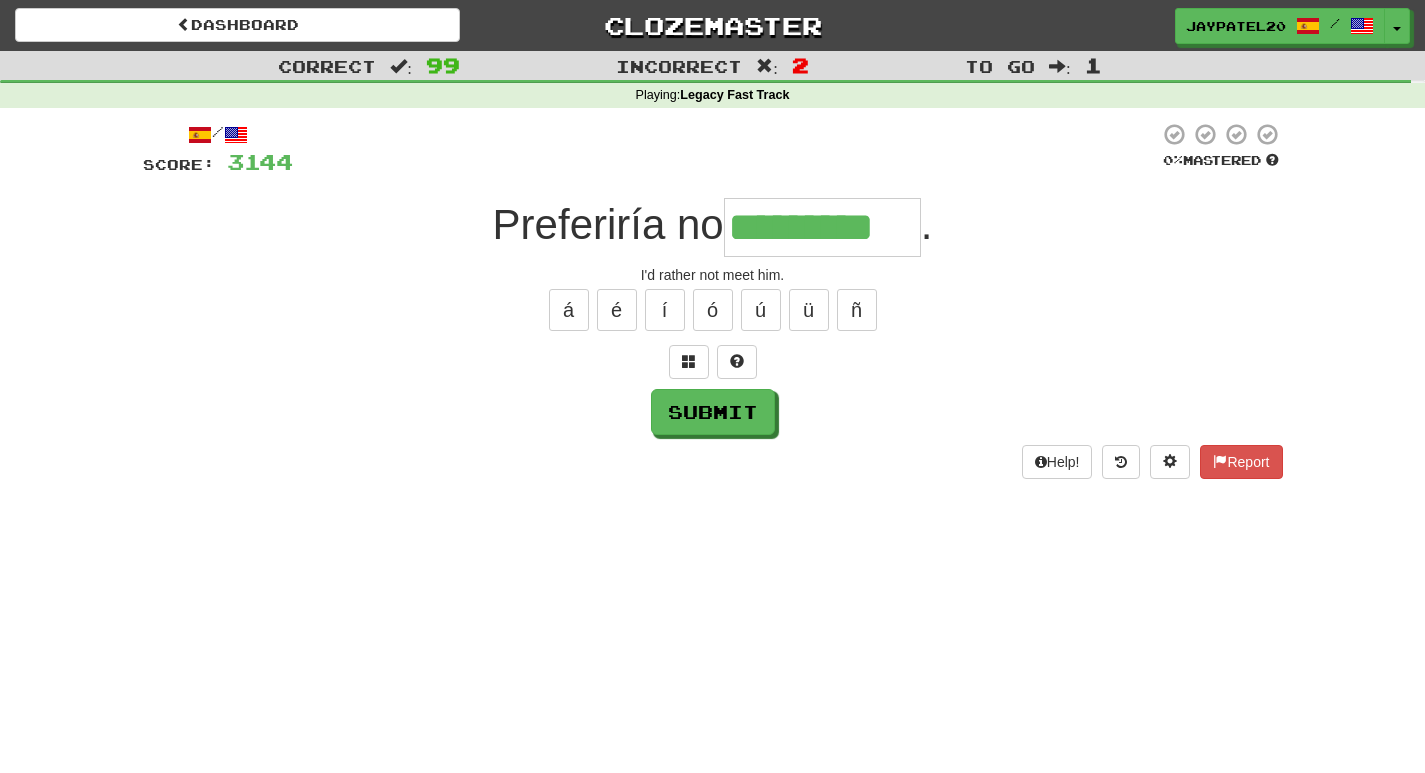 type on "*********" 